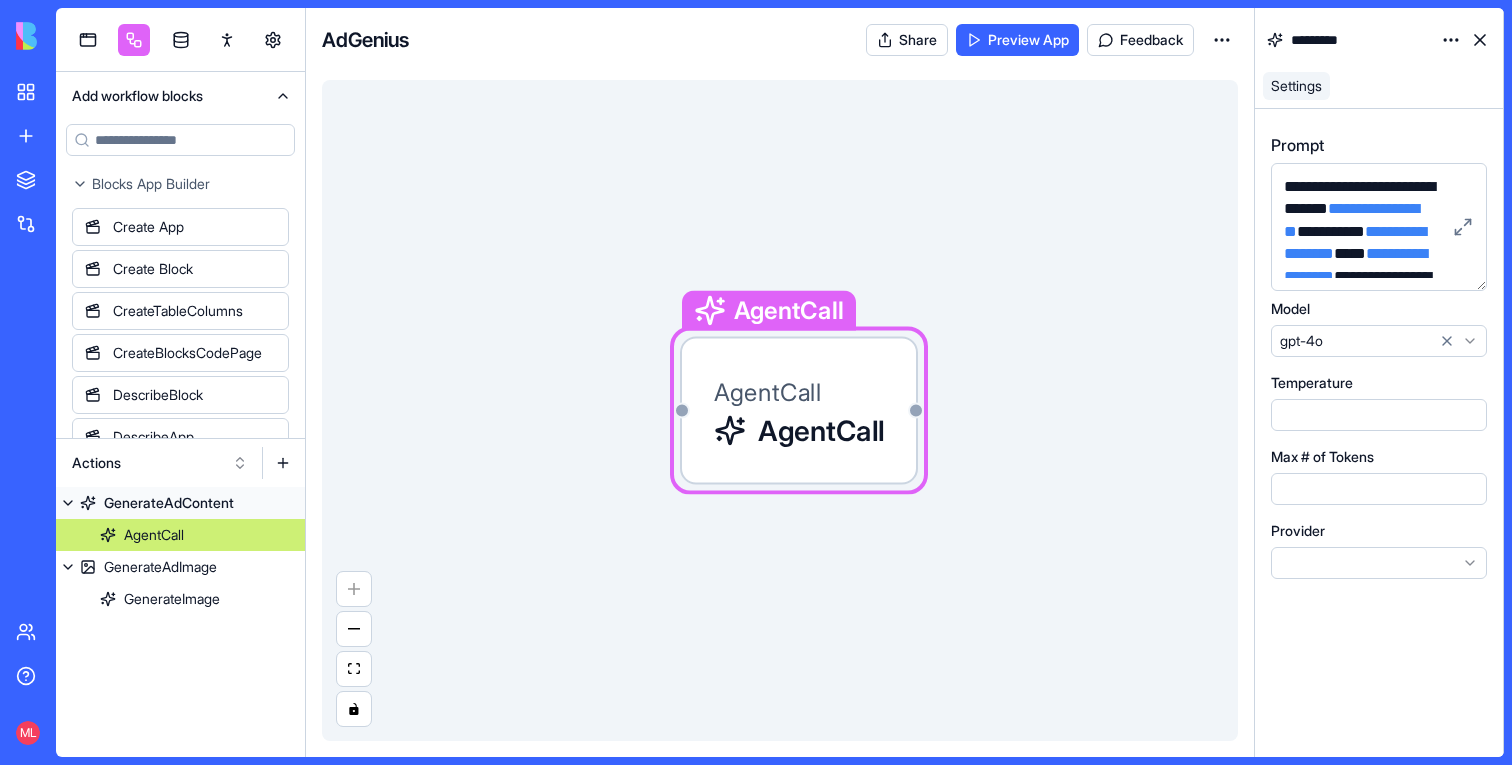scroll, scrollTop: 0, scrollLeft: 0, axis: both 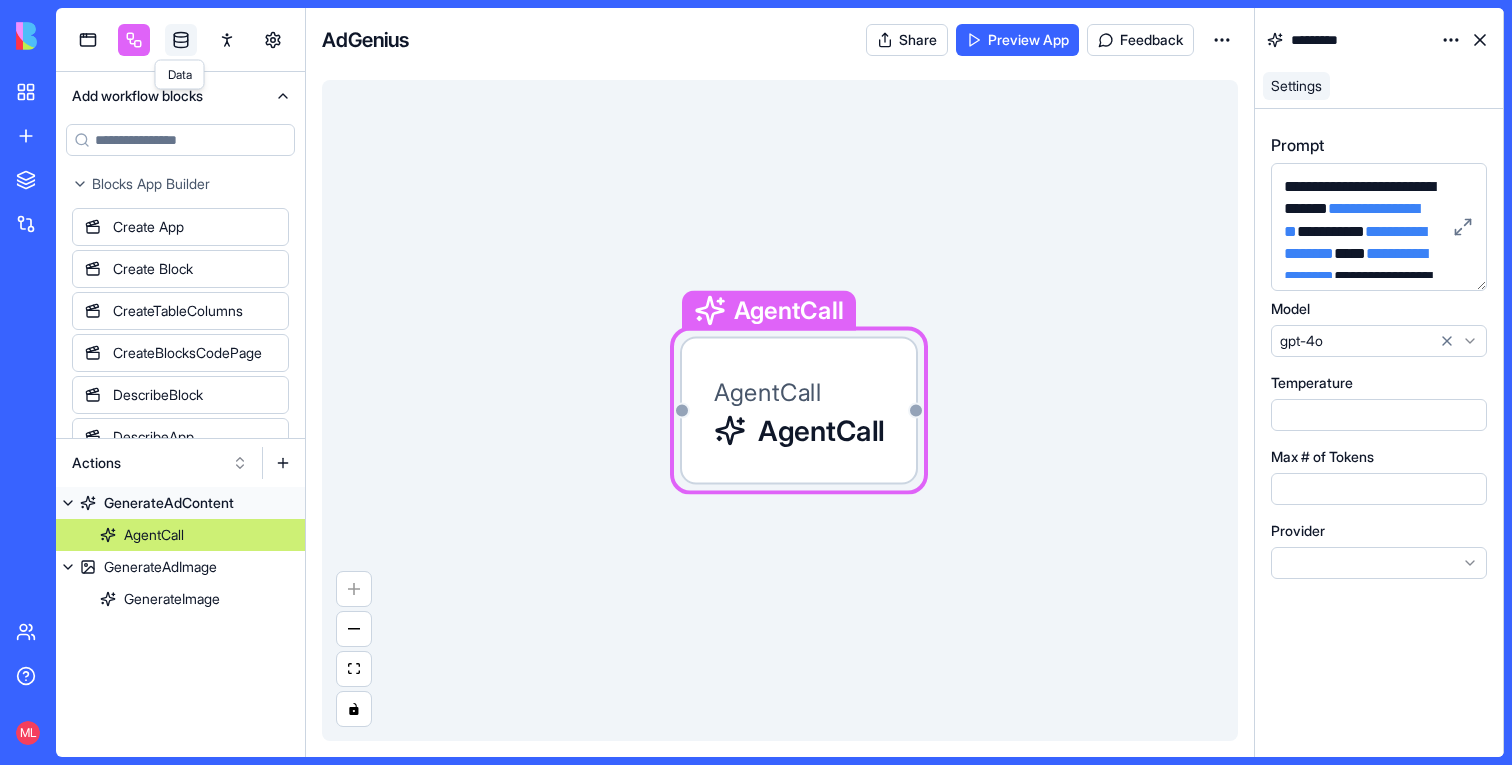 click at bounding box center (181, 40) 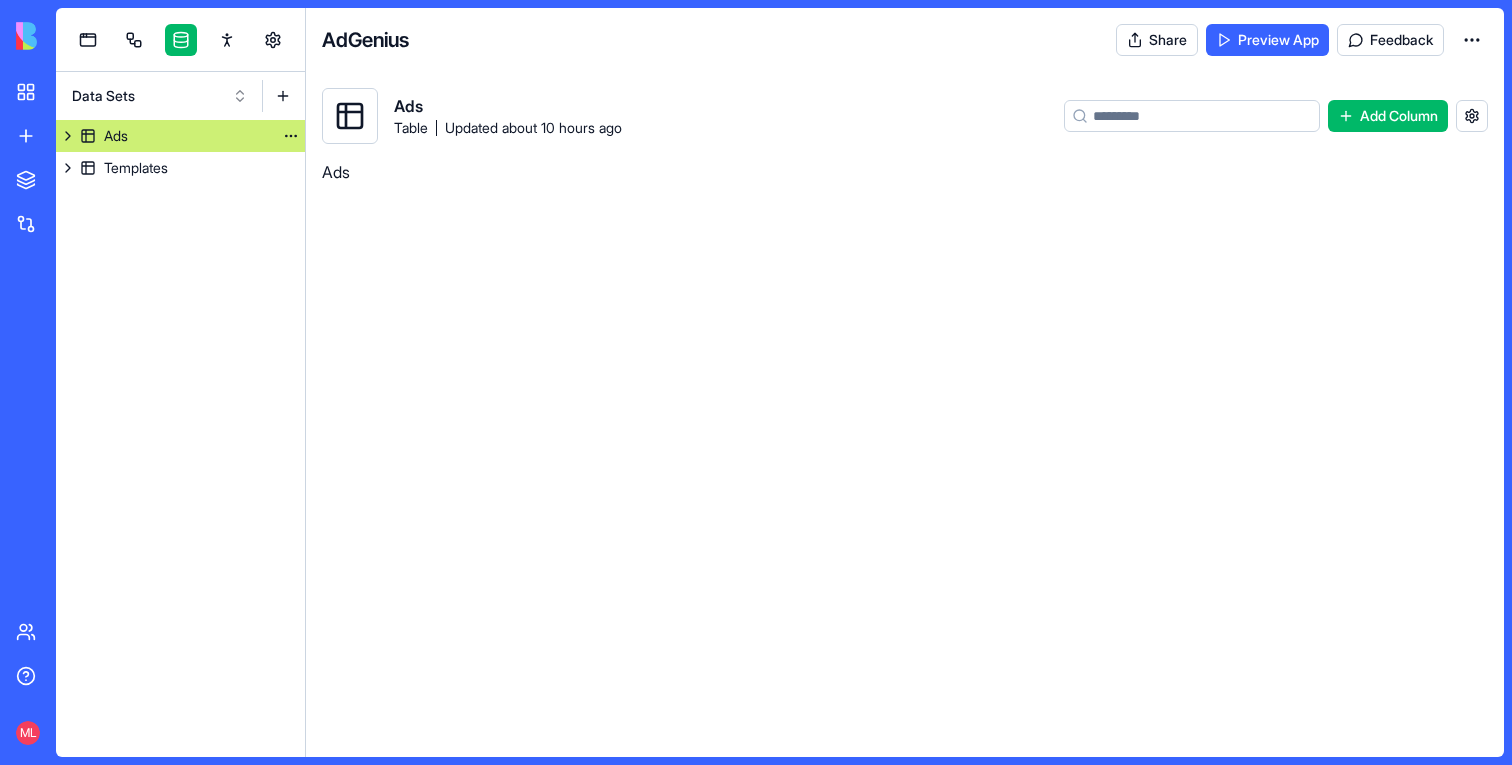 click on "Ads" at bounding box center [180, 136] 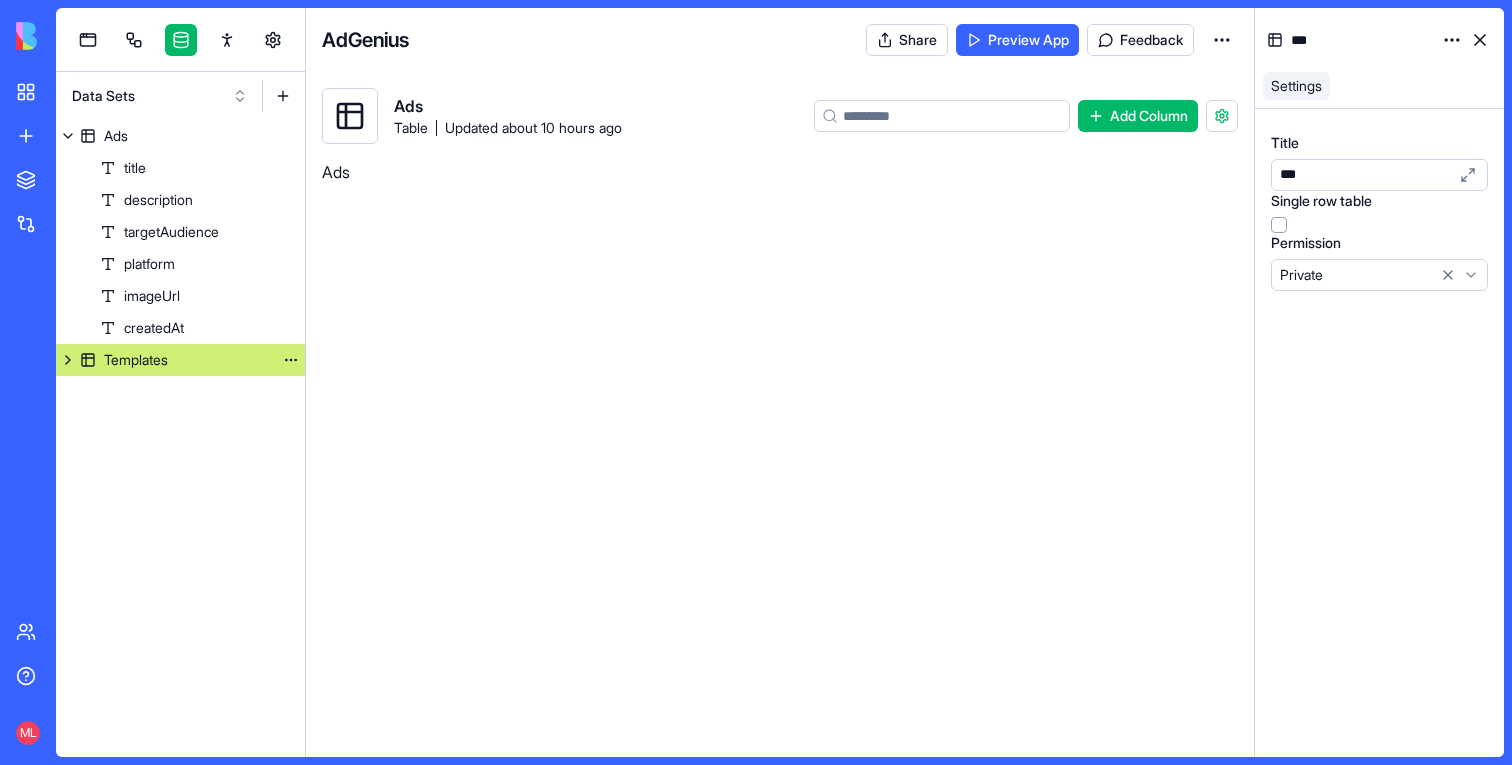 click on "Templates" at bounding box center (136, 360) 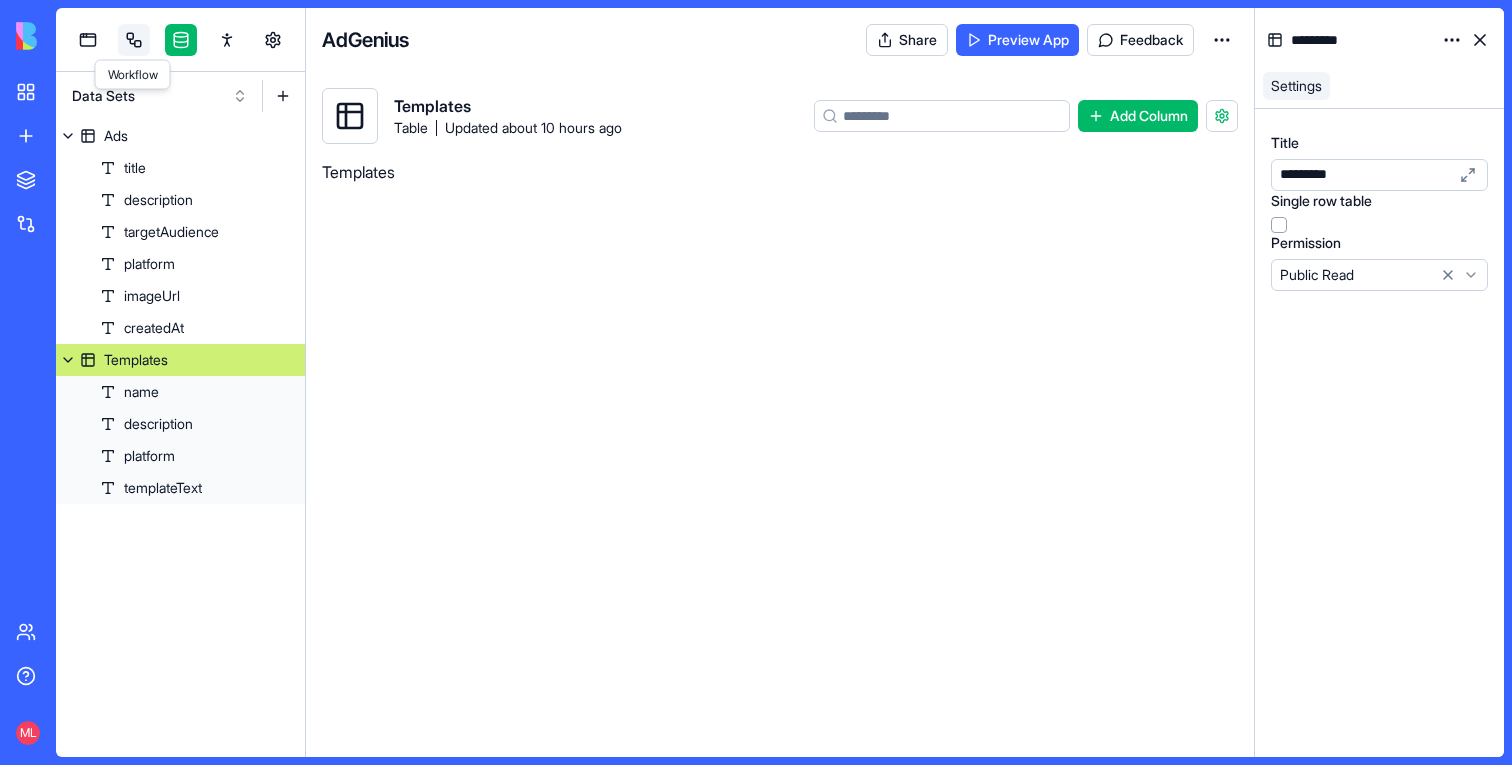 click at bounding box center (134, 40) 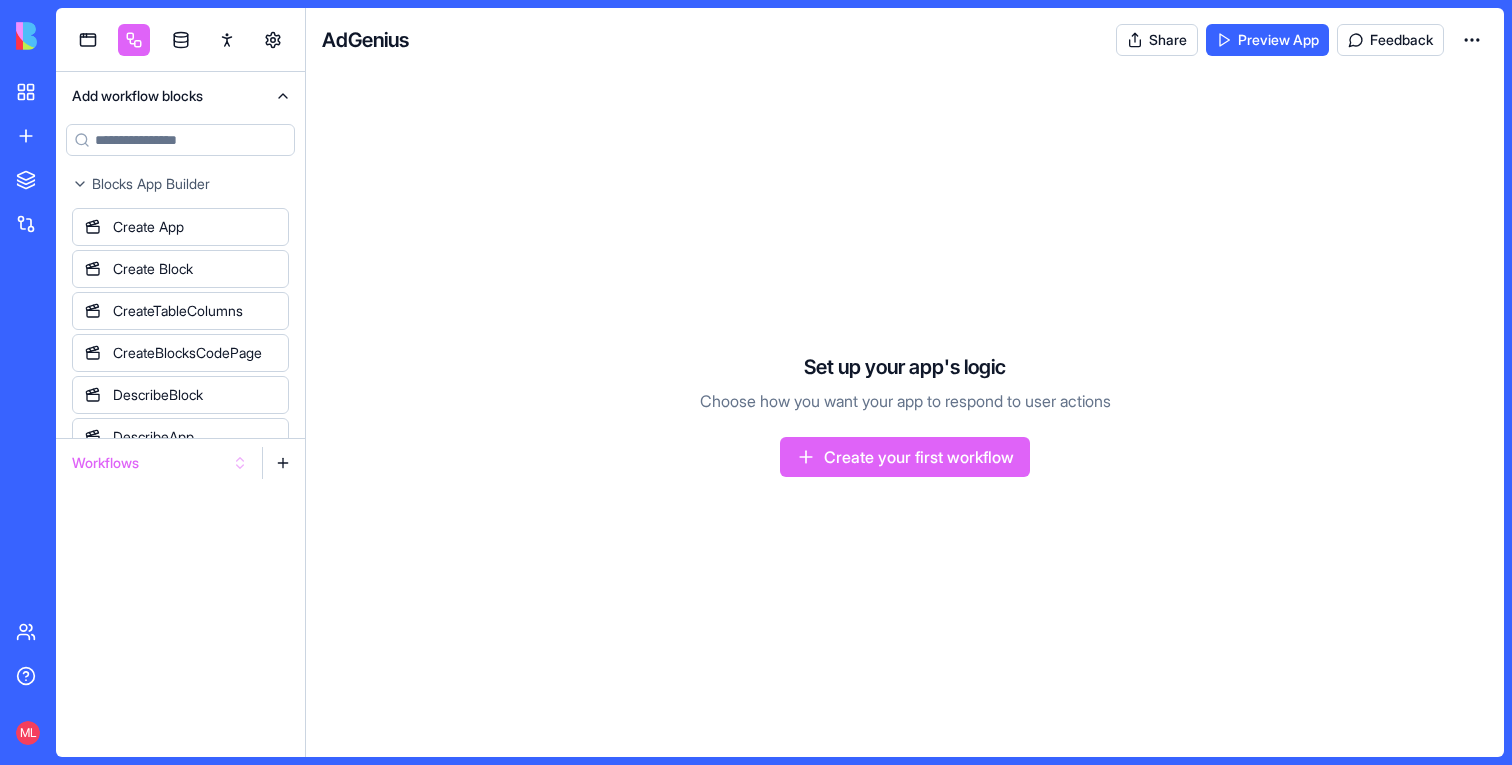click on "Workflows" at bounding box center [160, 463] 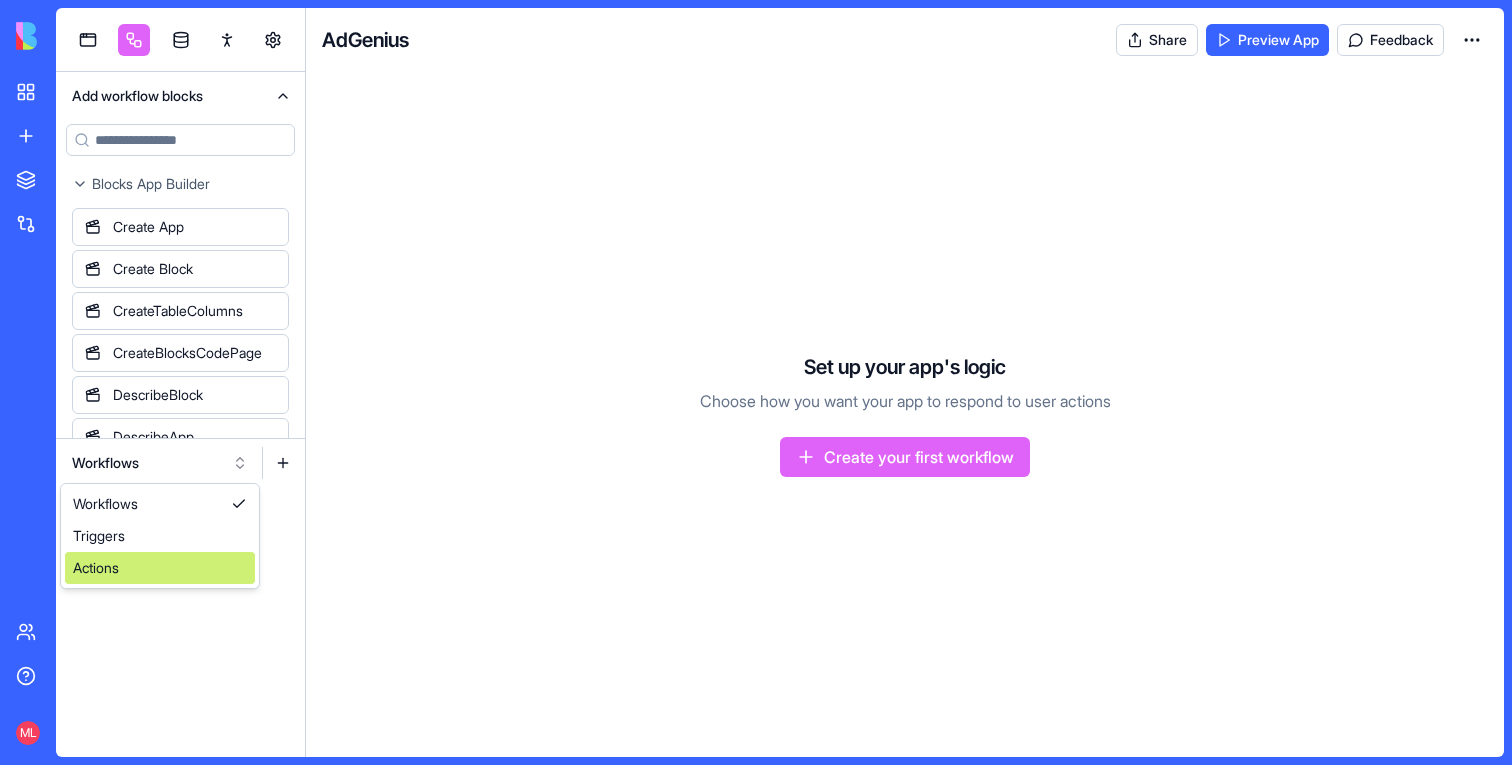 click on "Actions" at bounding box center [160, 568] 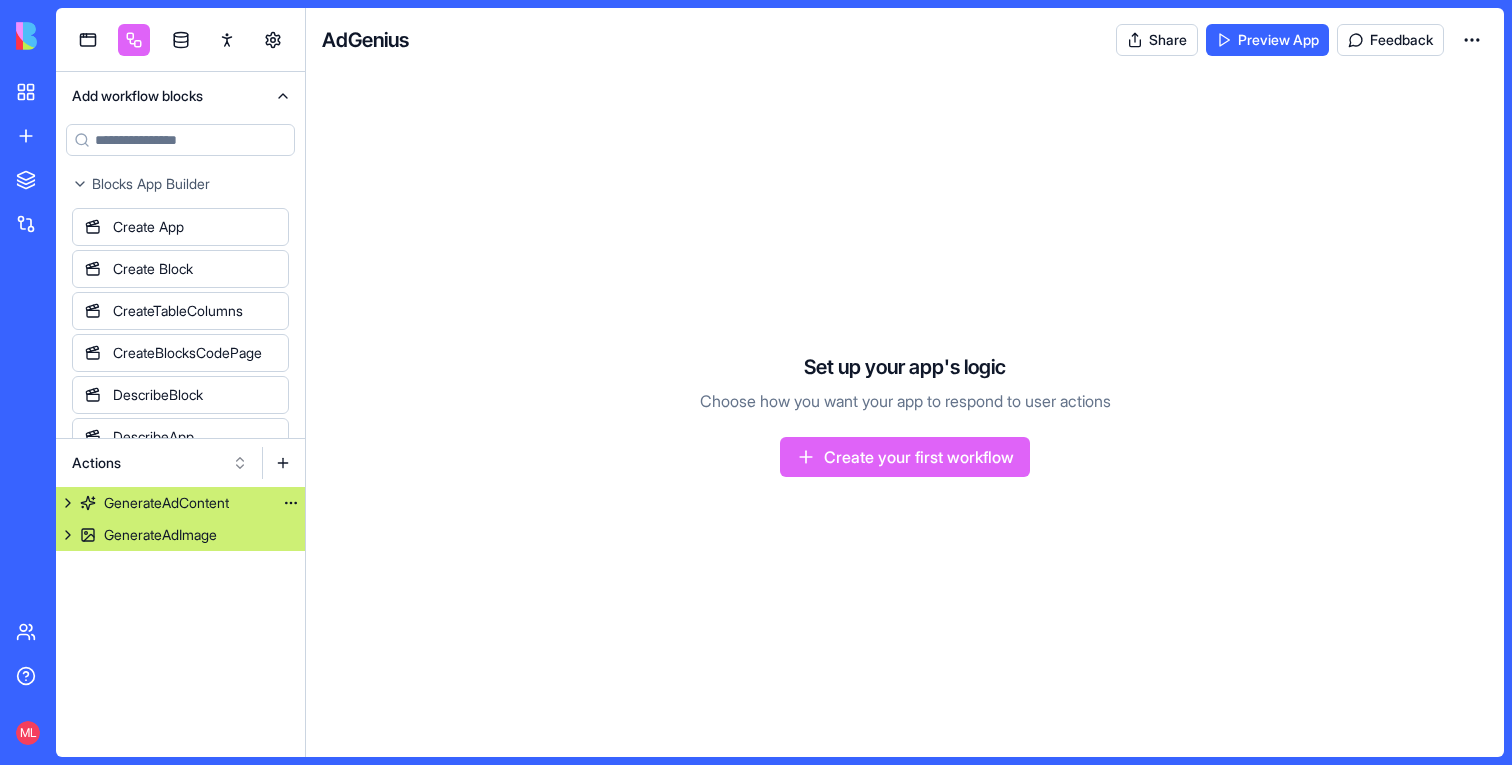 click on "GenerateAdContent" at bounding box center (166, 503) 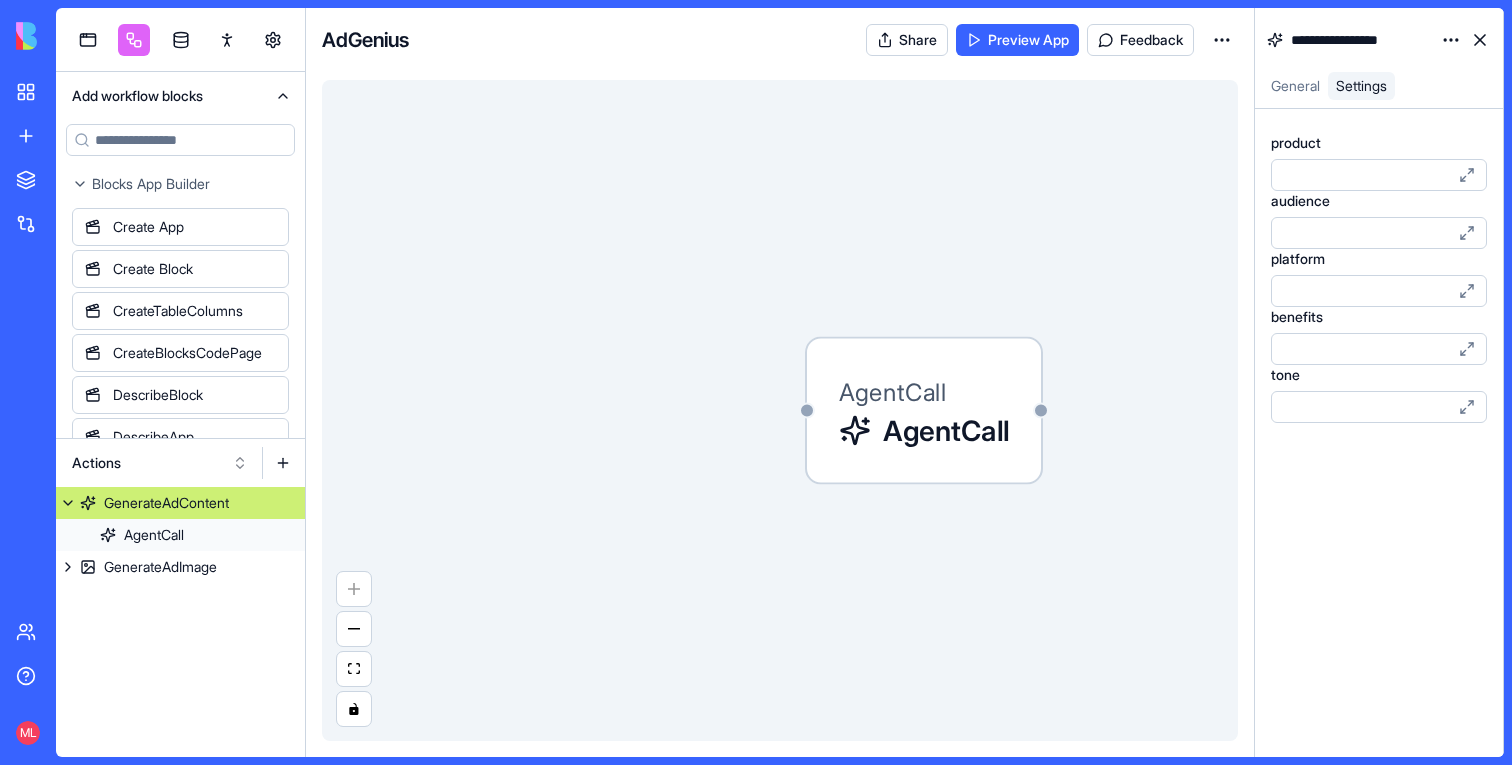 click on "AgentCall AgentCall" at bounding box center [780, 410] 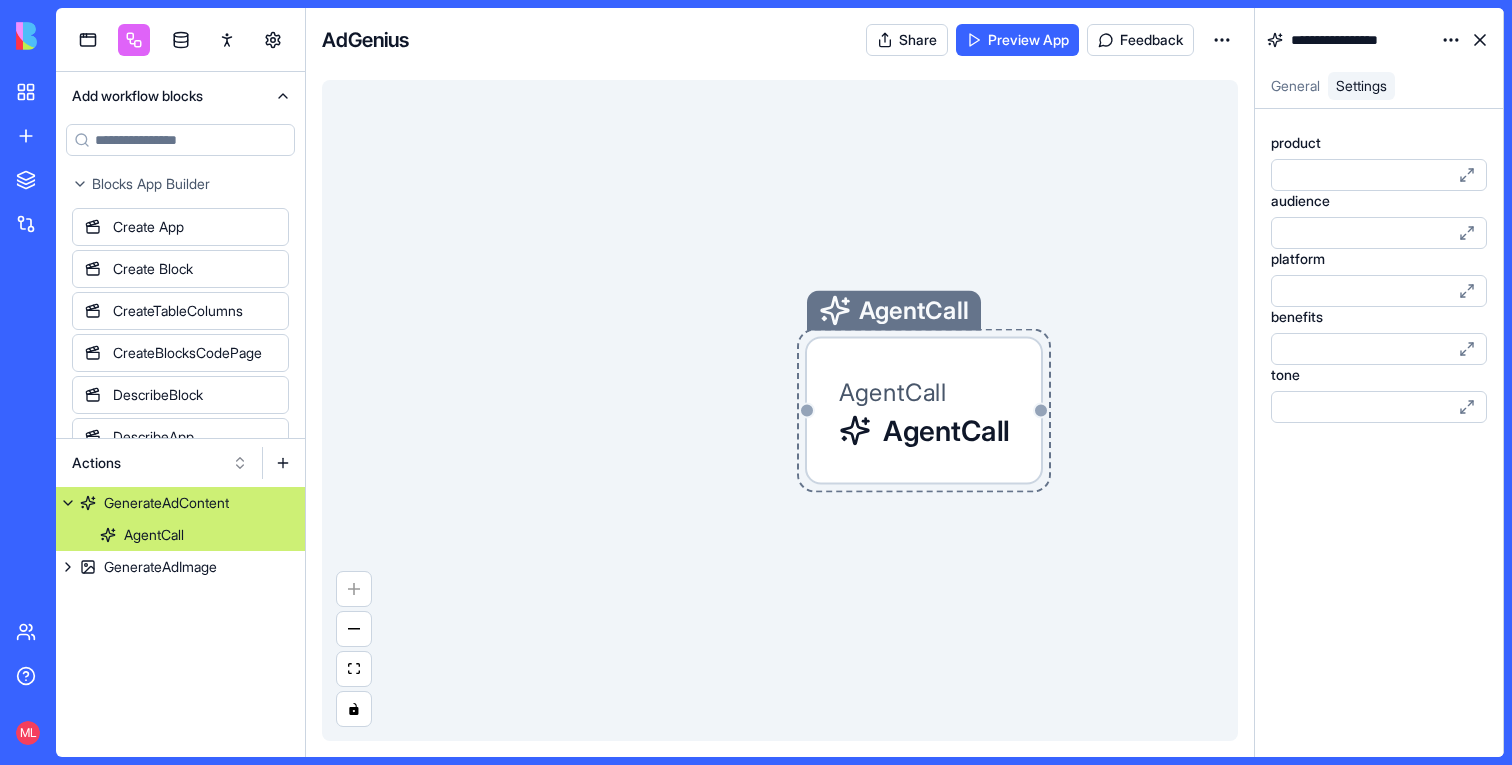 click on "AgentCall" at bounding box center [946, 431] 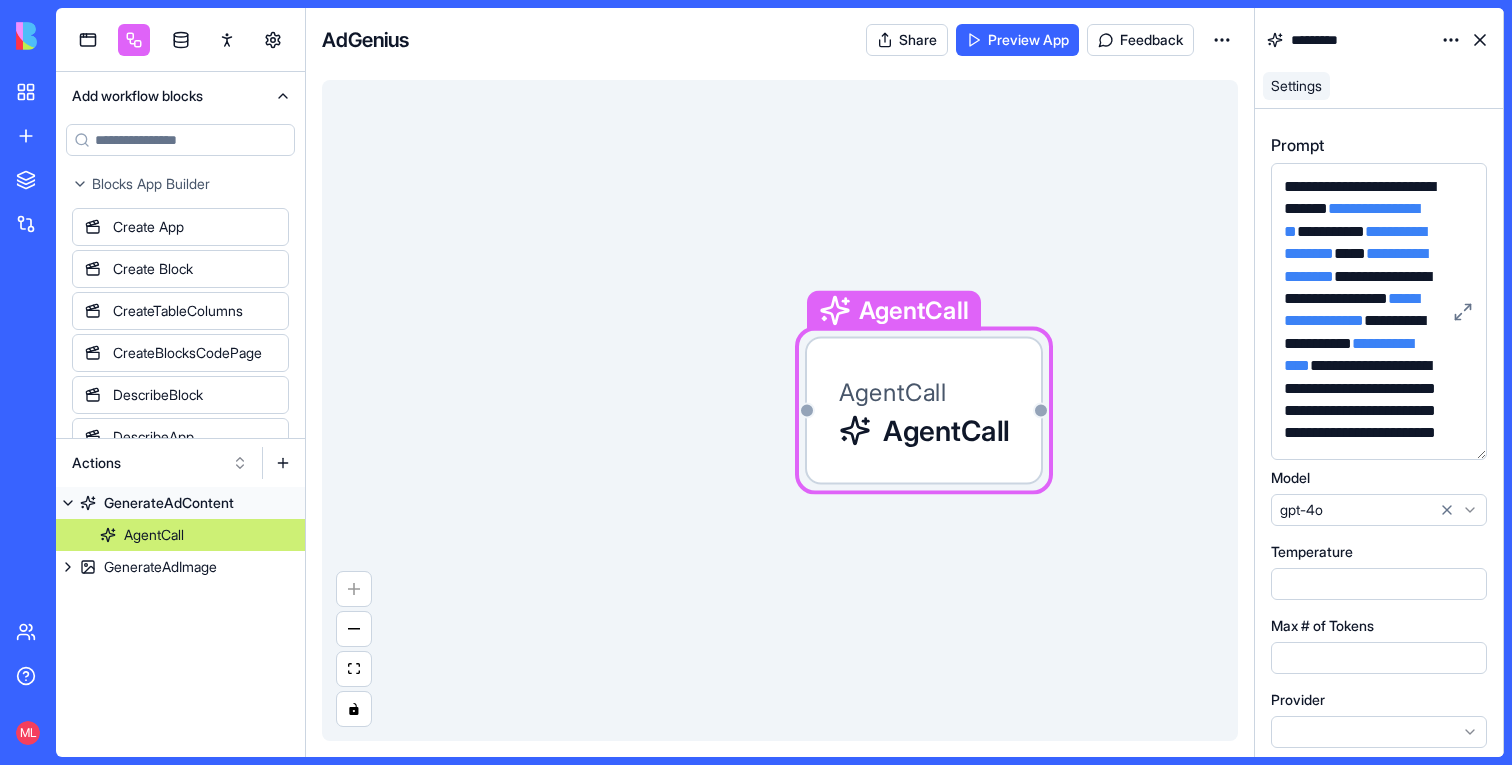drag, startPoint x: 1476, startPoint y: 284, endPoint x: 1485, endPoint y: 454, distance: 170.23807 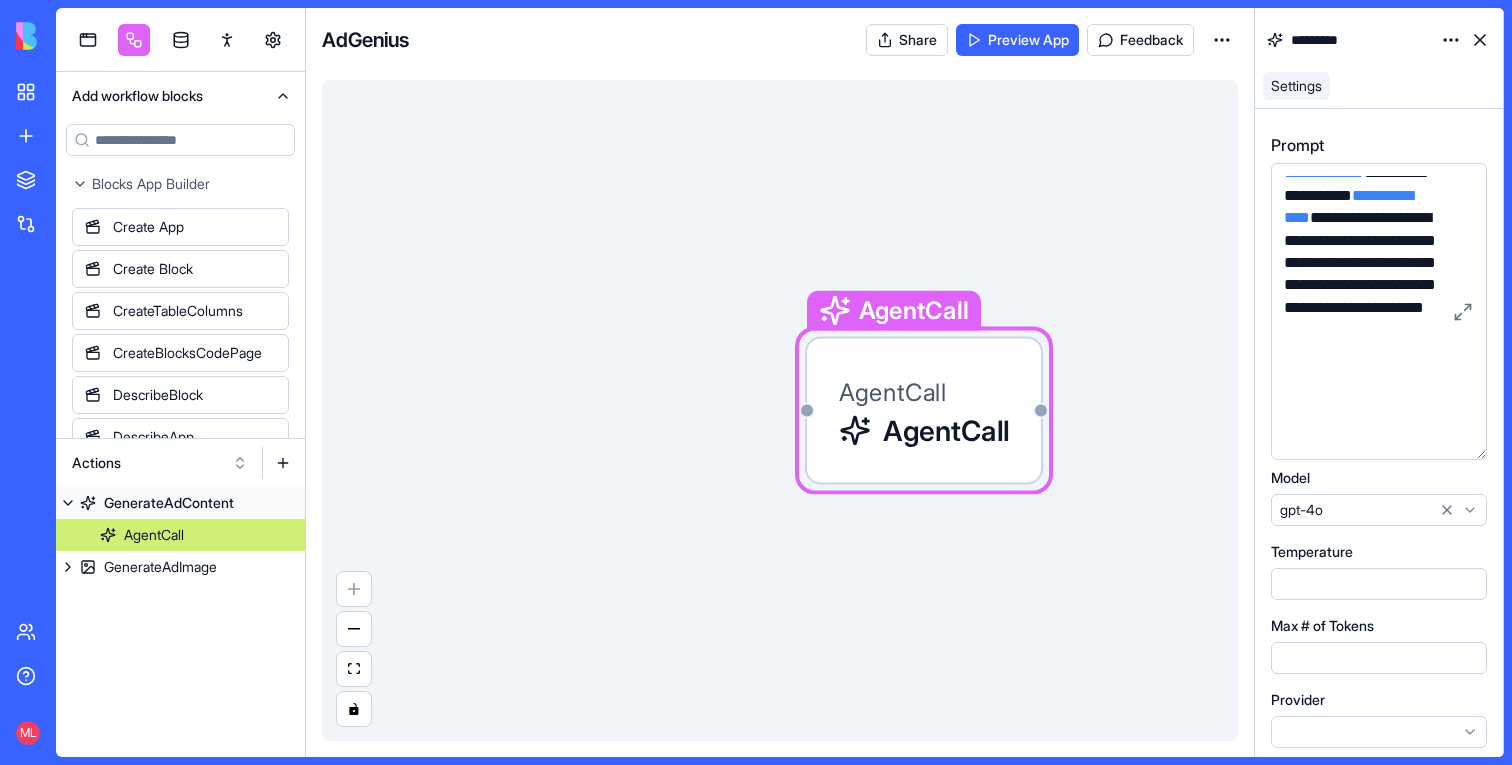 scroll, scrollTop: 151, scrollLeft: 0, axis: vertical 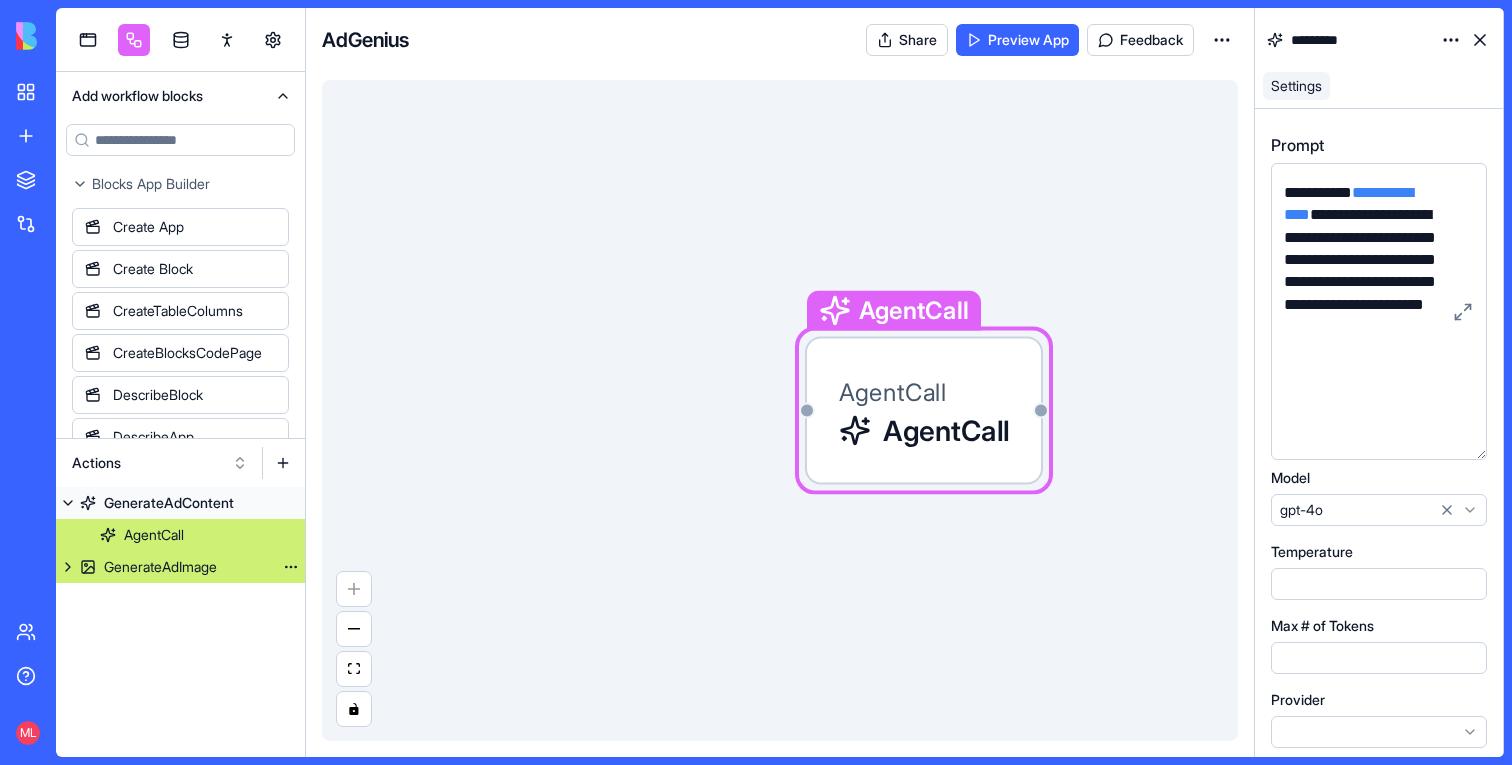 click on "GenerateAdImage" at bounding box center (180, 567) 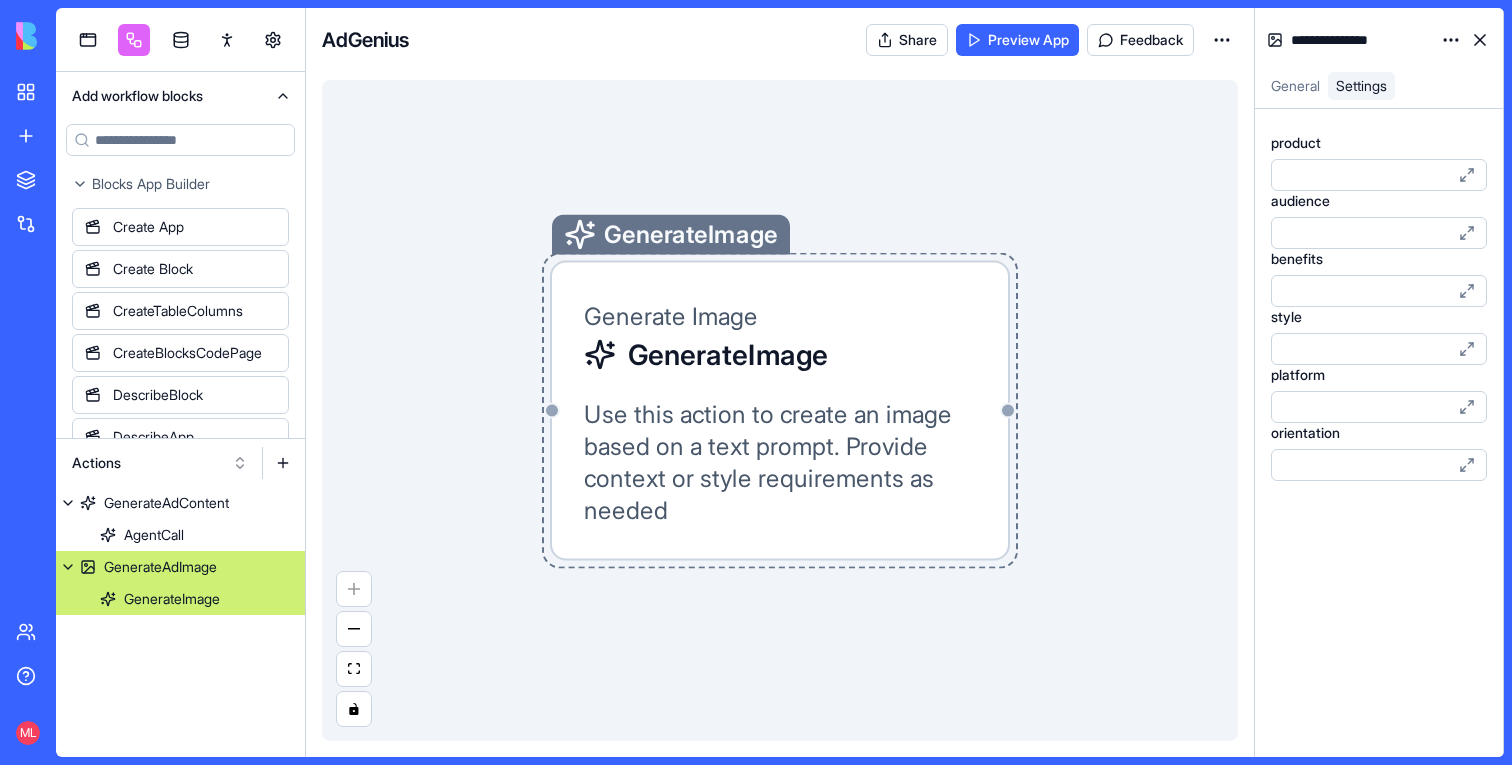 click on "Use this action to create an image based on a text prompt. Provide context or style requirements as needed" at bounding box center (780, 463) 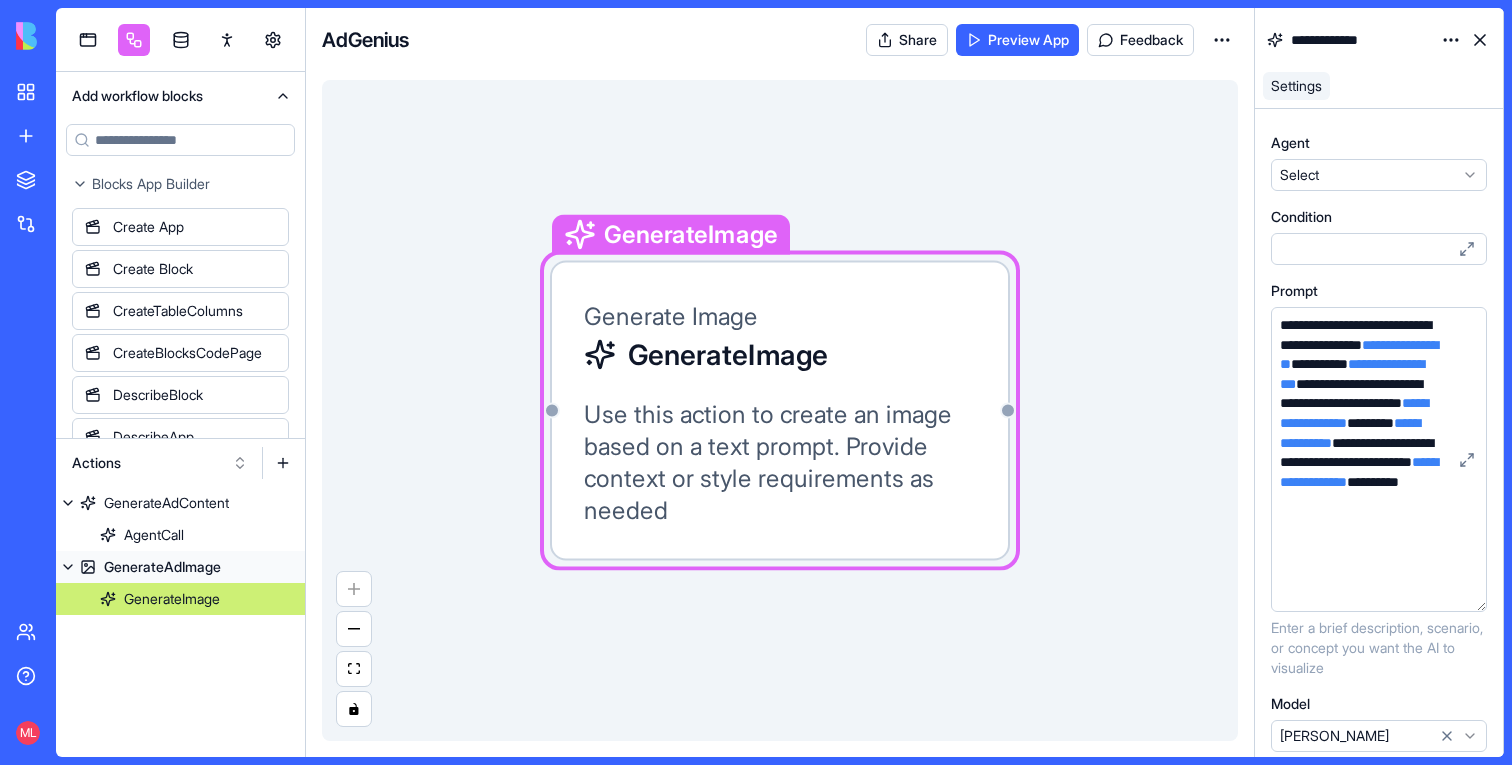 drag, startPoint x: 1480, startPoint y: 424, endPoint x: 1479, endPoint y: 612, distance: 188.00266 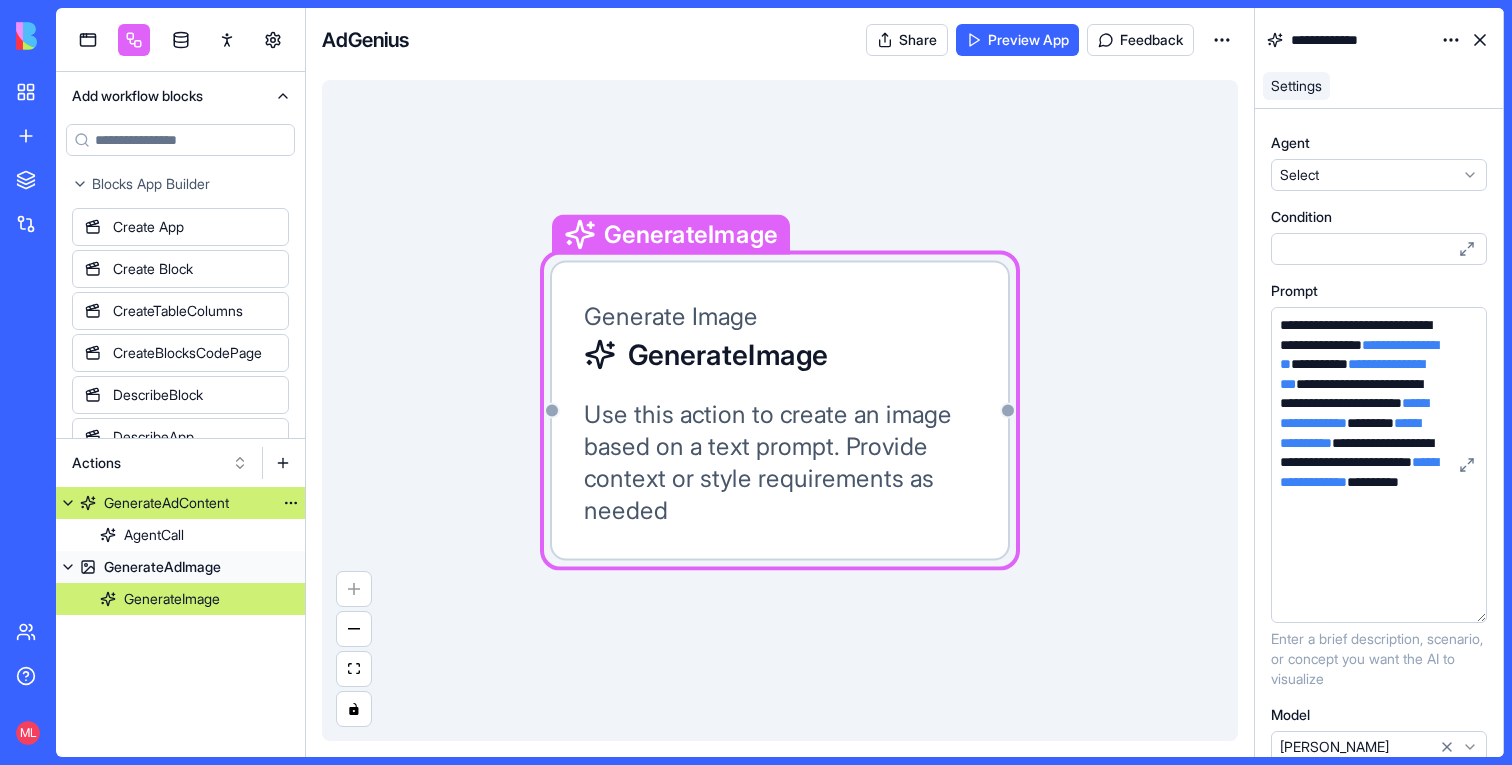 click on "GenerateAdContent" at bounding box center (166, 503) 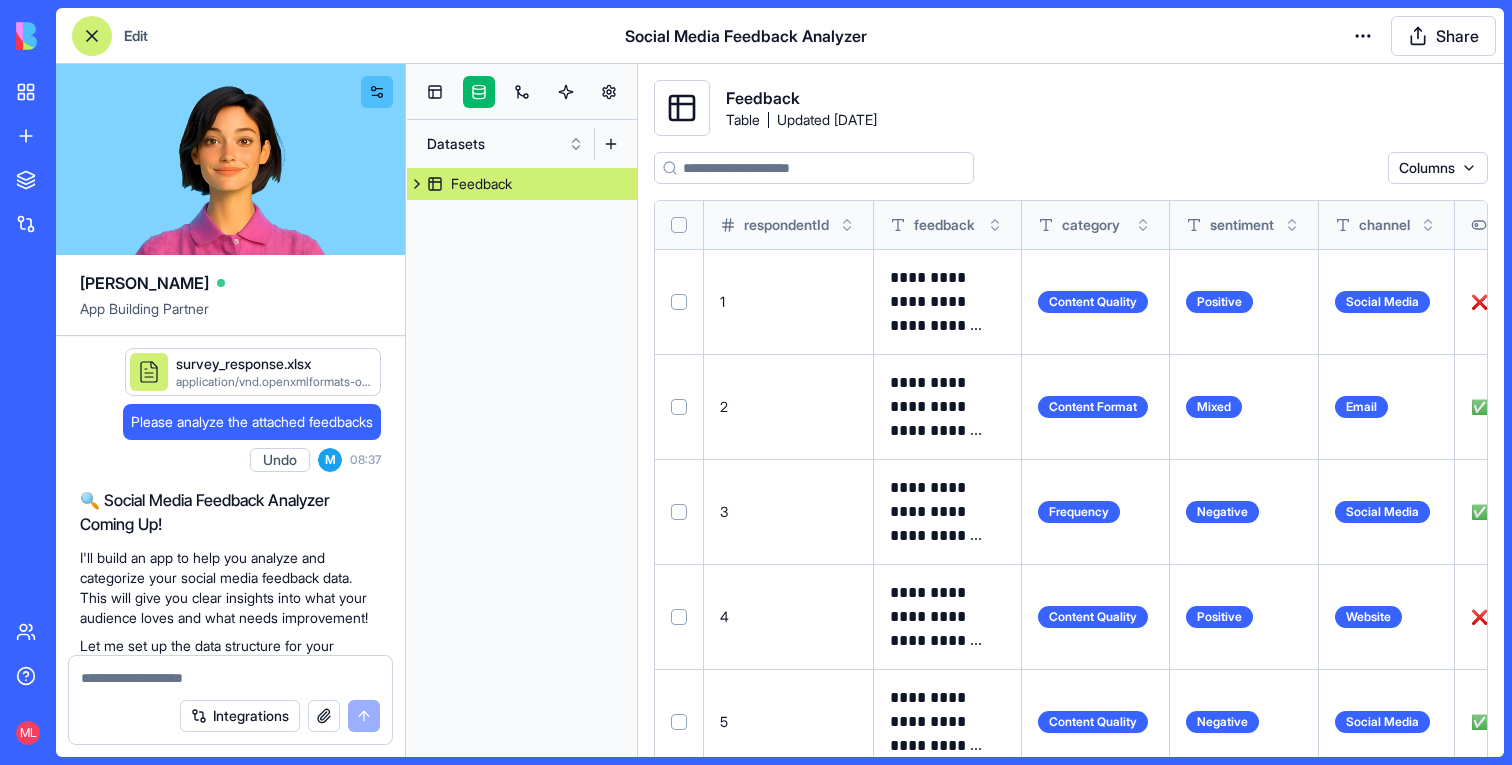 scroll, scrollTop: 0, scrollLeft: 0, axis: both 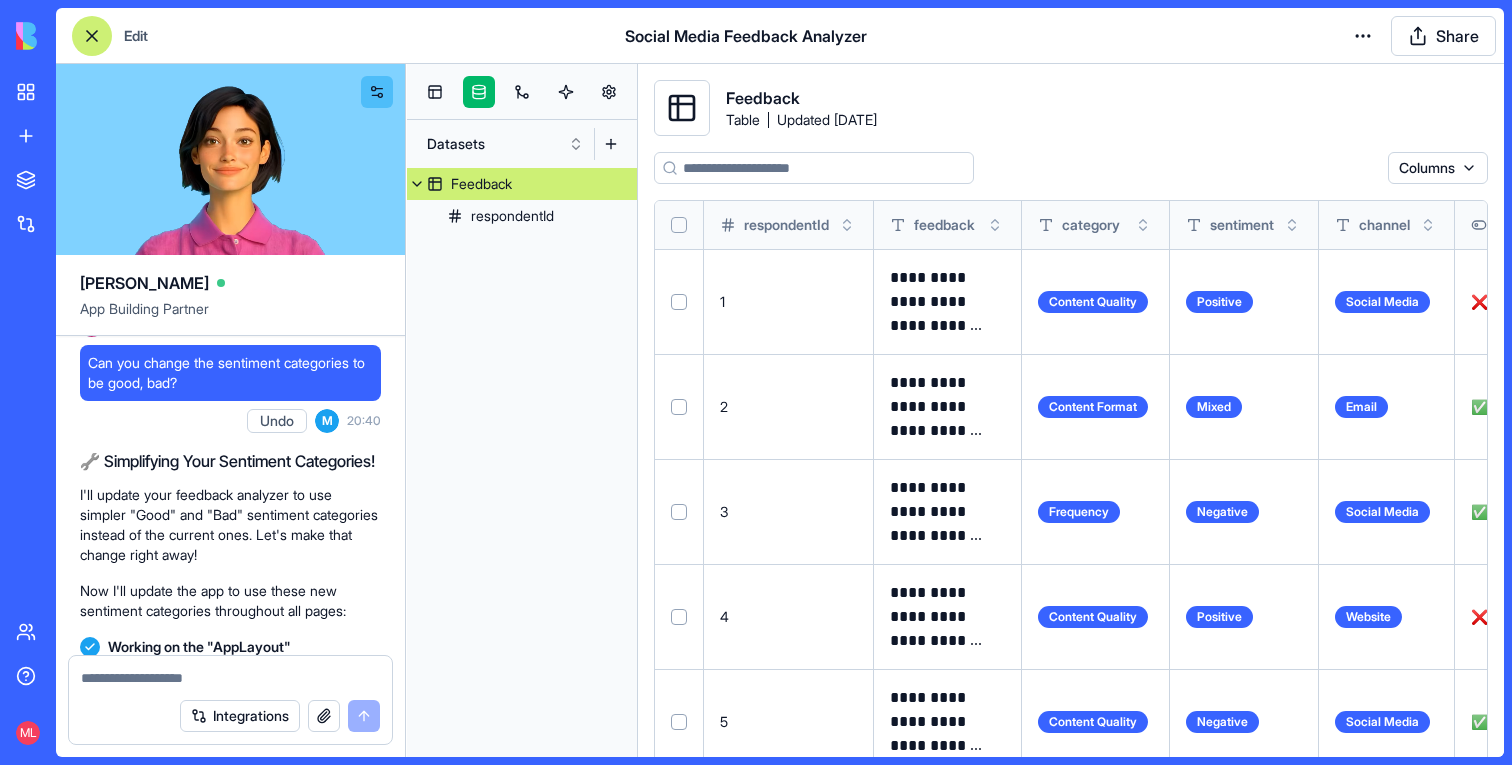 click on "Feedback" at bounding box center (522, 184) 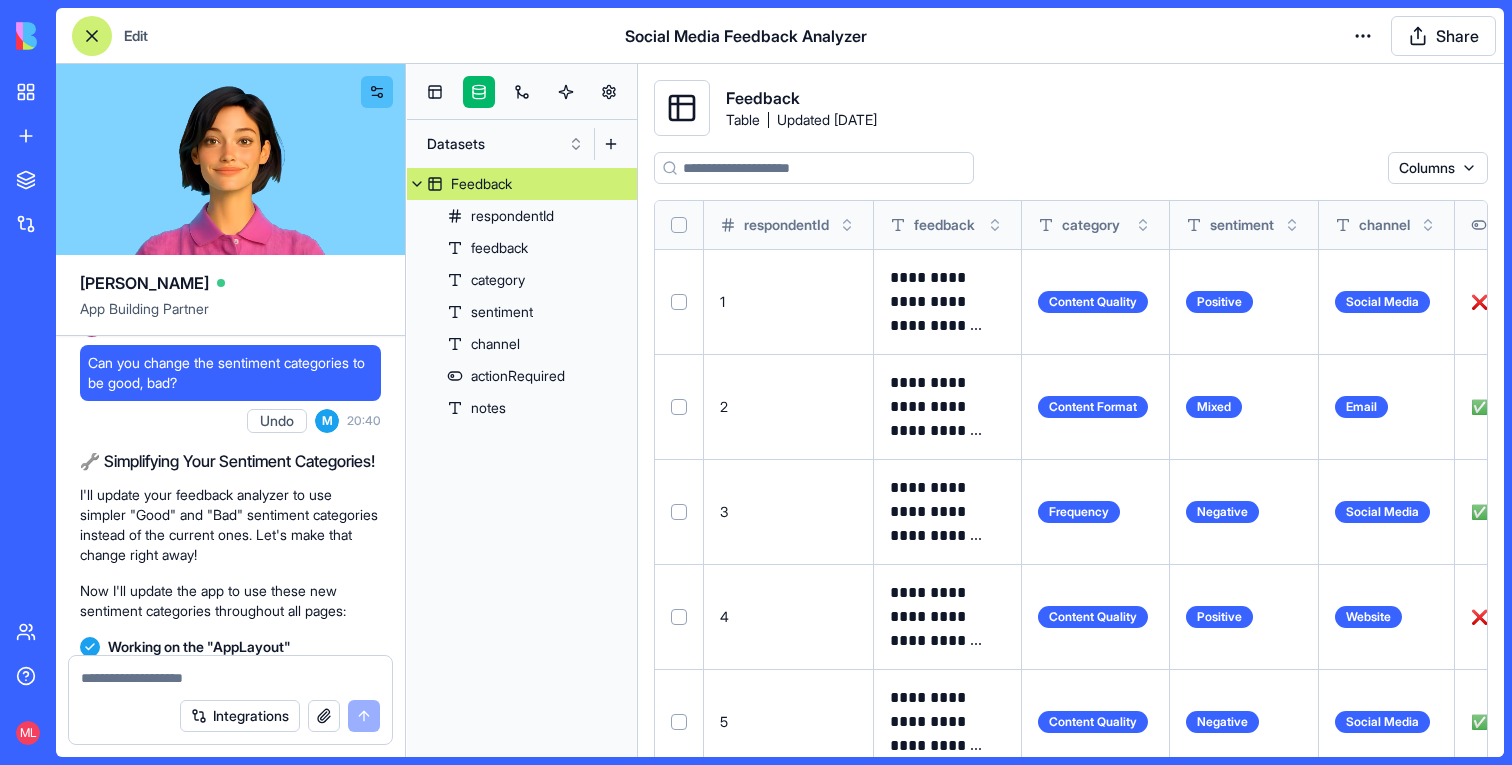 click on "Feedback" at bounding box center (522, 184) 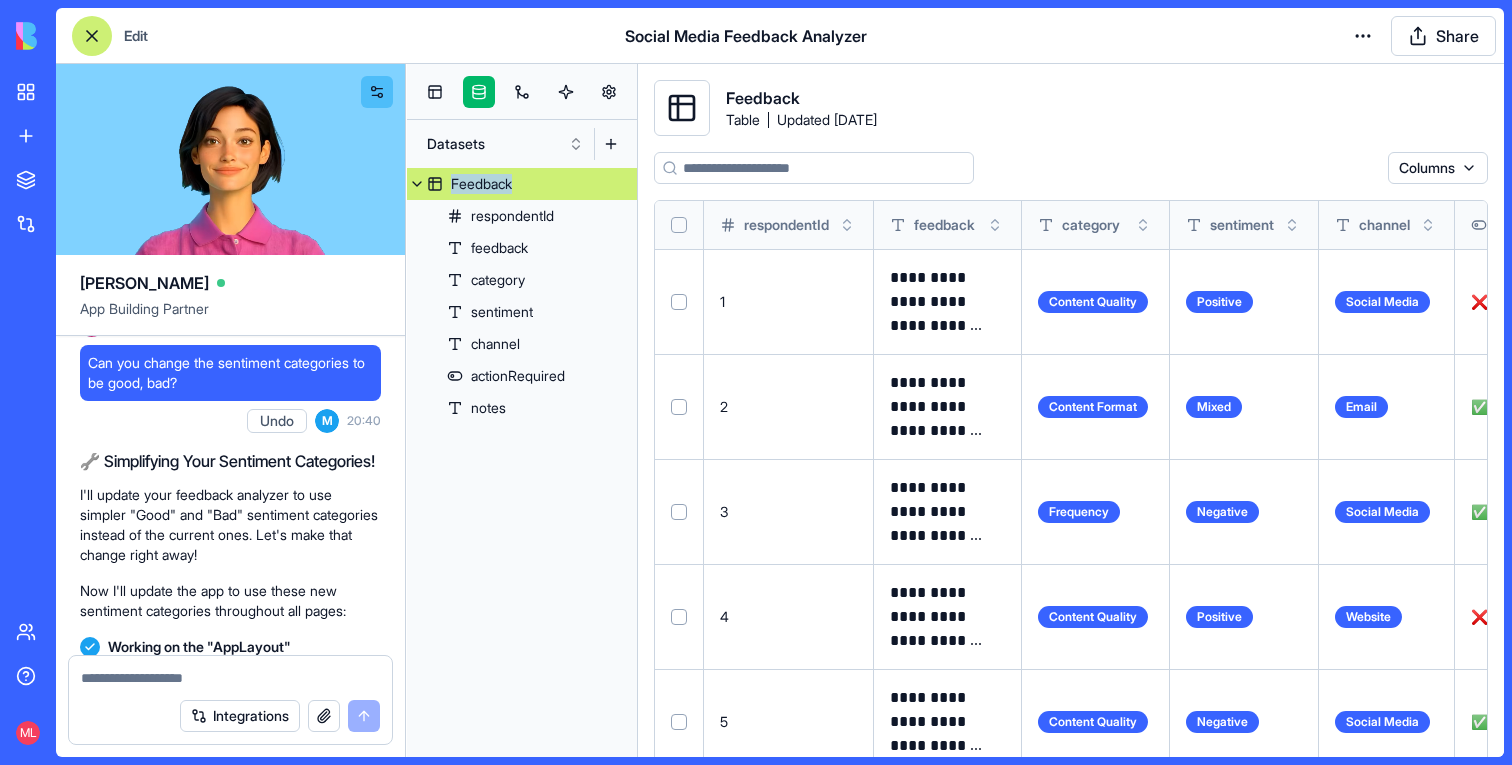 scroll, scrollTop: 0, scrollLeft: 354, axis: horizontal 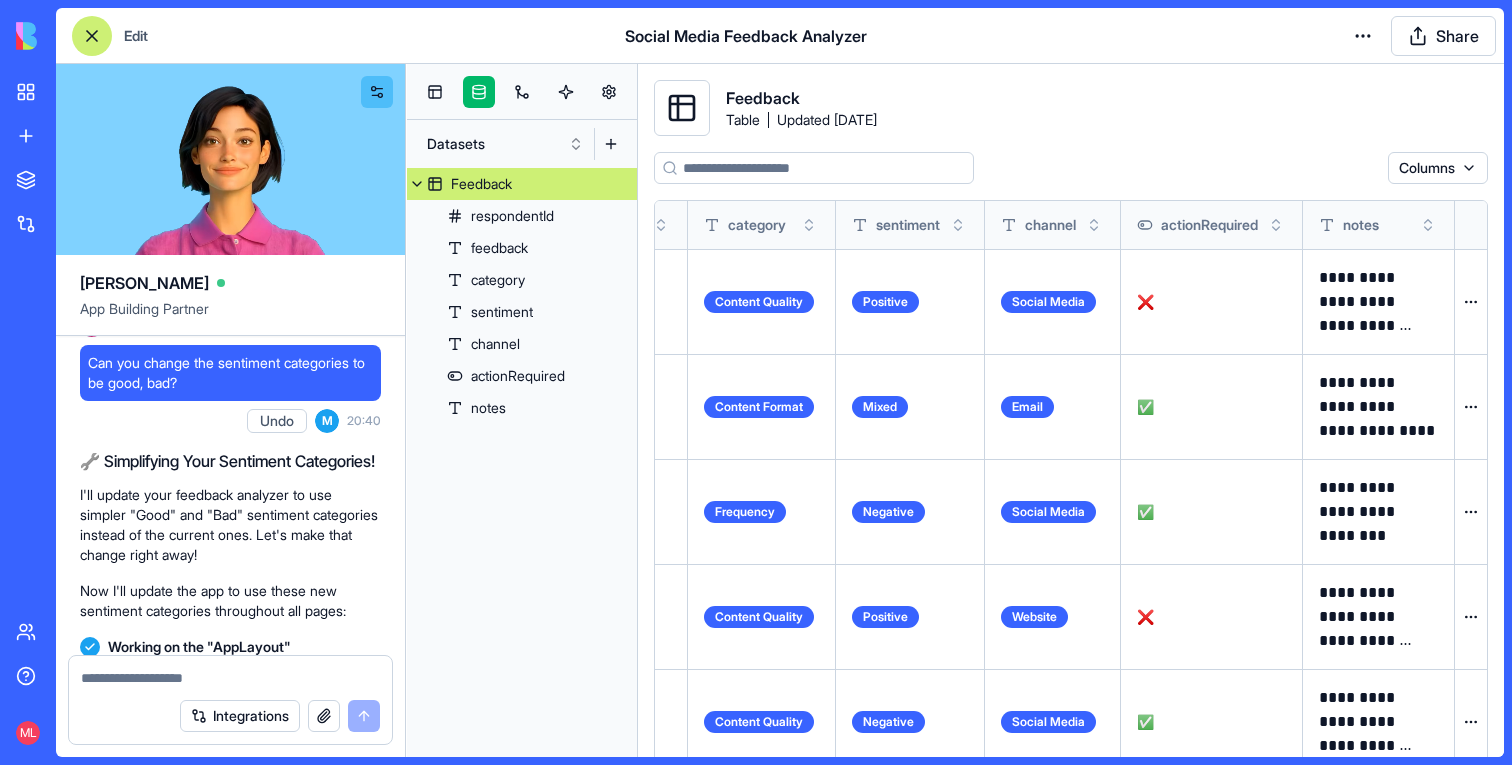 click on "notes" at bounding box center [1378, 225] 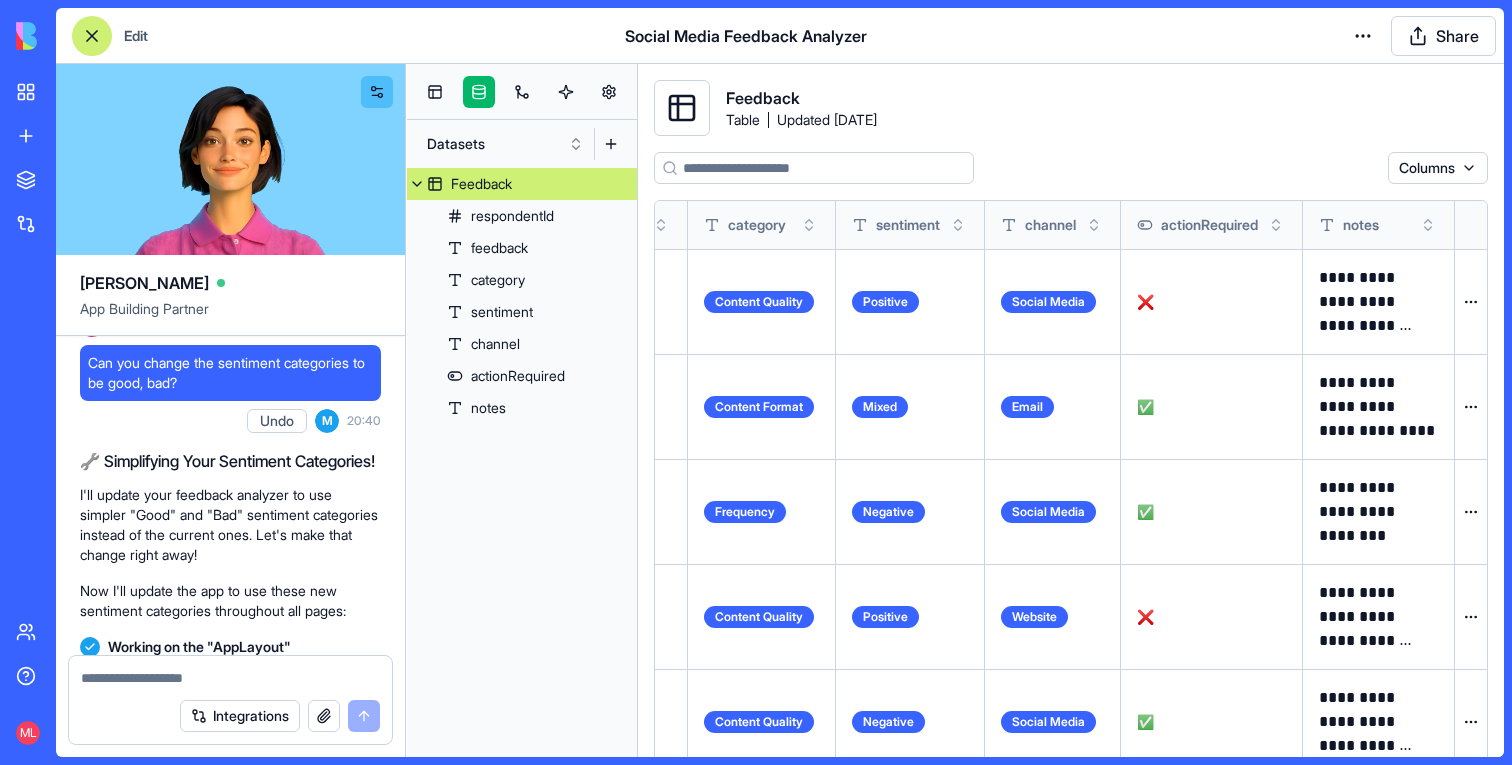 click at bounding box center [230, 678] 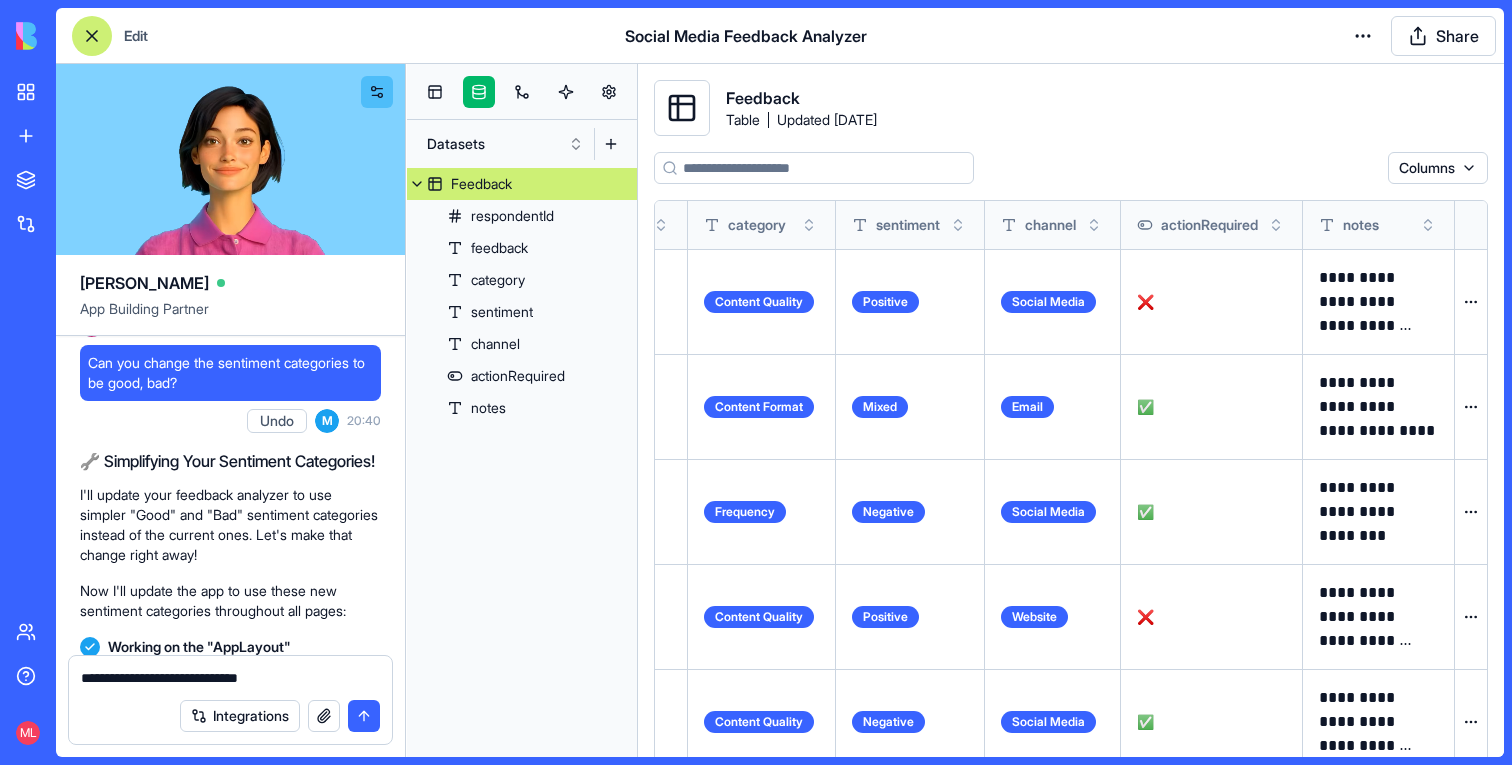 type on "**********" 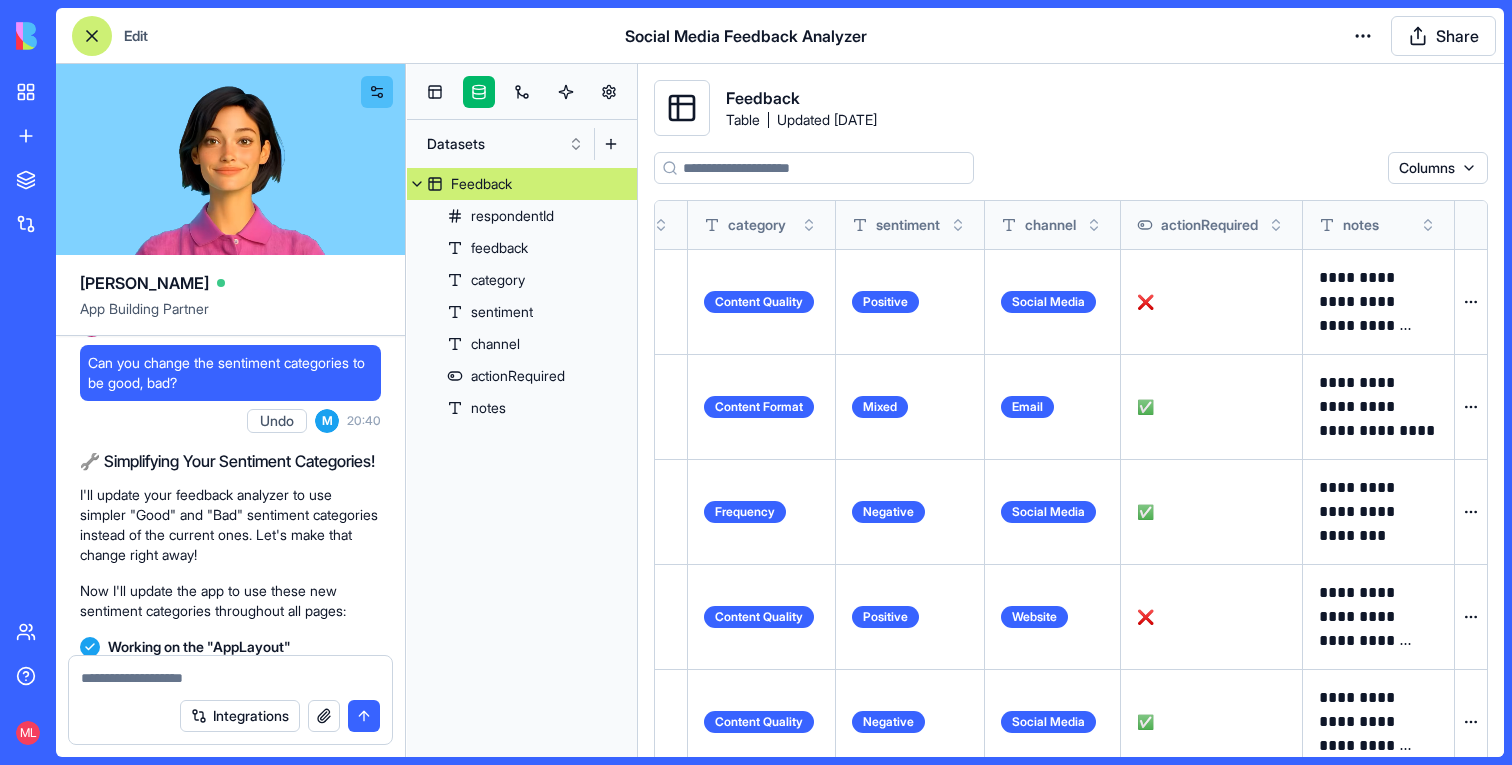 scroll, scrollTop: 2413, scrollLeft: 0, axis: vertical 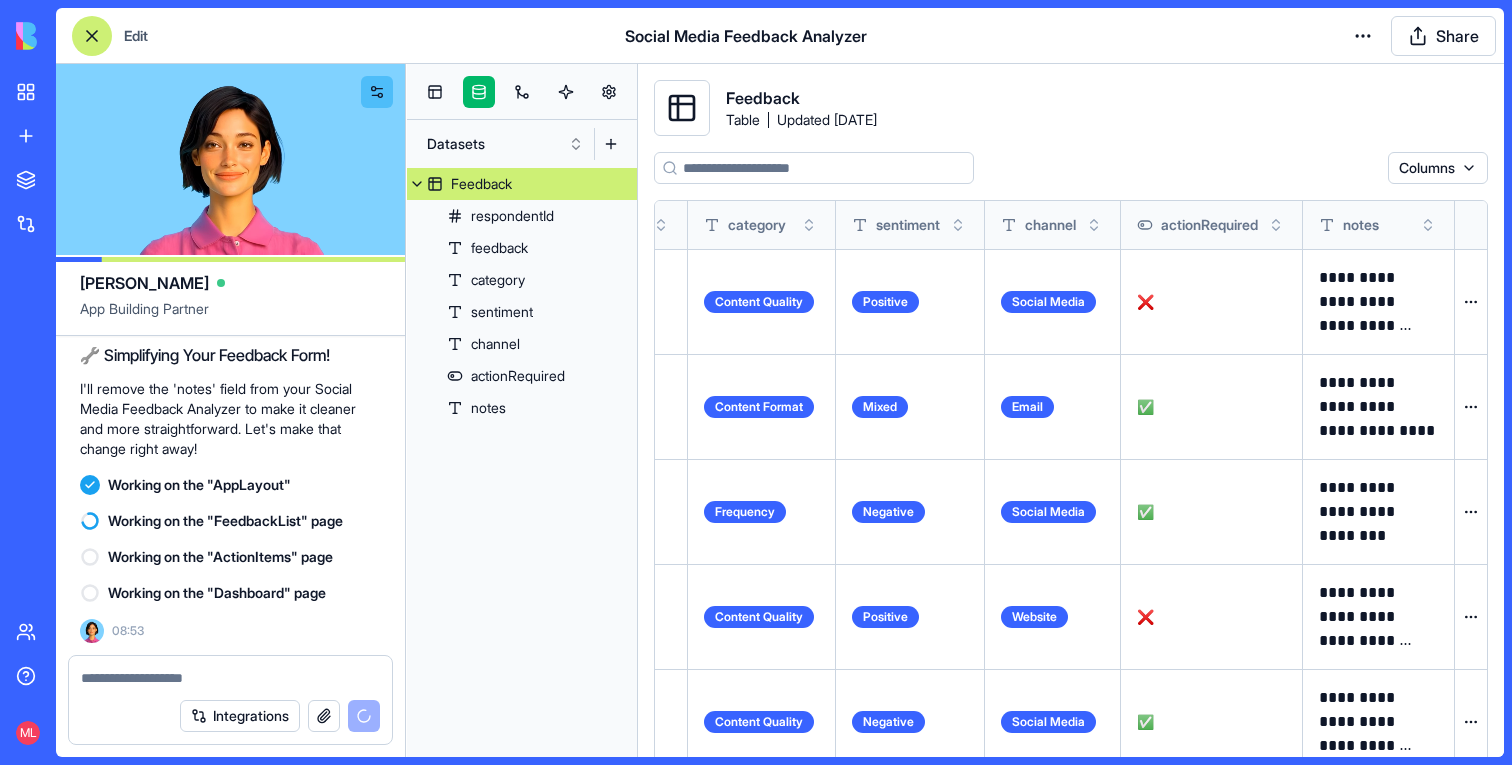 click at bounding box center [230, 678] 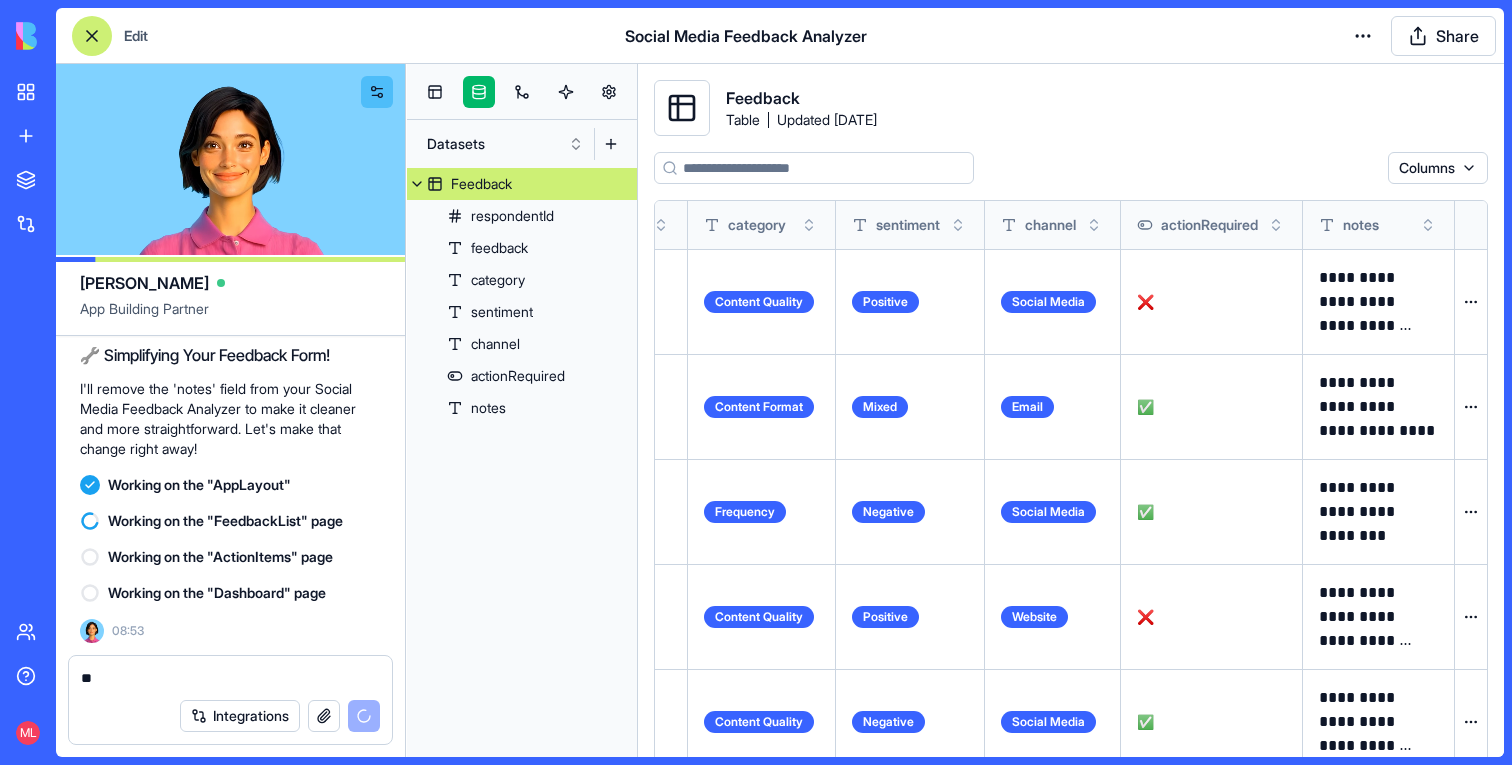 type on "*" 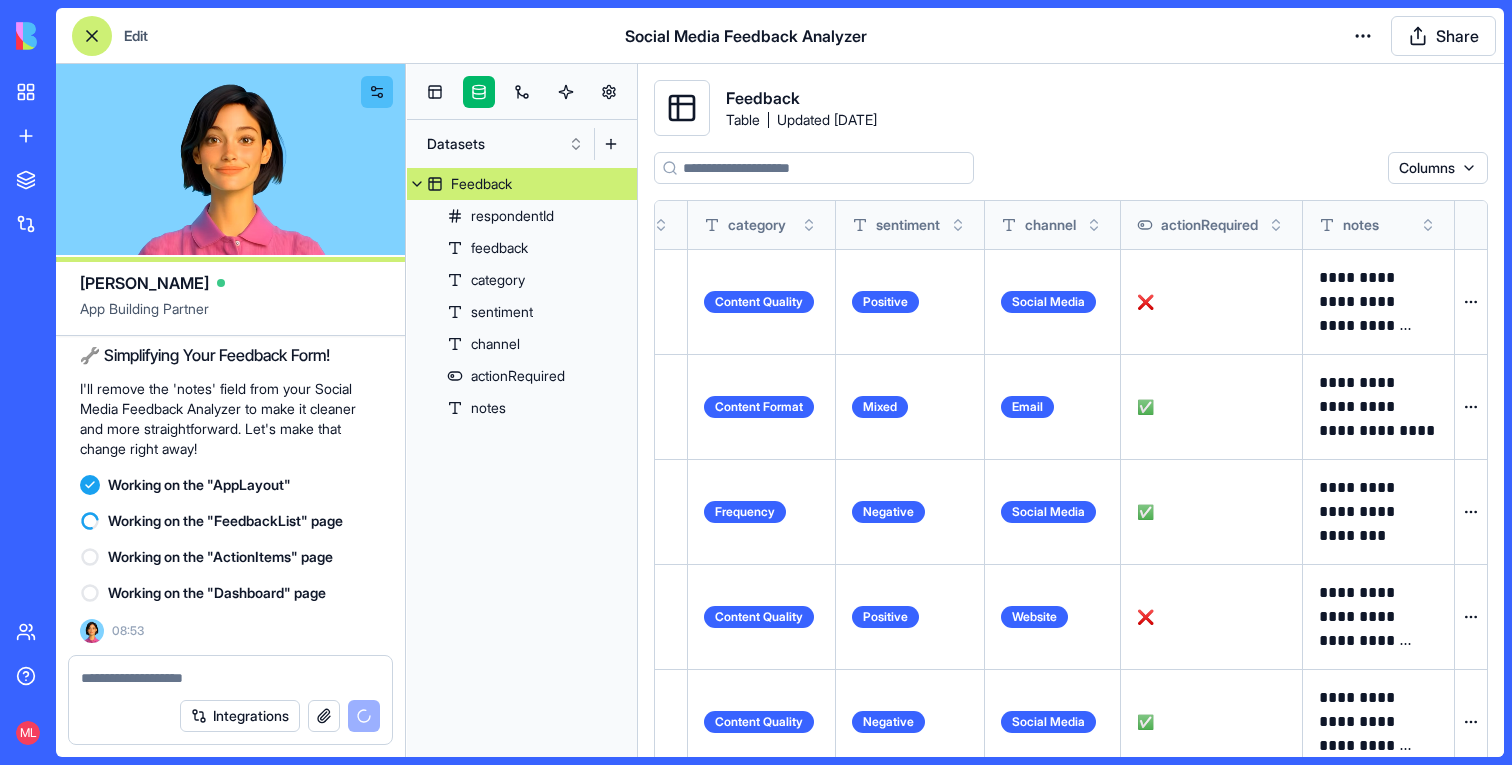 type on "*" 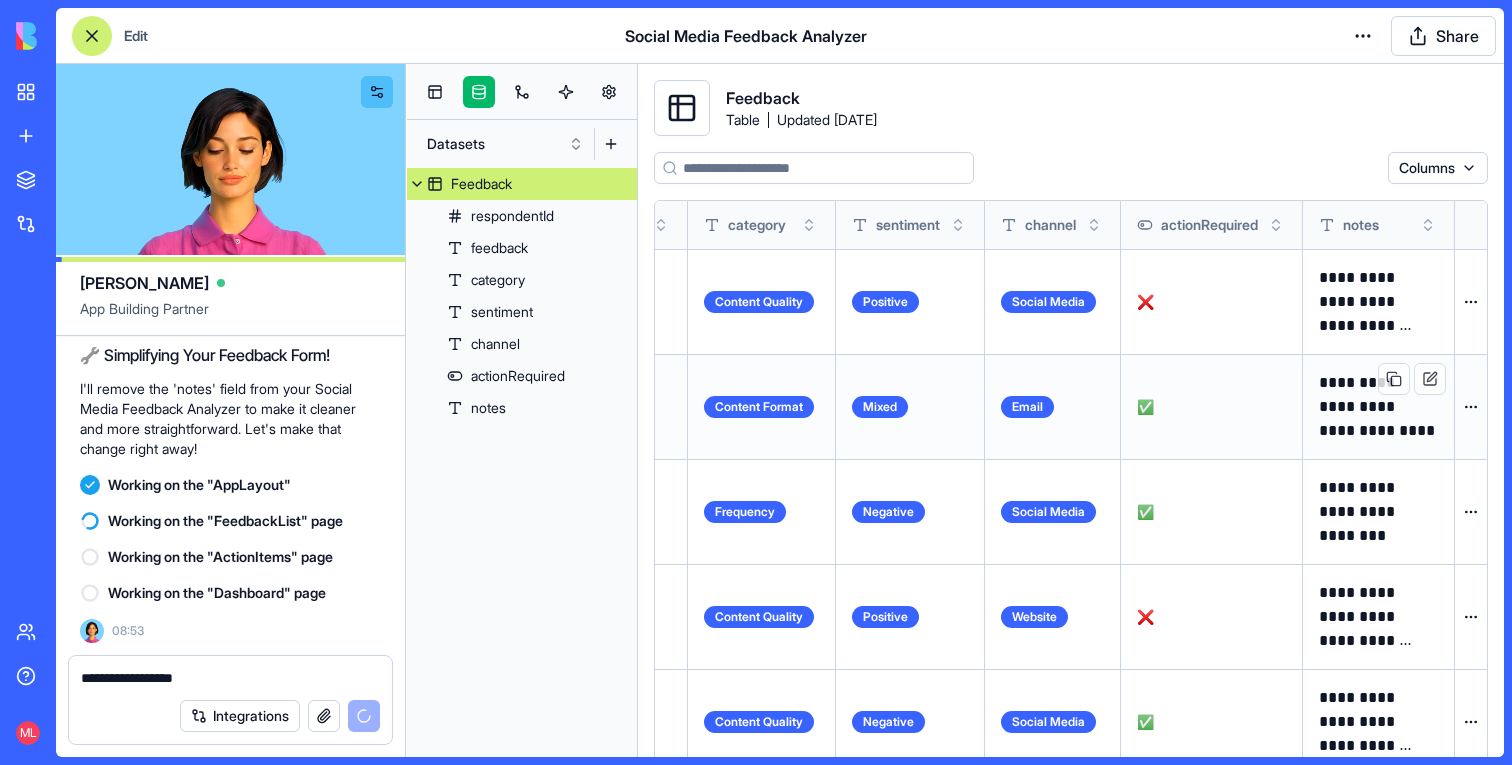 click on "**********" at bounding box center (1379, 406) 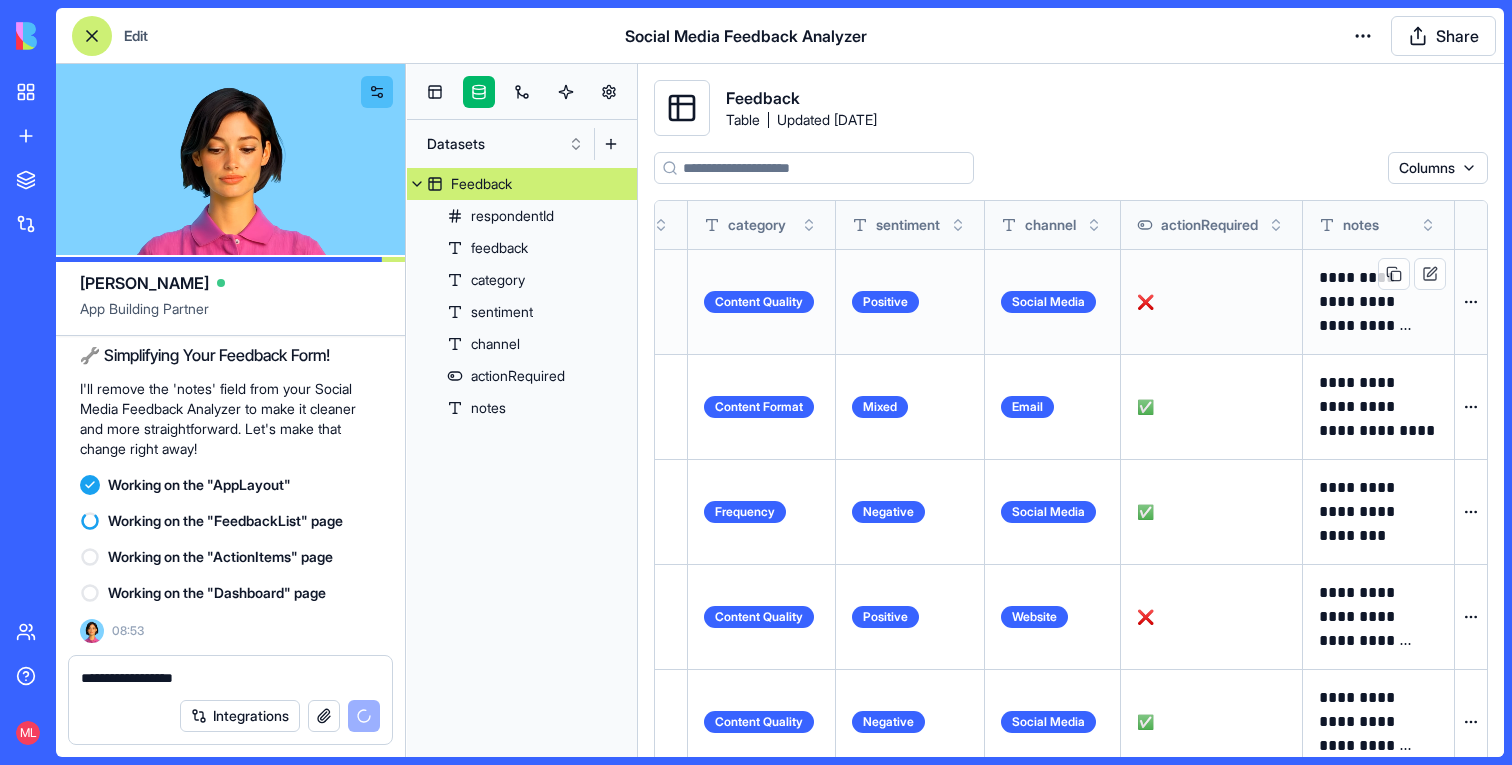 click on "**********" at bounding box center (1378, 302) 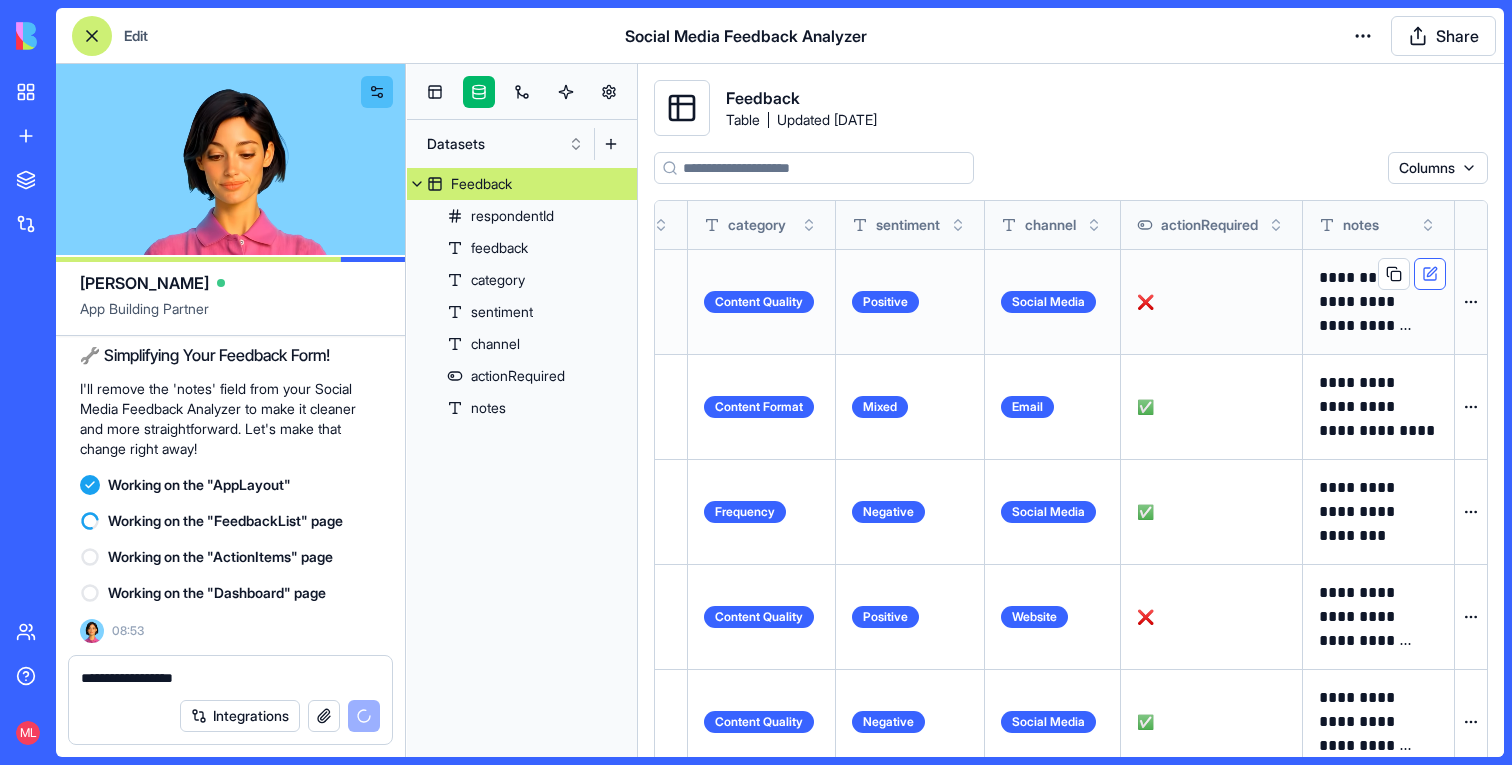 click at bounding box center [1430, 274] 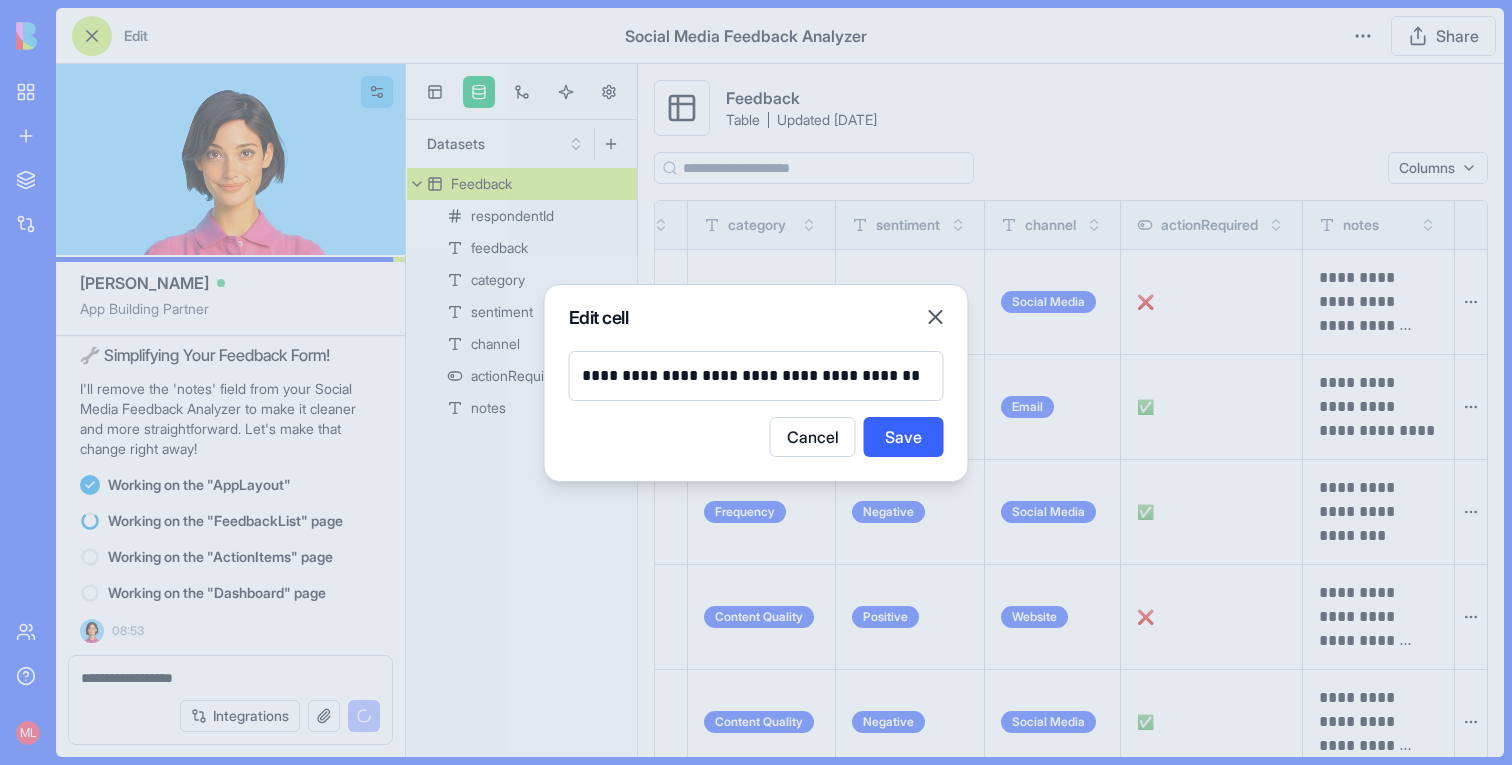 click at bounding box center [756, 382] 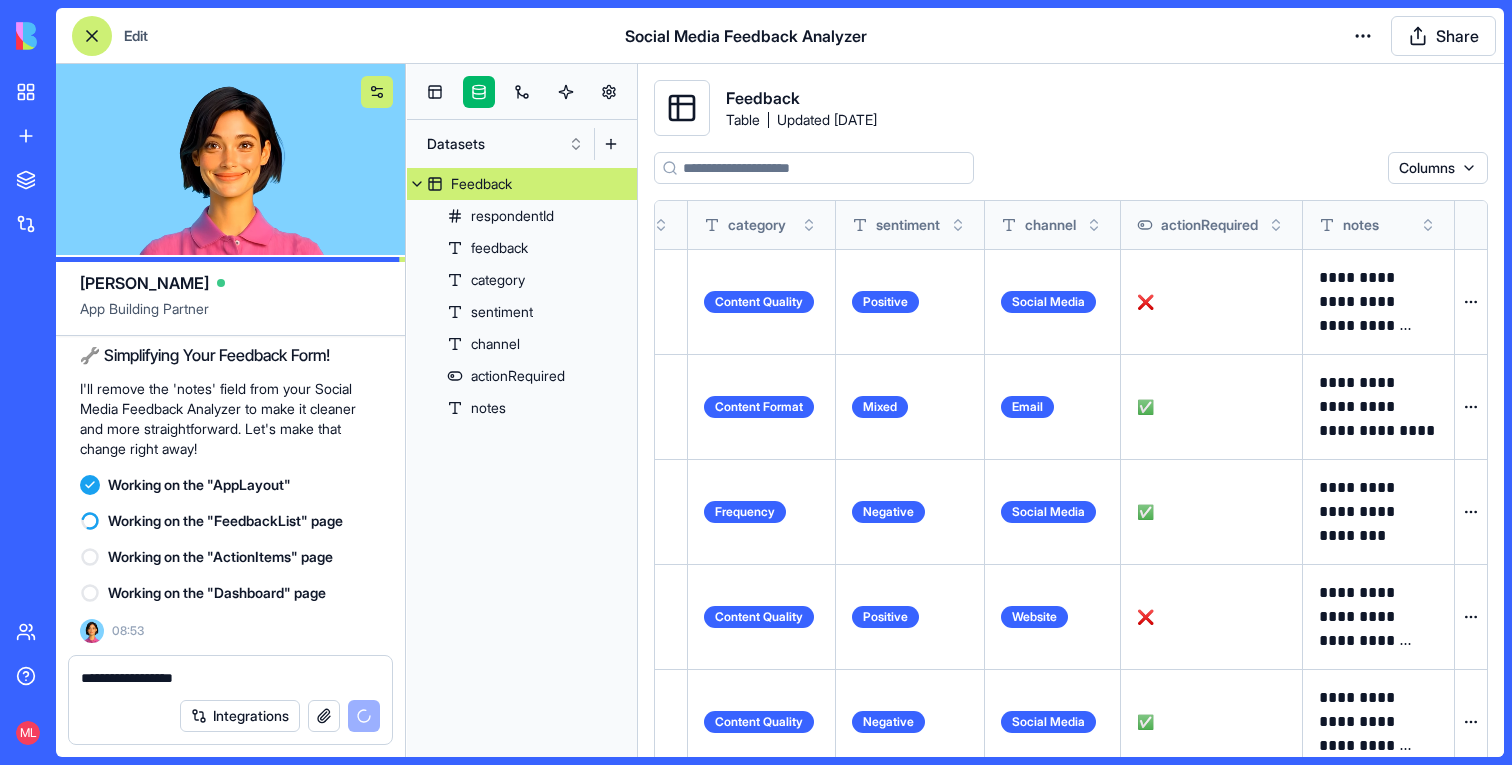 click at bounding box center (377, 92) 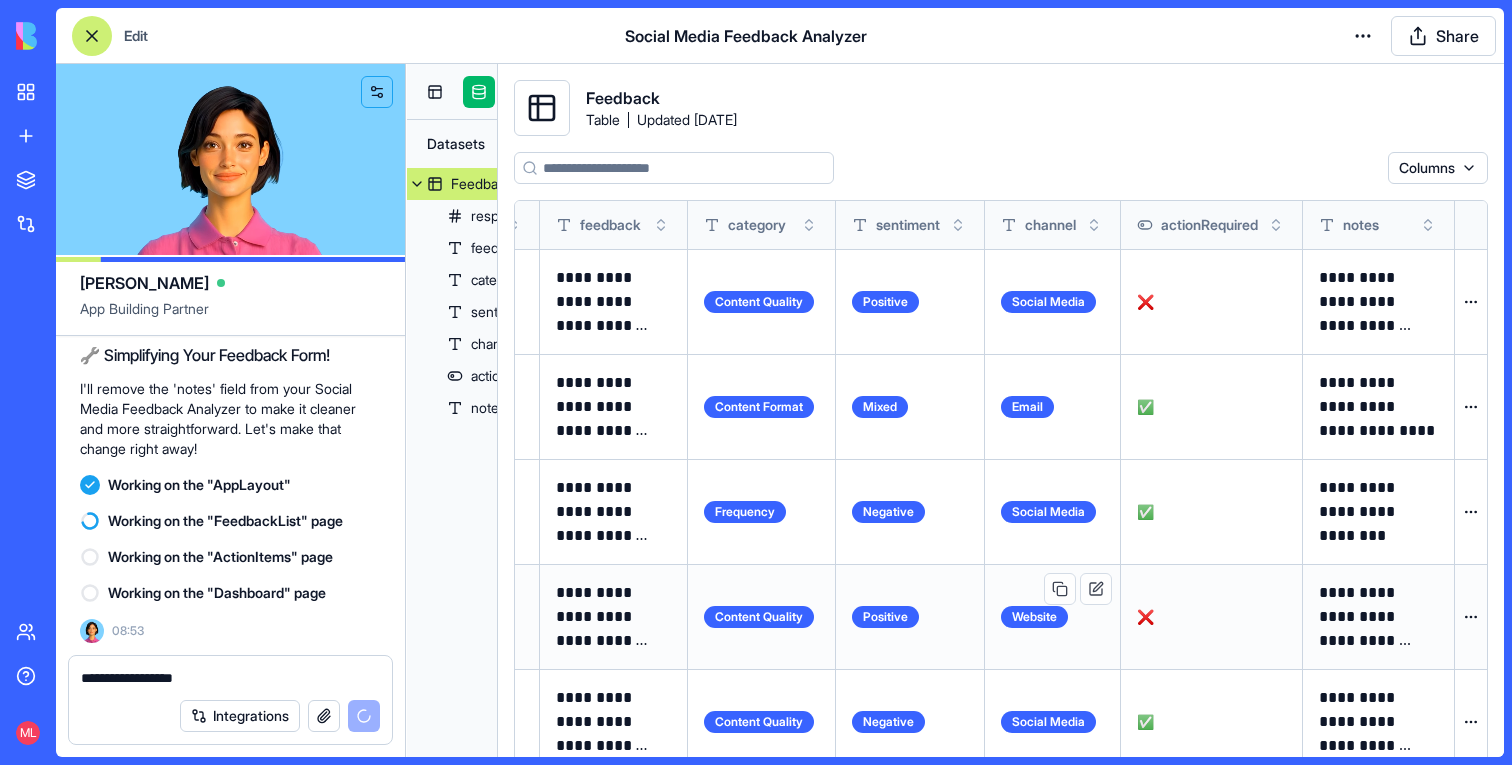 scroll, scrollTop: 0, scrollLeft: 123, axis: horizontal 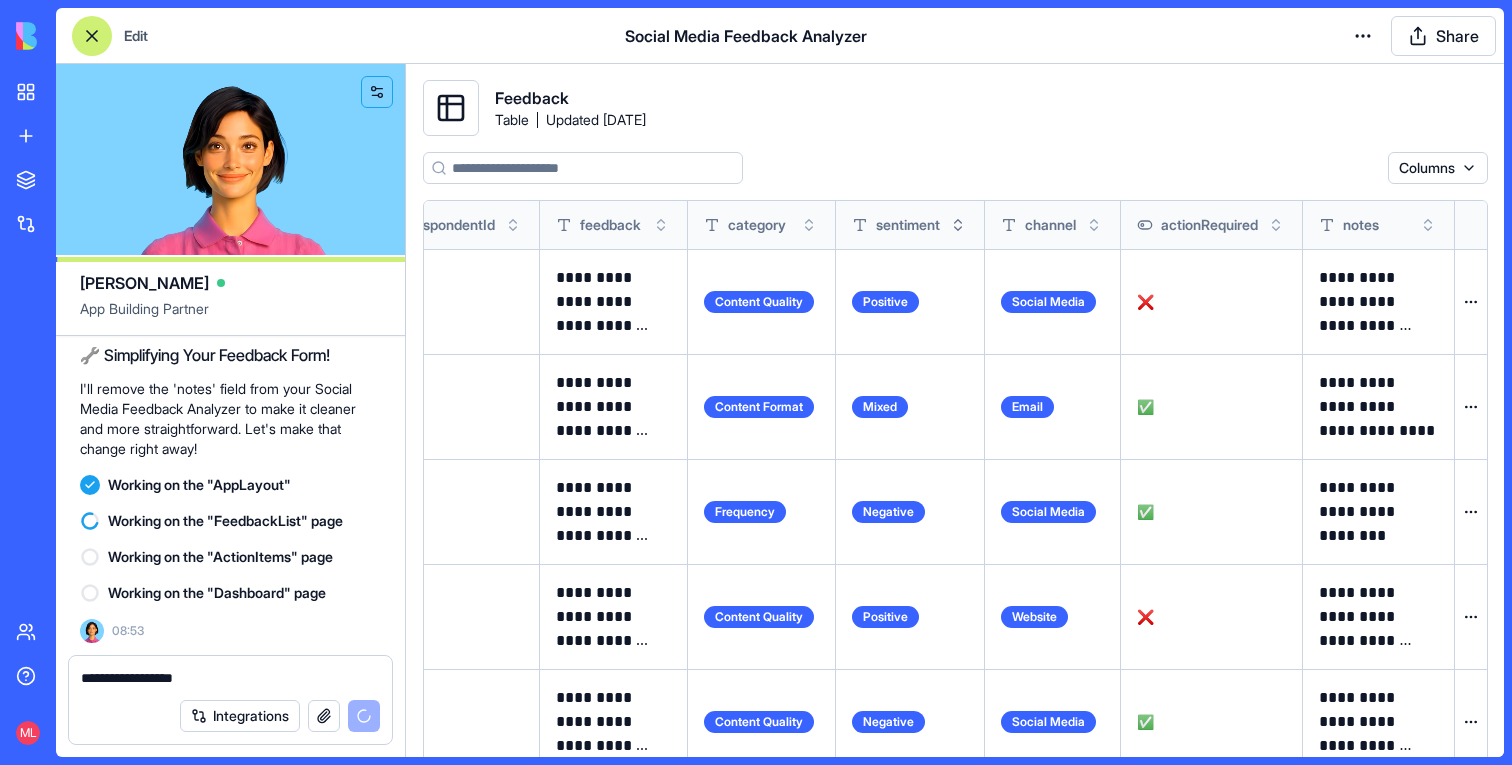 click at bounding box center (958, 225) 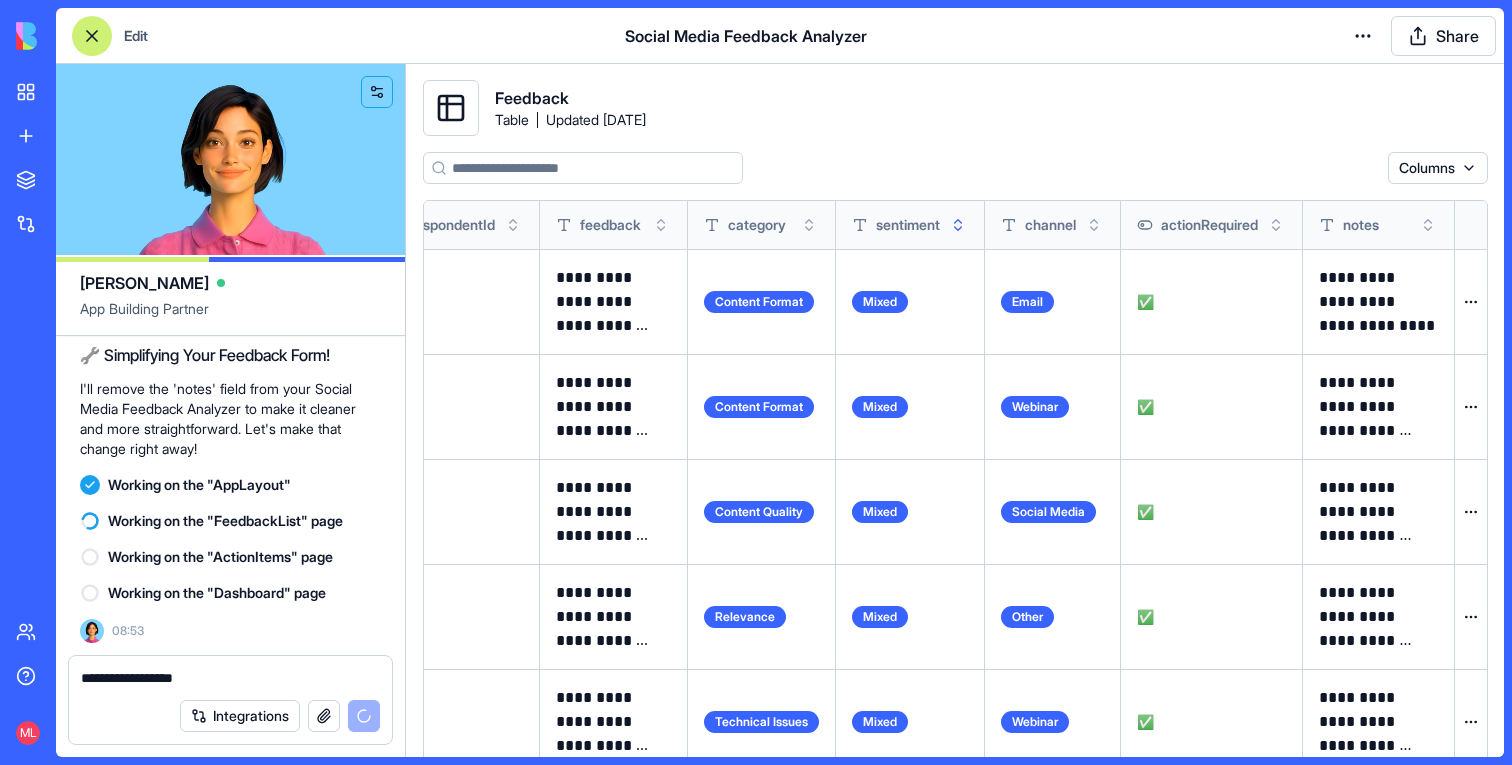 click at bounding box center [958, 225] 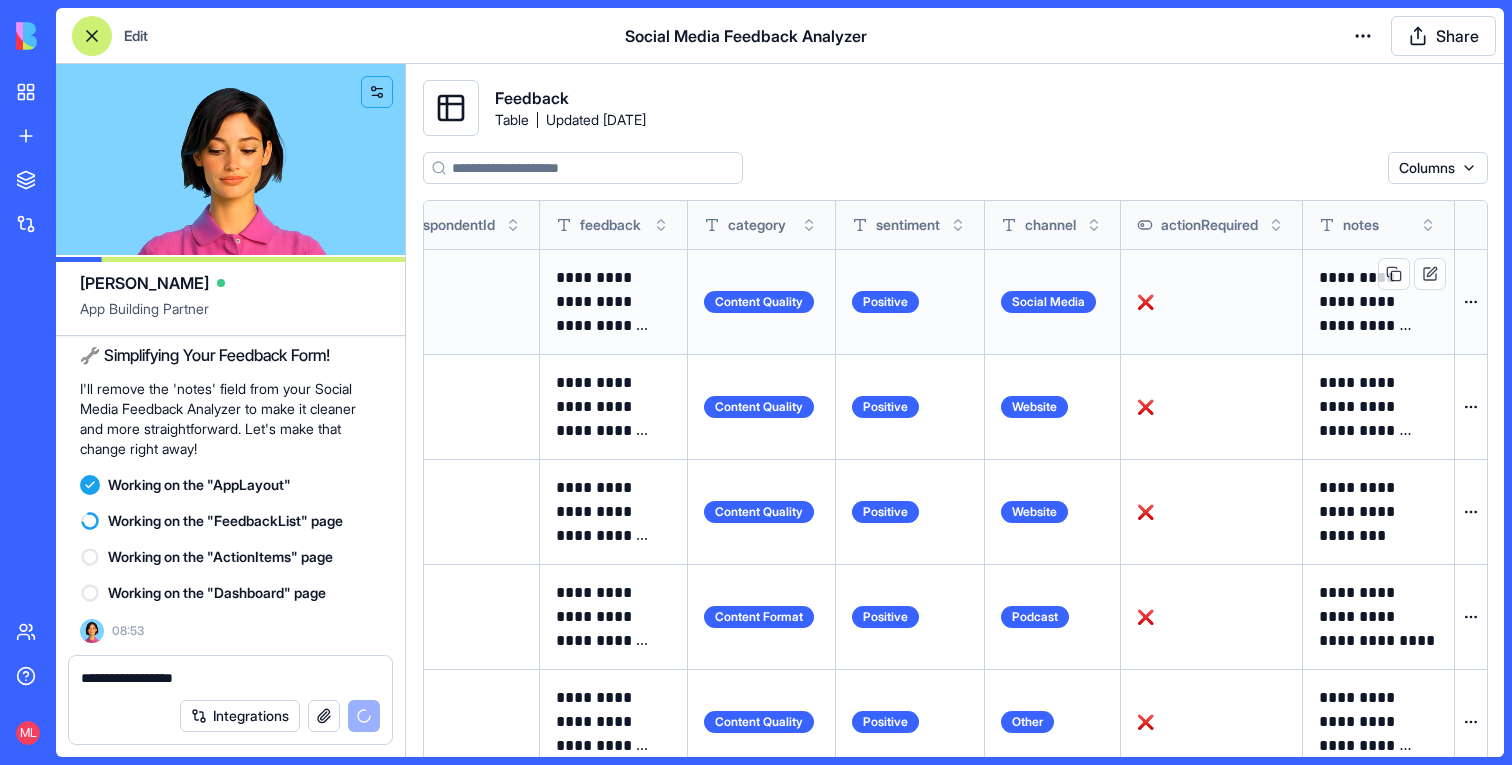 click on "**********" at bounding box center (1378, 302) 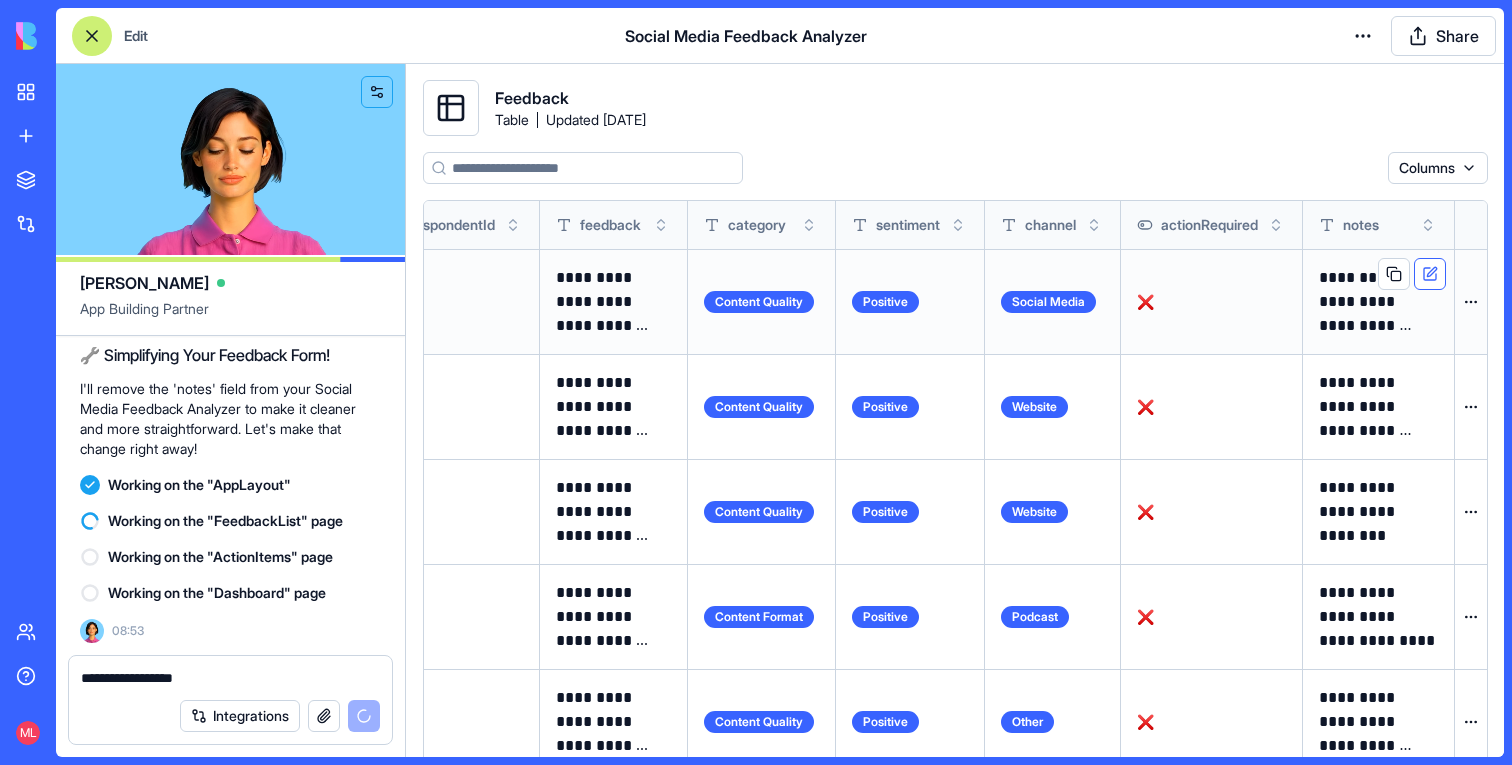 click at bounding box center [1430, 274] 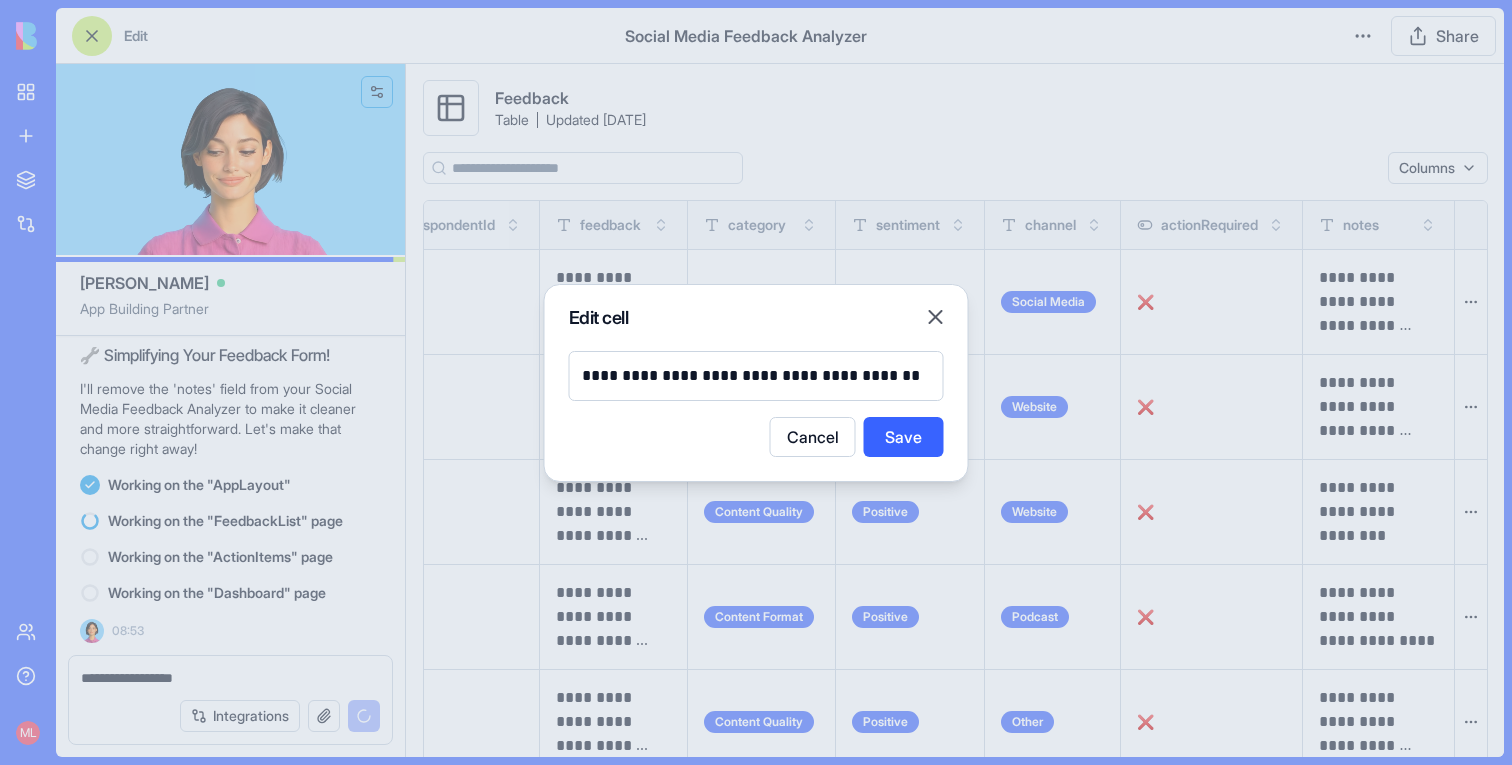 click at bounding box center [756, 382] 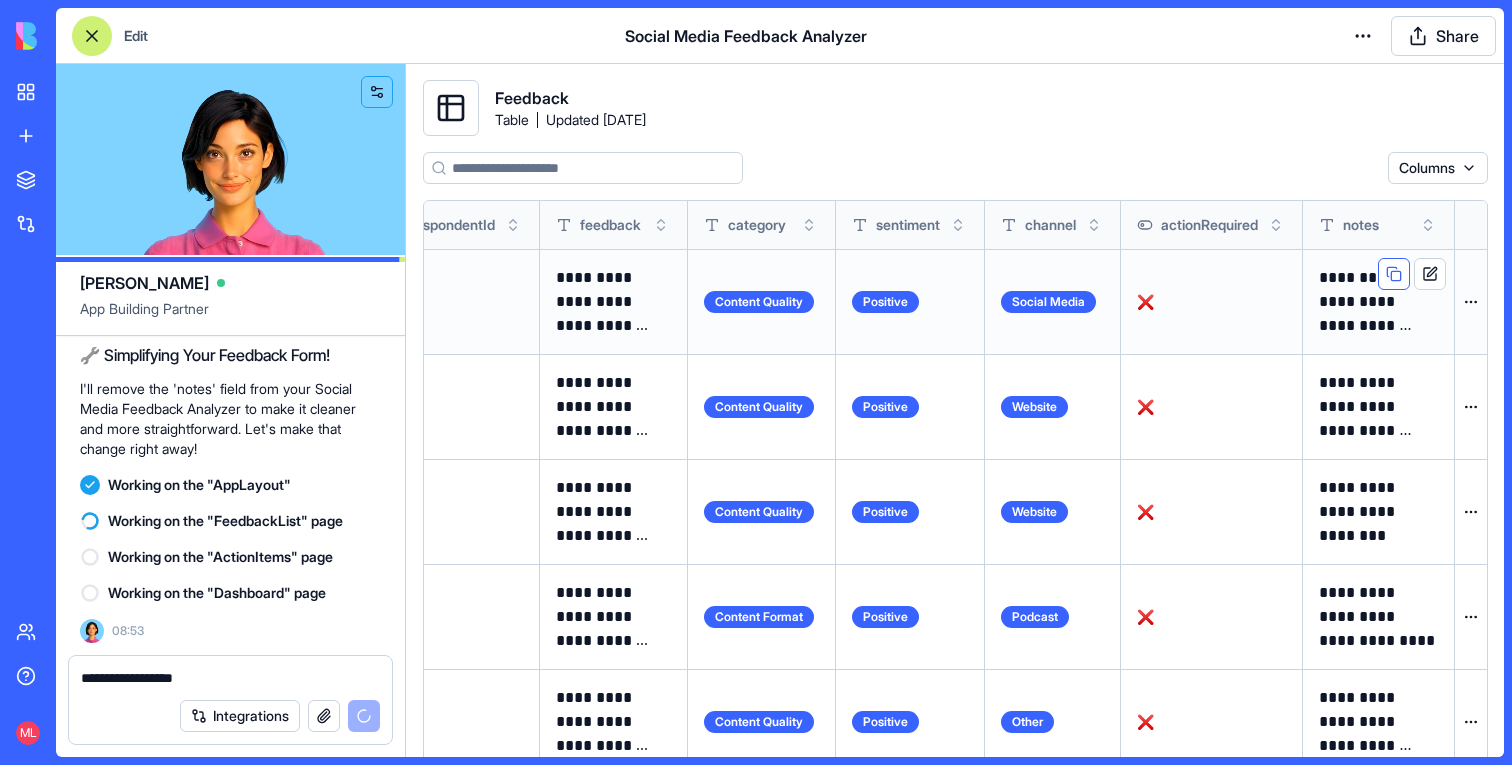click at bounding box center [1394, 274] 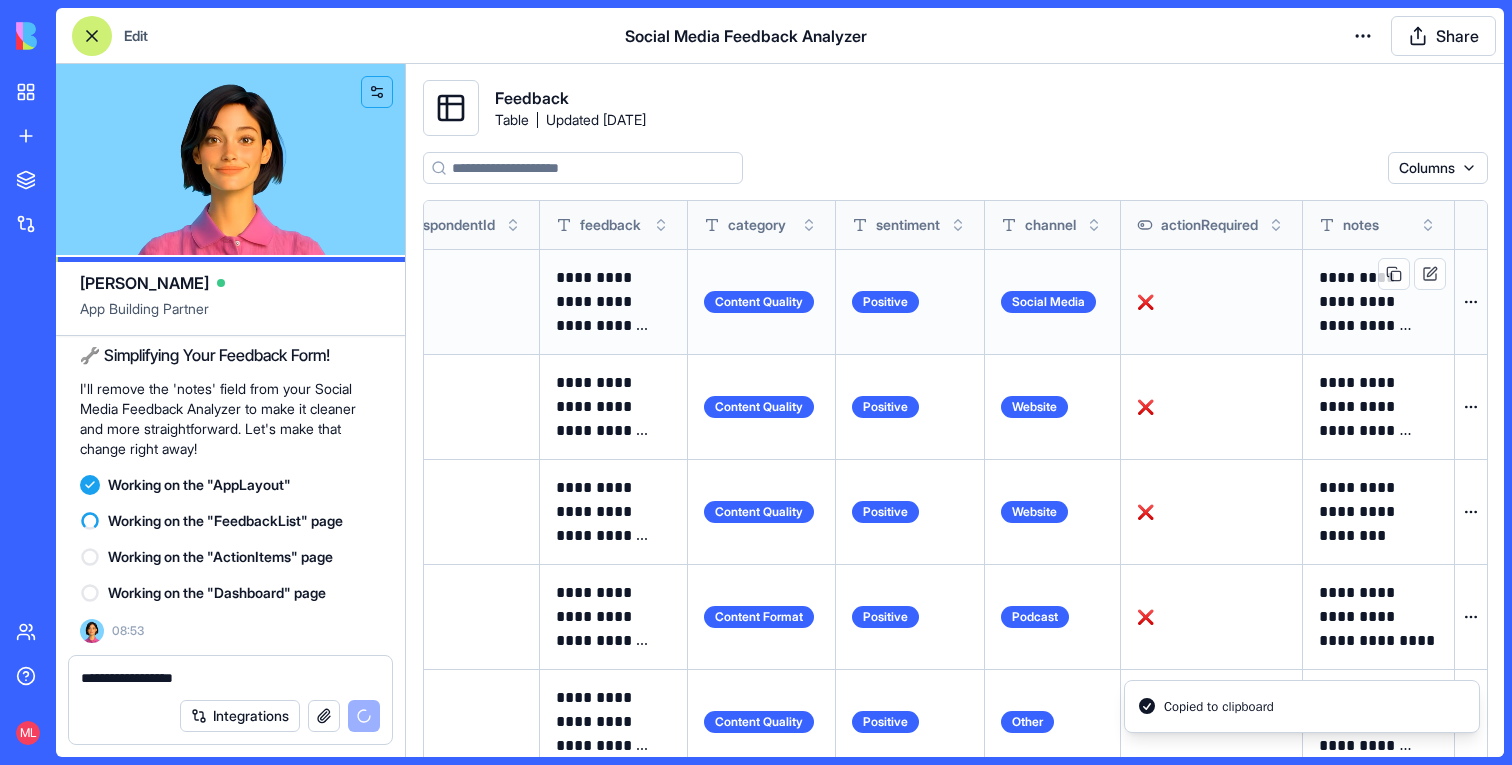 click on "**********" at bounding box center (1378, 302) 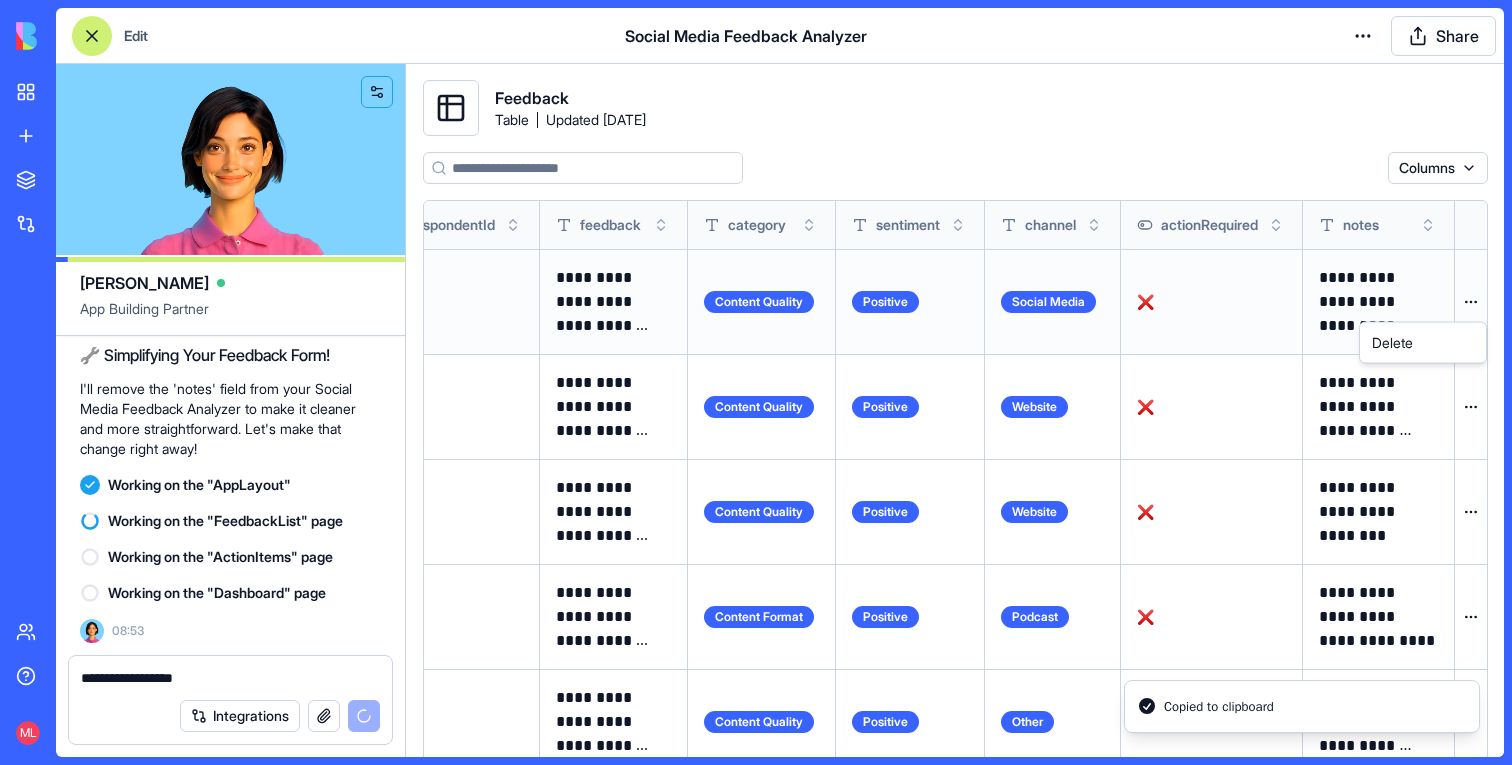 click on "My Apps New App
To pick up a draggable item, press the space bar.
While dragging, use the arrow keys to move the item.
Press space again to drop the item in its new position, or press escape to cancel.
Marketplace Integrations Team Help ML Edit Social Media Feedback Analyzer Share Ella App Building Partner survey_response.xlsx application/vnd.openxmlformats-officedocument.spreadsheetml.sheet Please analyze the attached feedbacks
M 08:37 🔍 Social Media Feedback Analyzer Coming Up!
I'll build an app to help you analyze and categorize your social media feedback data. This will give you clear insights into what your audience loves and what needs improvement!
Let me set up the data structure for your feedback analysis app. Setting up your data structure Now I'll populate the table with your feedback data, adding categorization and sentiment analysis: Now I'll implement the app with a dashboard and detailed feedback analysis pages: Naming the app Working on the "AppLayout"
You can now:" at bounding box center [756, 382] 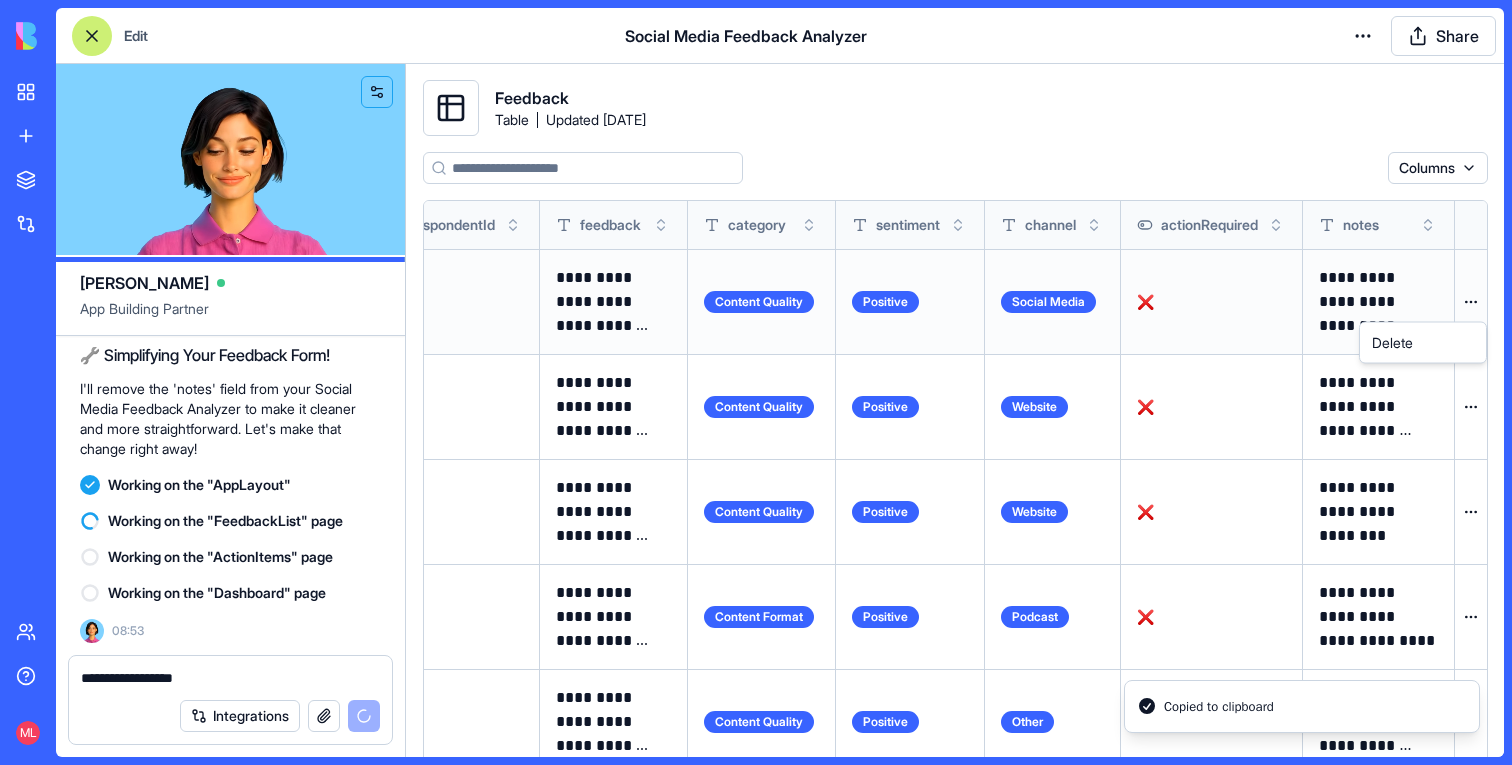 click on "My Apps New App
To pick up a draggable item, press the space bar.
While dragging, use the arrow keys to move the item.
Press space again to drop the item in its new position, or press escape to cancel.
Marketplace Integrations Team Help ML Edit Social Media Feedback Analyzer Share Ella App Building Partner survey_response.xlsx application/vnd.openxmlformats-officedocument.spreadsheetml.sheet Please analyze the attached feedbacks
M 08:37 🔍 Social Media Feedback Analyzer Coming Up!
I'll build an app to help you analyze and categorize your social media feedback data. This will give you clear insights into what your audience loves and what needs improvement!
Let me set up the data structure for your feedback analysis app. Setting up your data structure Now I'll populate the table with your feedback data, adding categorization and sentiment analysis: Now I'll implement the app with a dashboard and detailed feedback analysis pages: Naming the app Working on the "AppLayout"
You can now:" at bounding box center [756, 382] 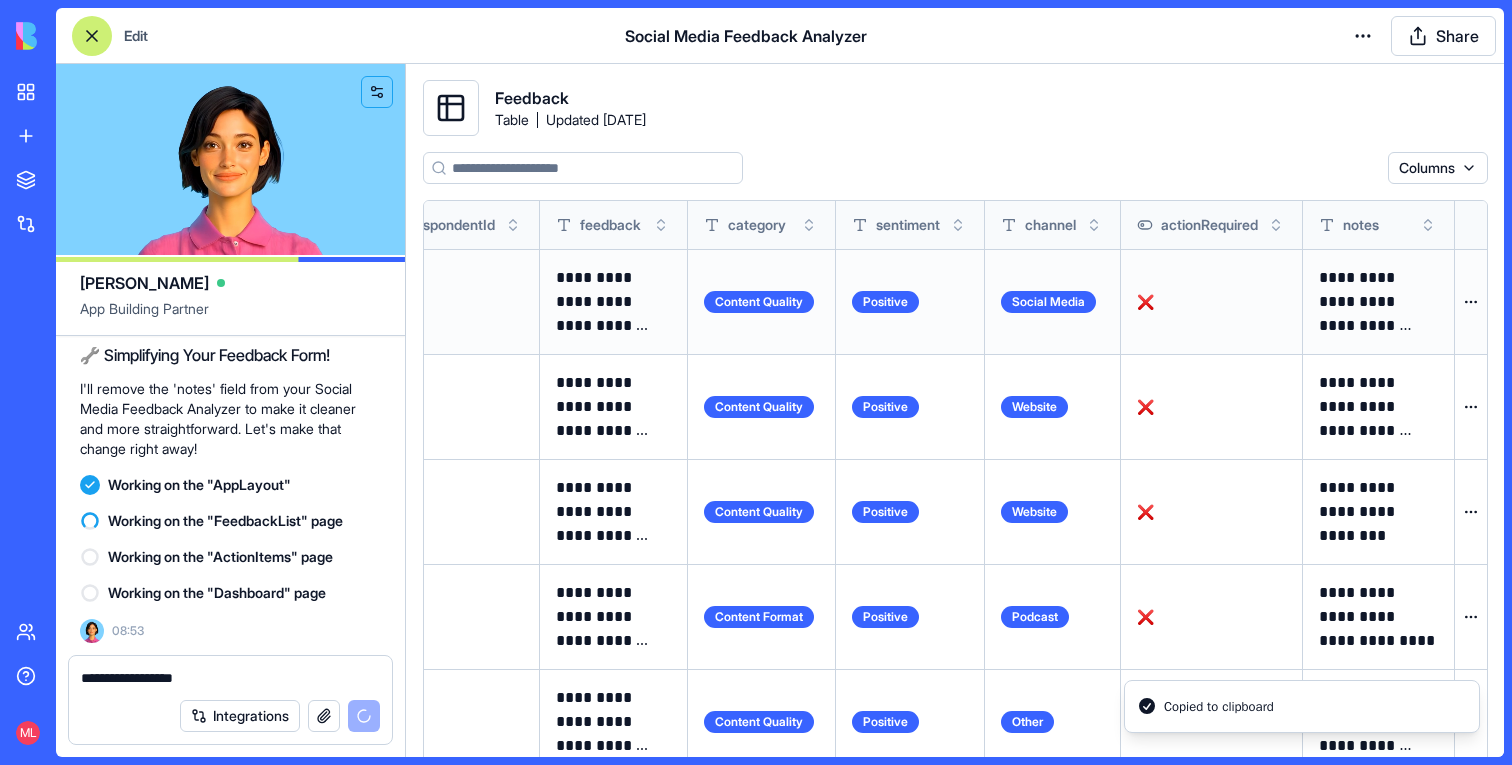 click on "Open menu" at bounding box center (1471, 302) 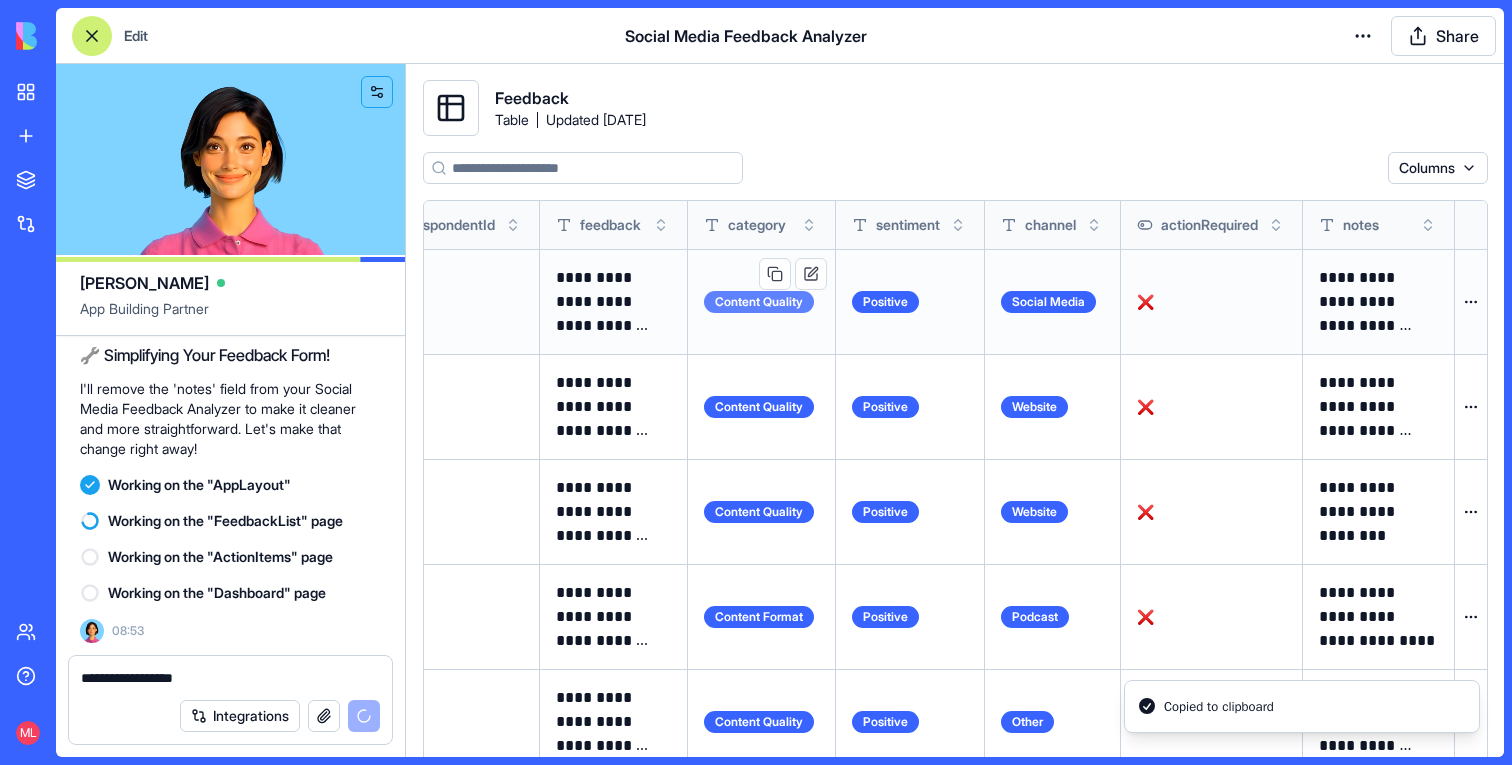 scroll, scrollTop: 0, scrollLeft: 0, axis: both 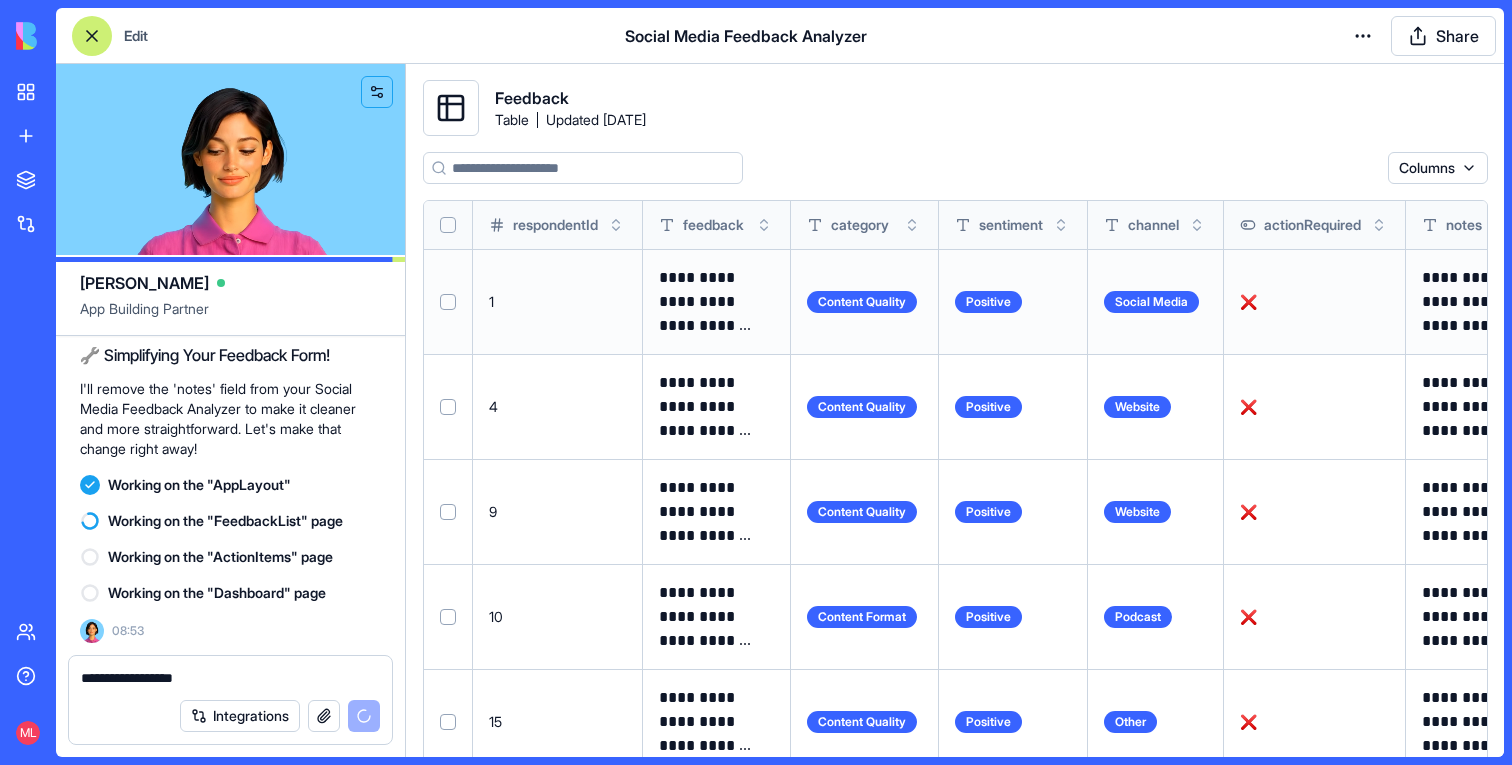 click at bounding box center [448, 302] 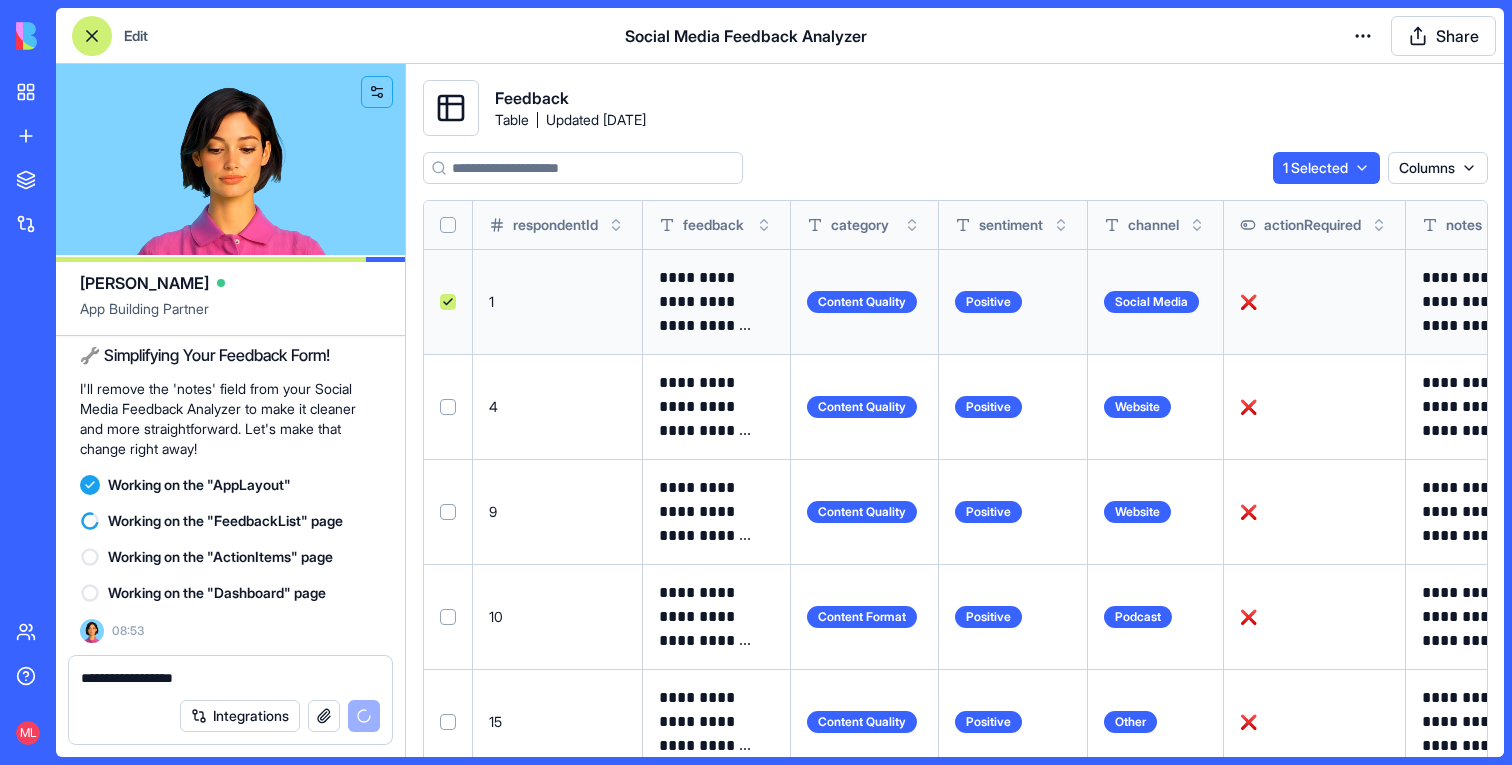 scroll, scrollTop: 2805, scrollLeft: 0, axis: vertical 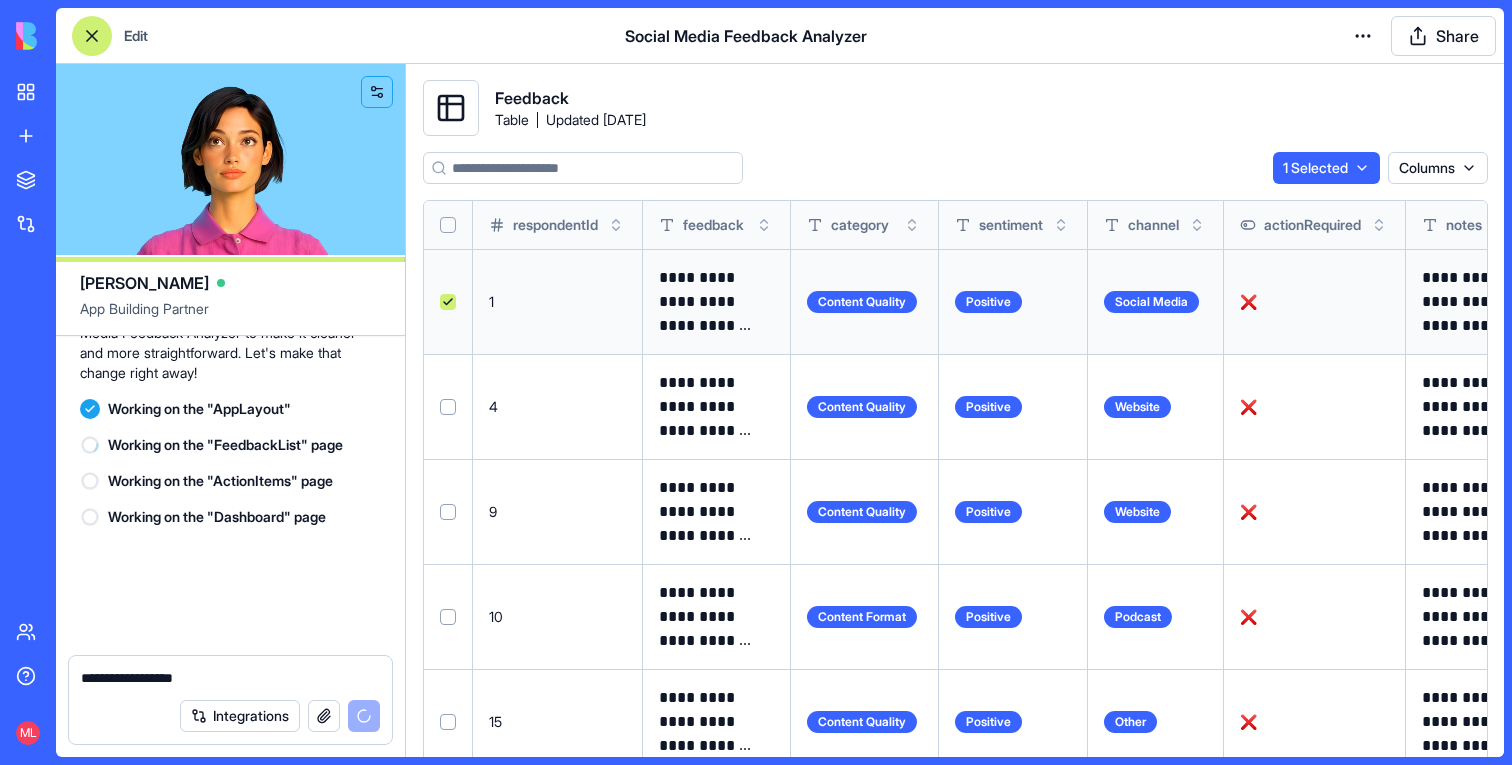 click at bounding box center (448, 302) 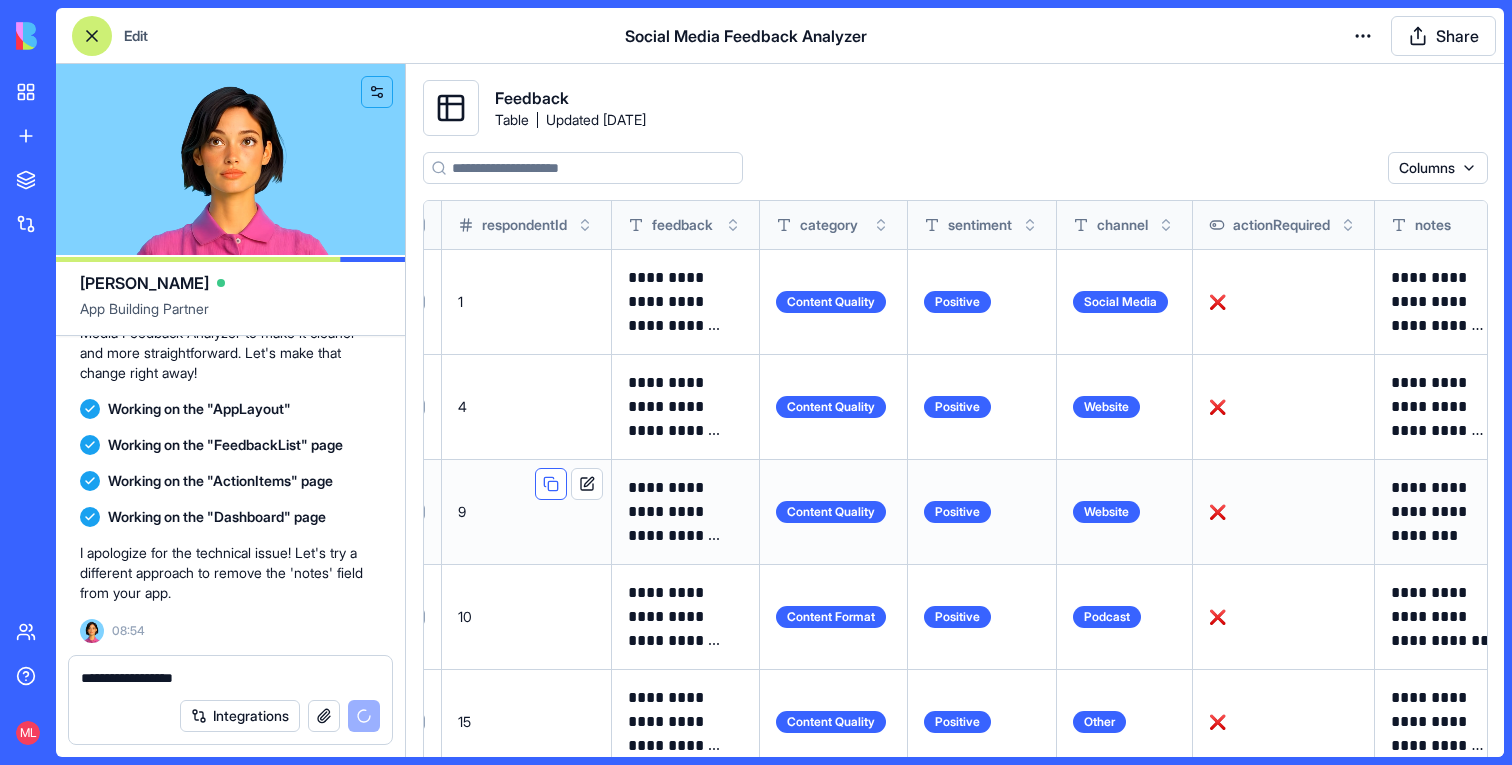 scroll, scrollTop: 0, scrollLeft: 0, axis: both 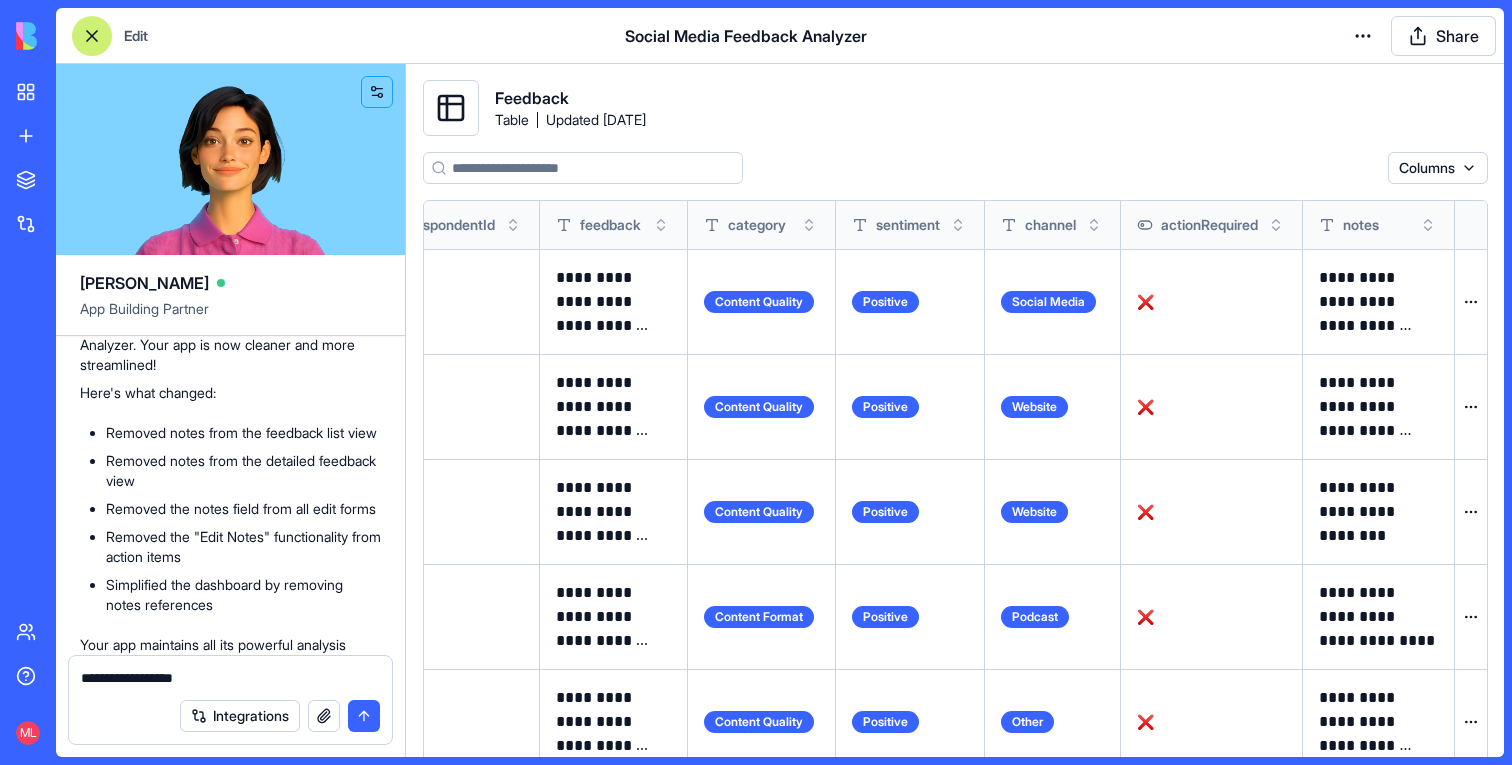click on "**********" at bounding box center [230, 678] 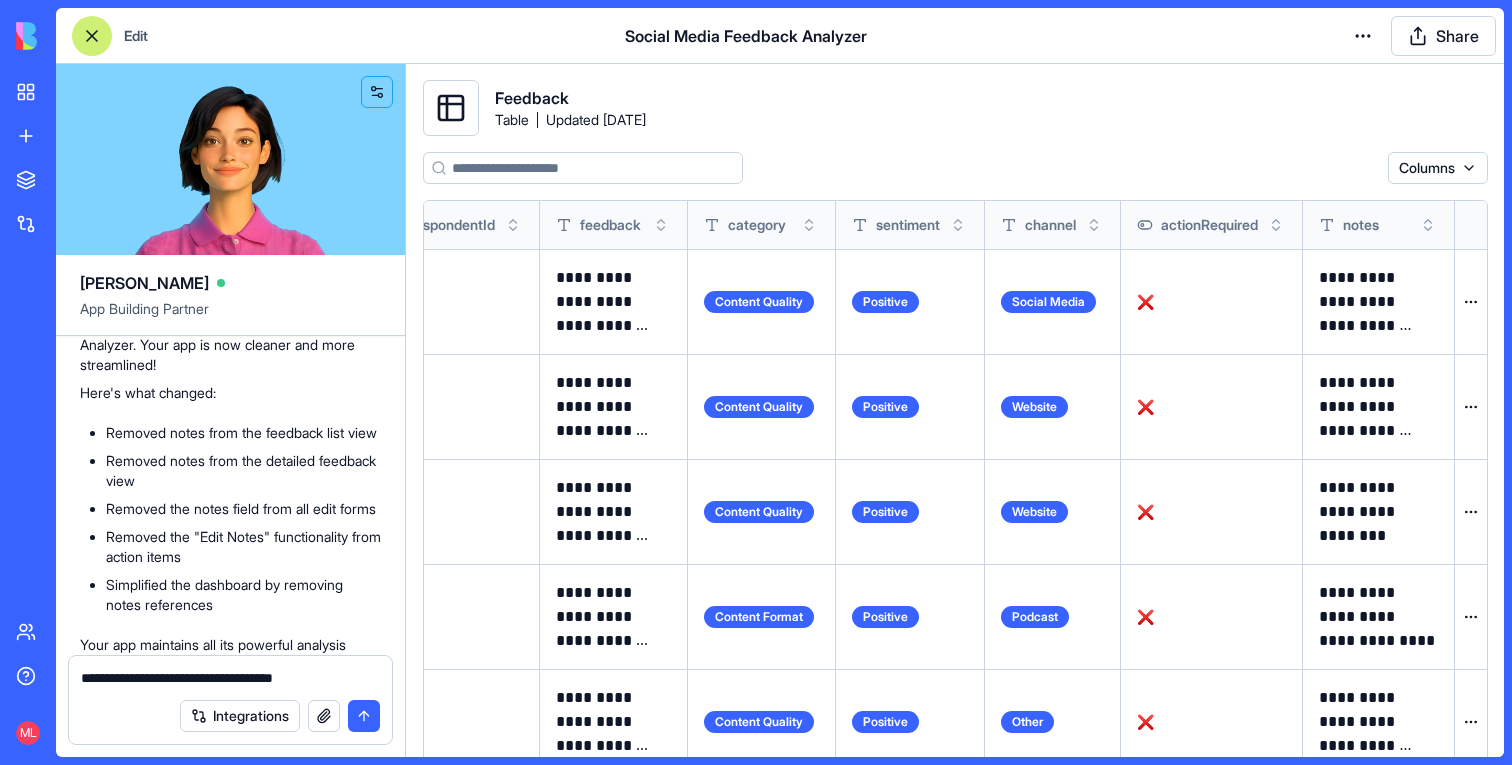 type on "**********" 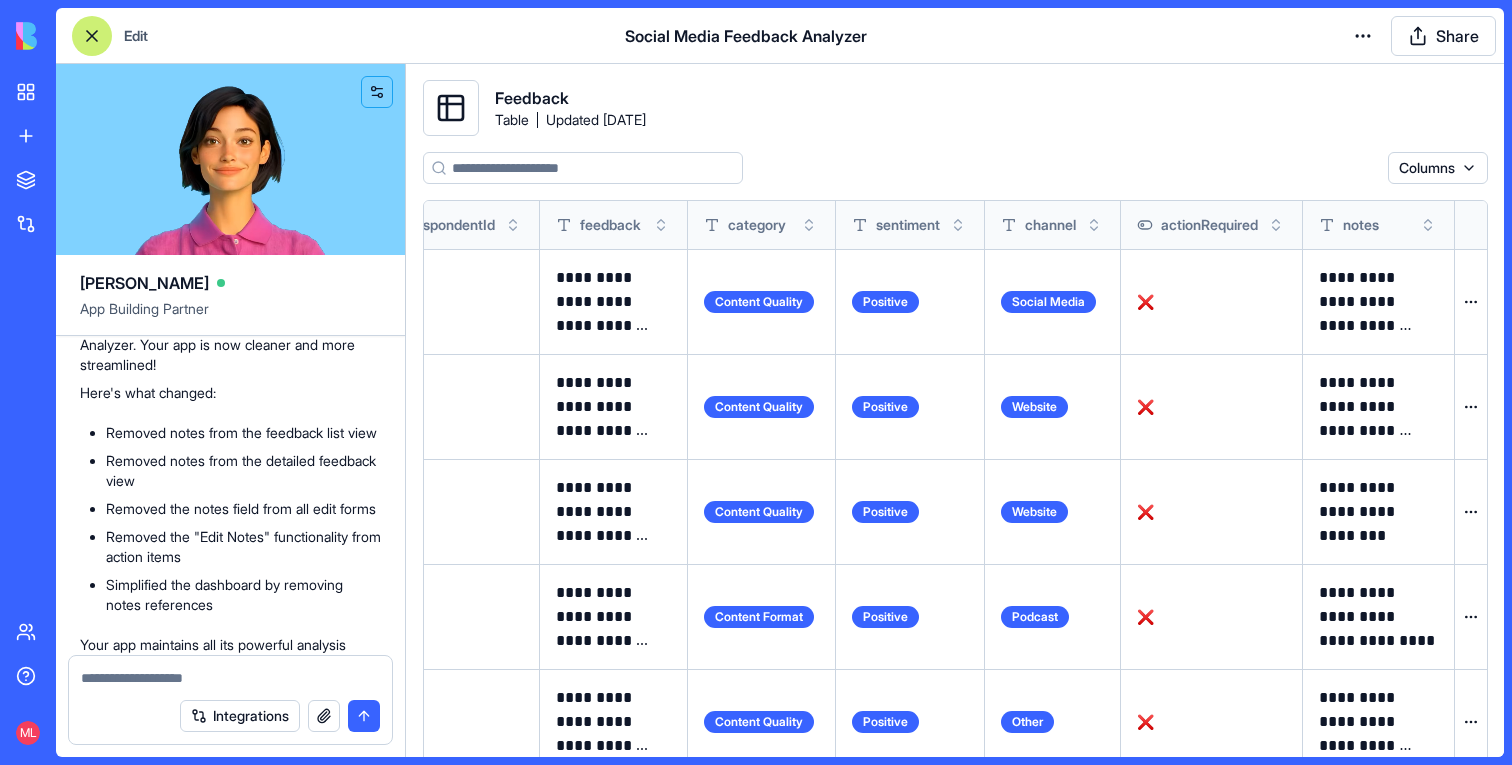 scroll, scrollTop: 3533, scrollLeft: 0, axis: vertical 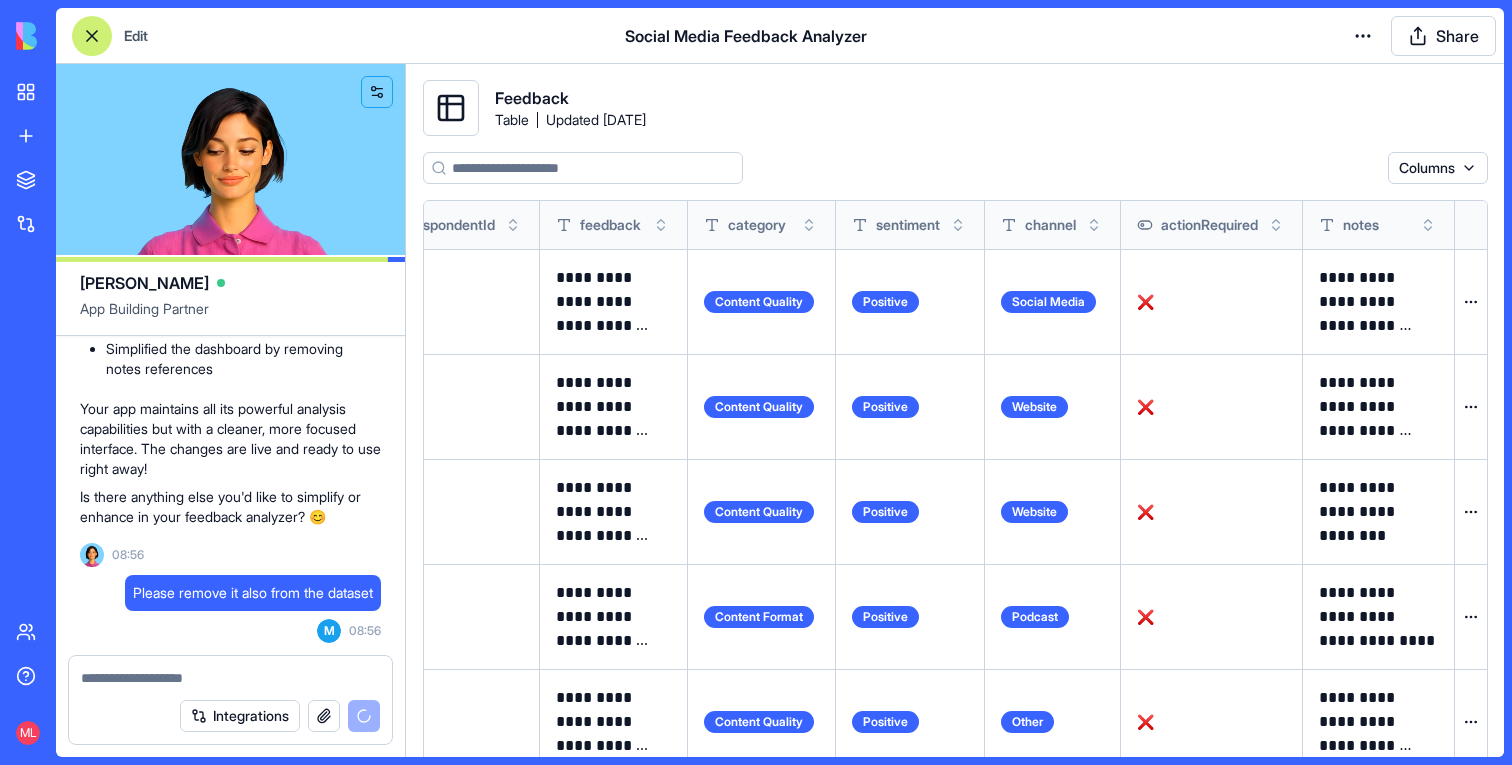 type 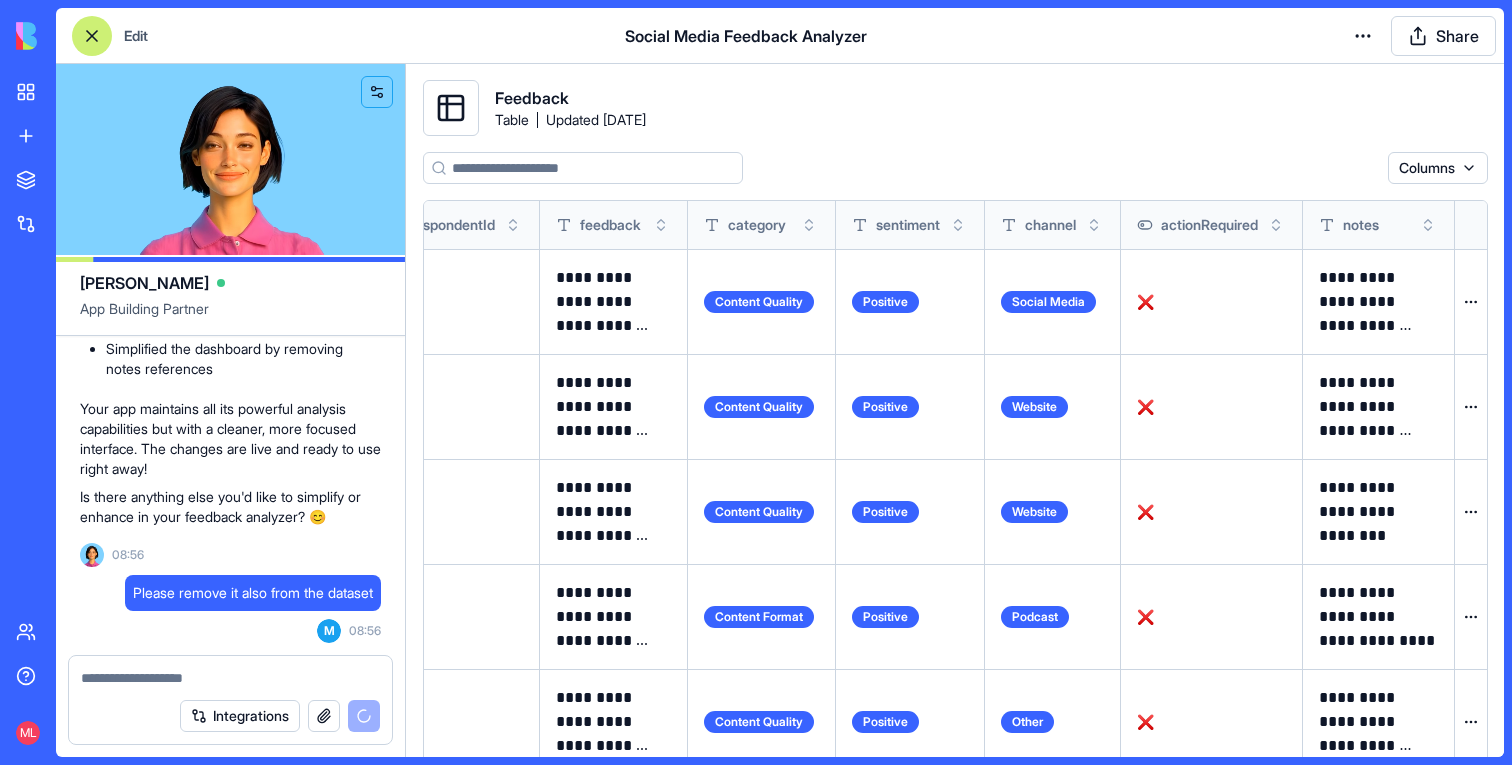 click at bounding box center [92, 36] 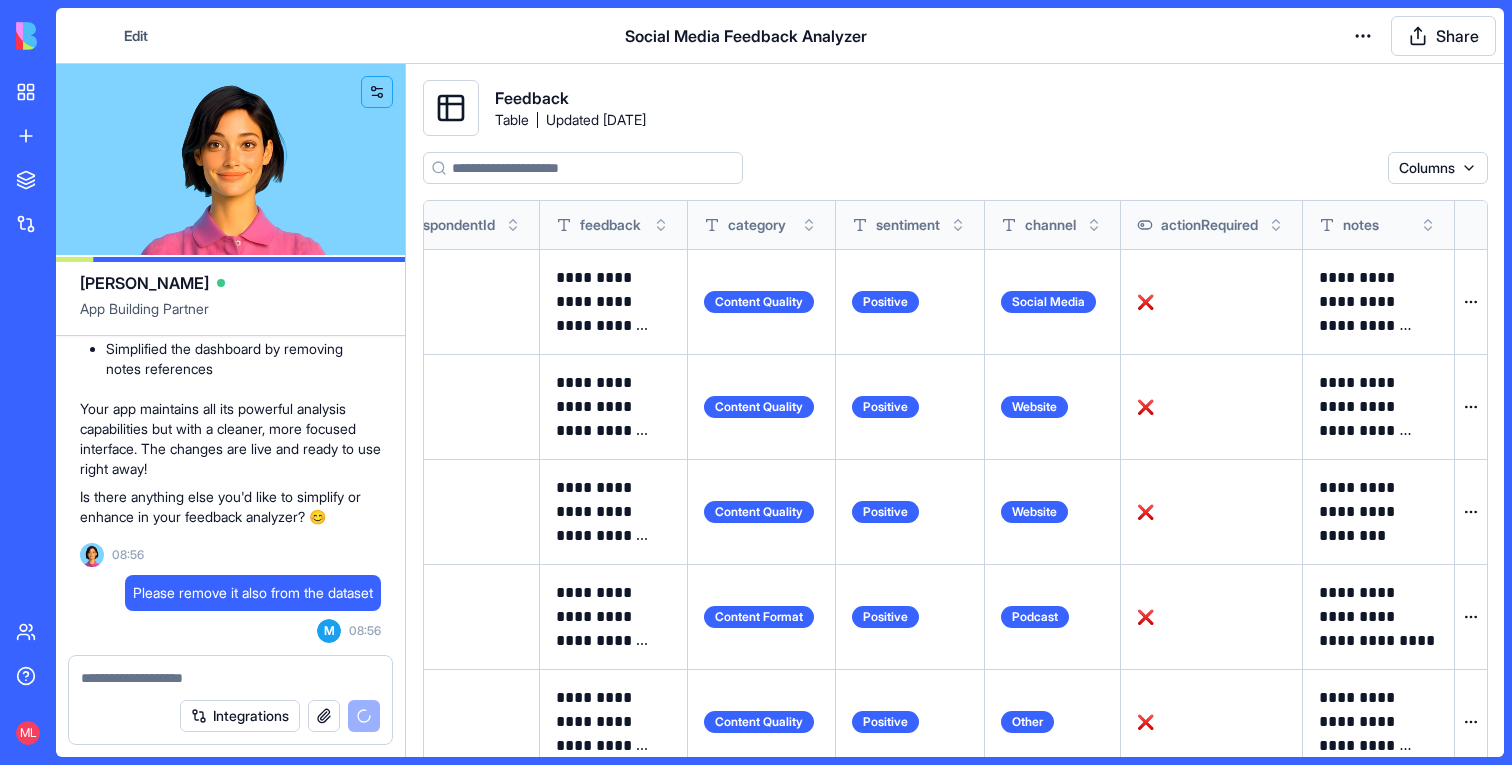 scroll, scrollTop: 0, scrollLeft: 0, axis: both 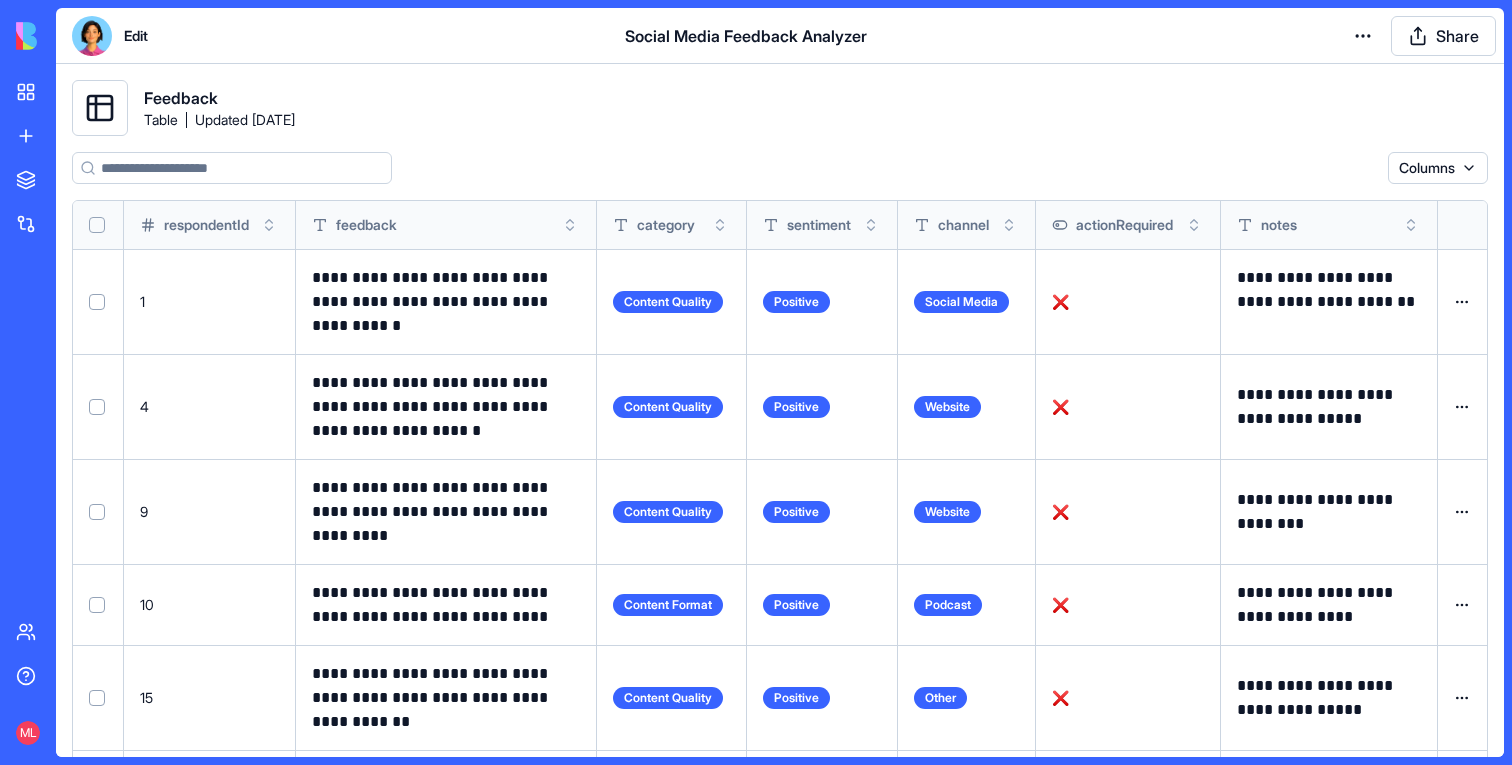 click at bounding box center [92, 36] 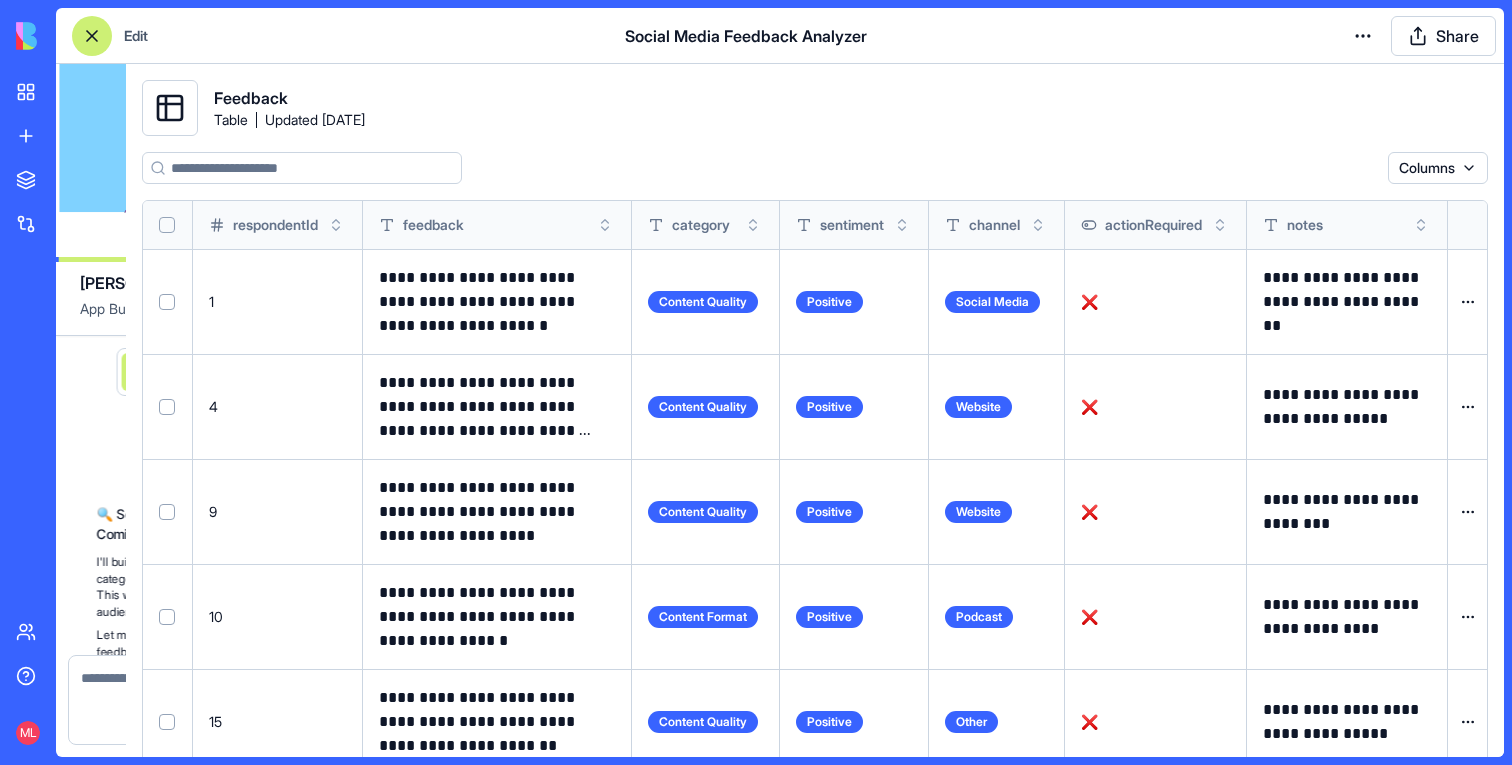 scroll, scrollTop: 3721, scrollLeft: 0, axis: vertical 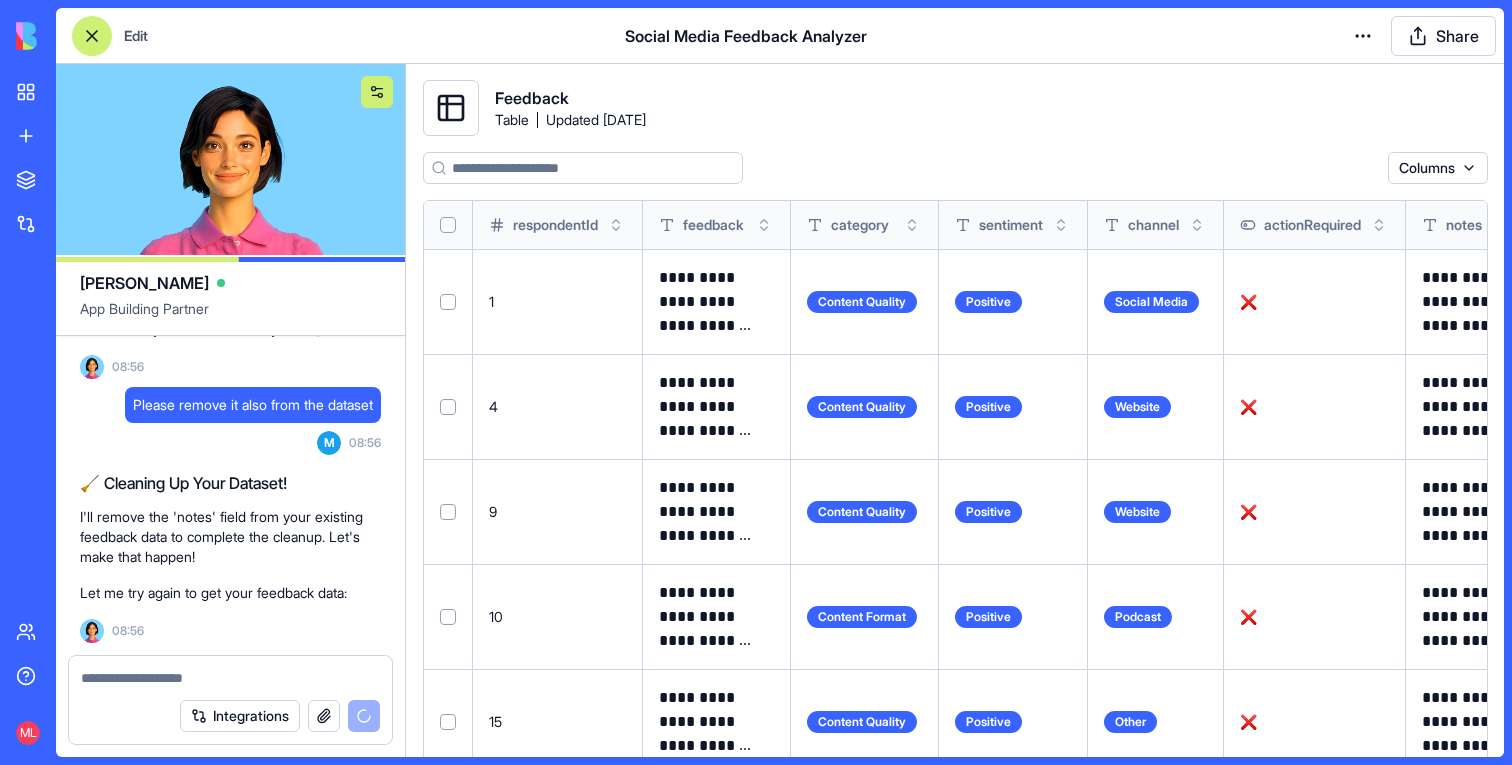 click at bounding box center (377, 92) 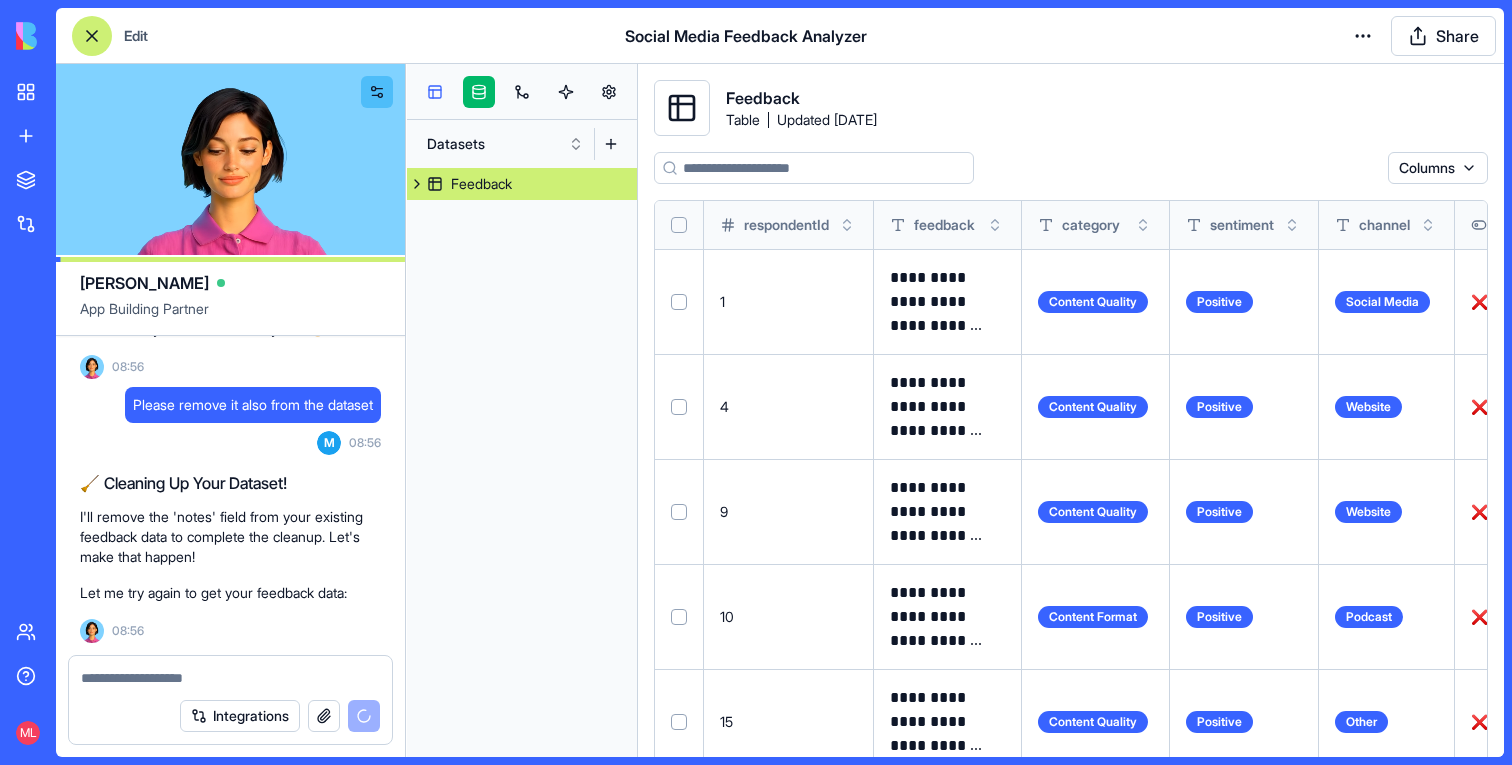 click at bounding box center [435, 92] 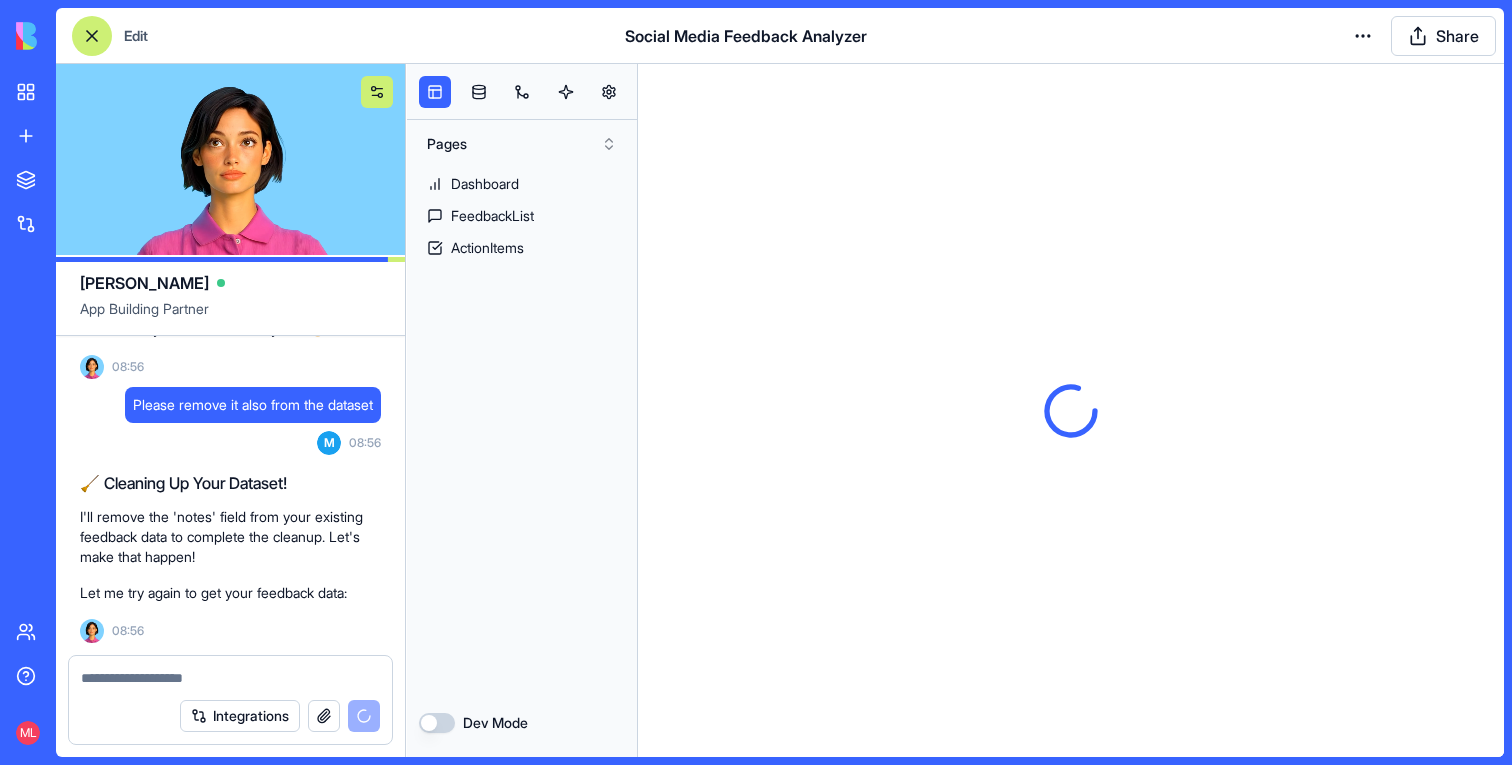scroll, scrollTop: 0, scrollLeft: 0, axis: both 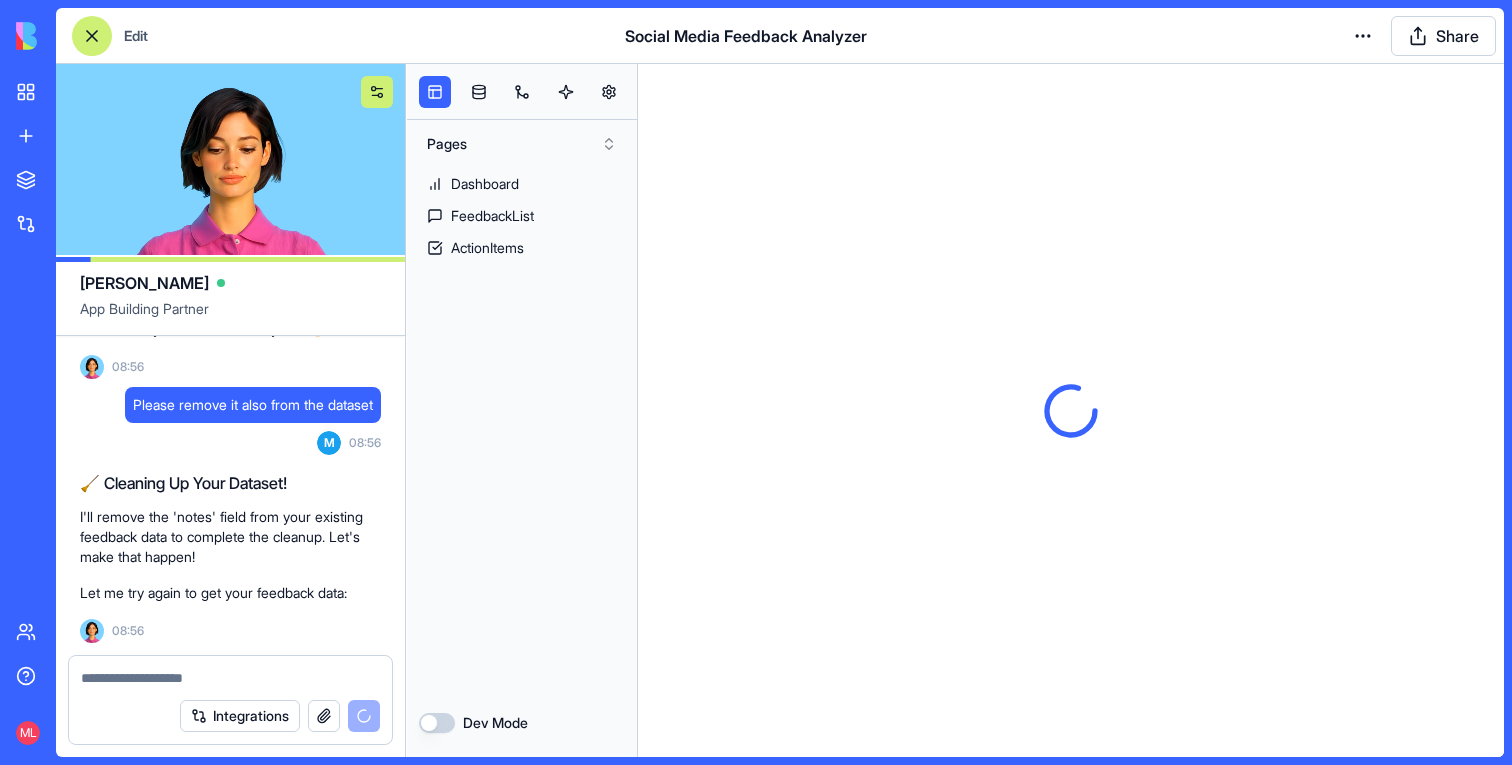 click at bounding box center (377, 92) 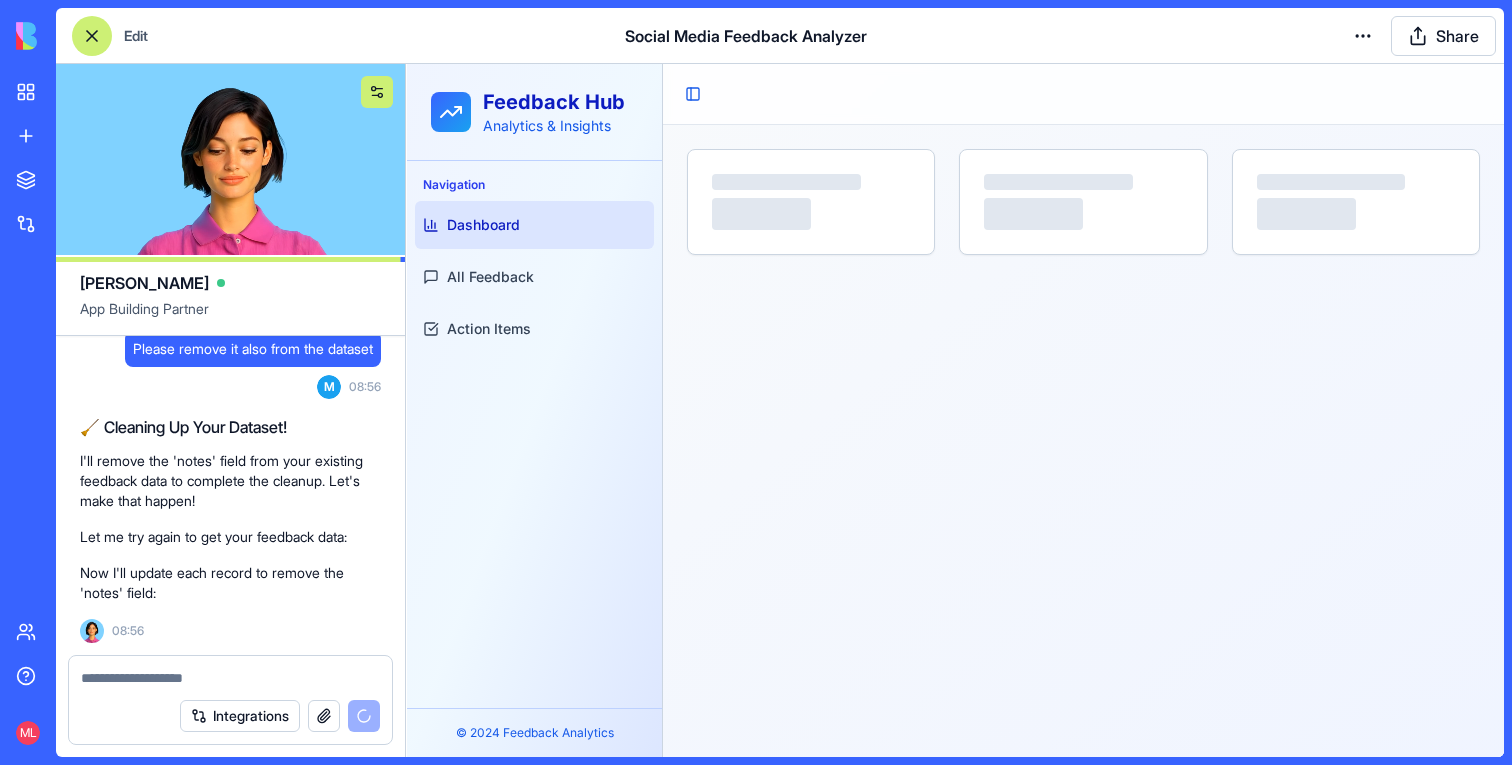 scroll, scrollTop: 3885, scrollLeft: 0, axis: vertical 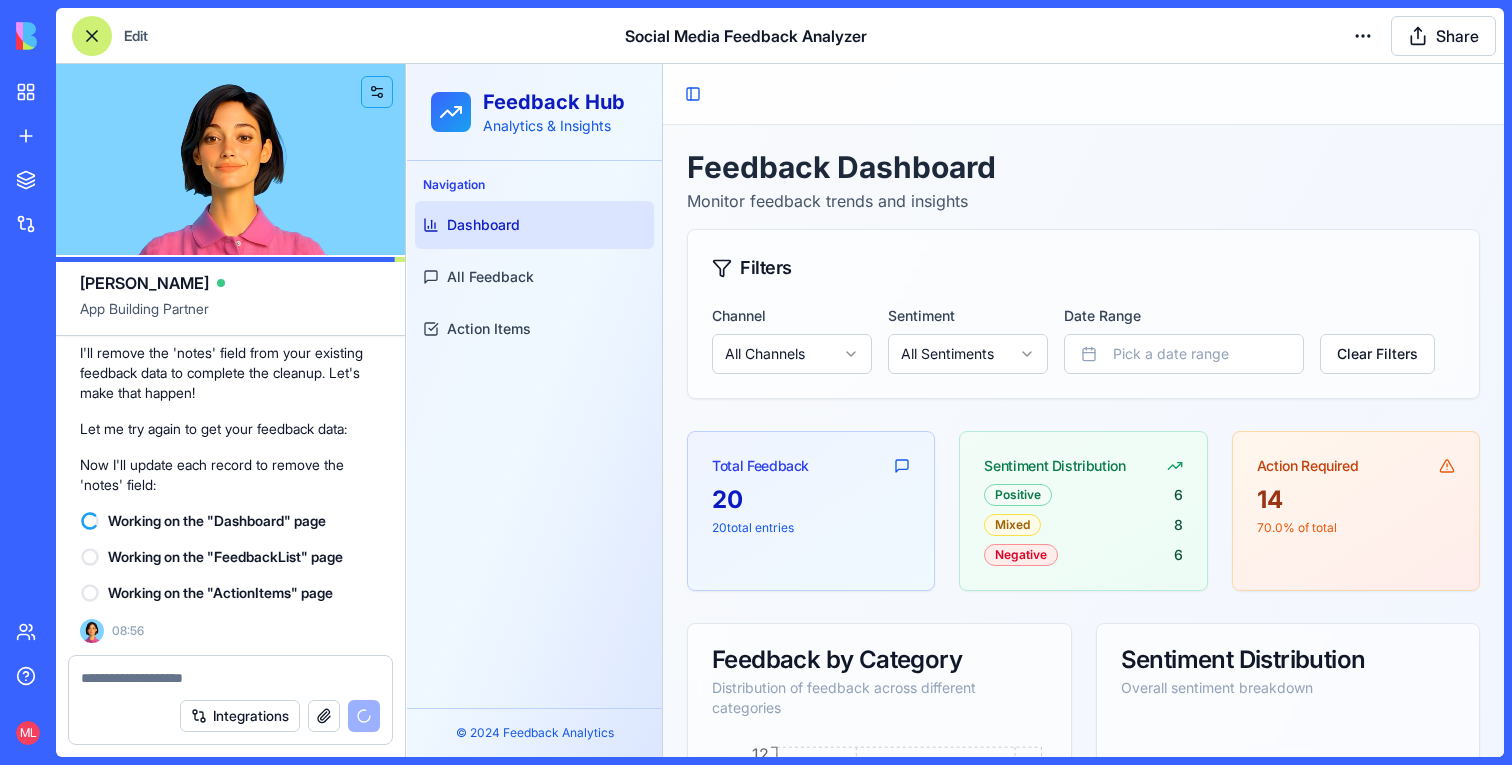 click at bounding box center (92, 36) 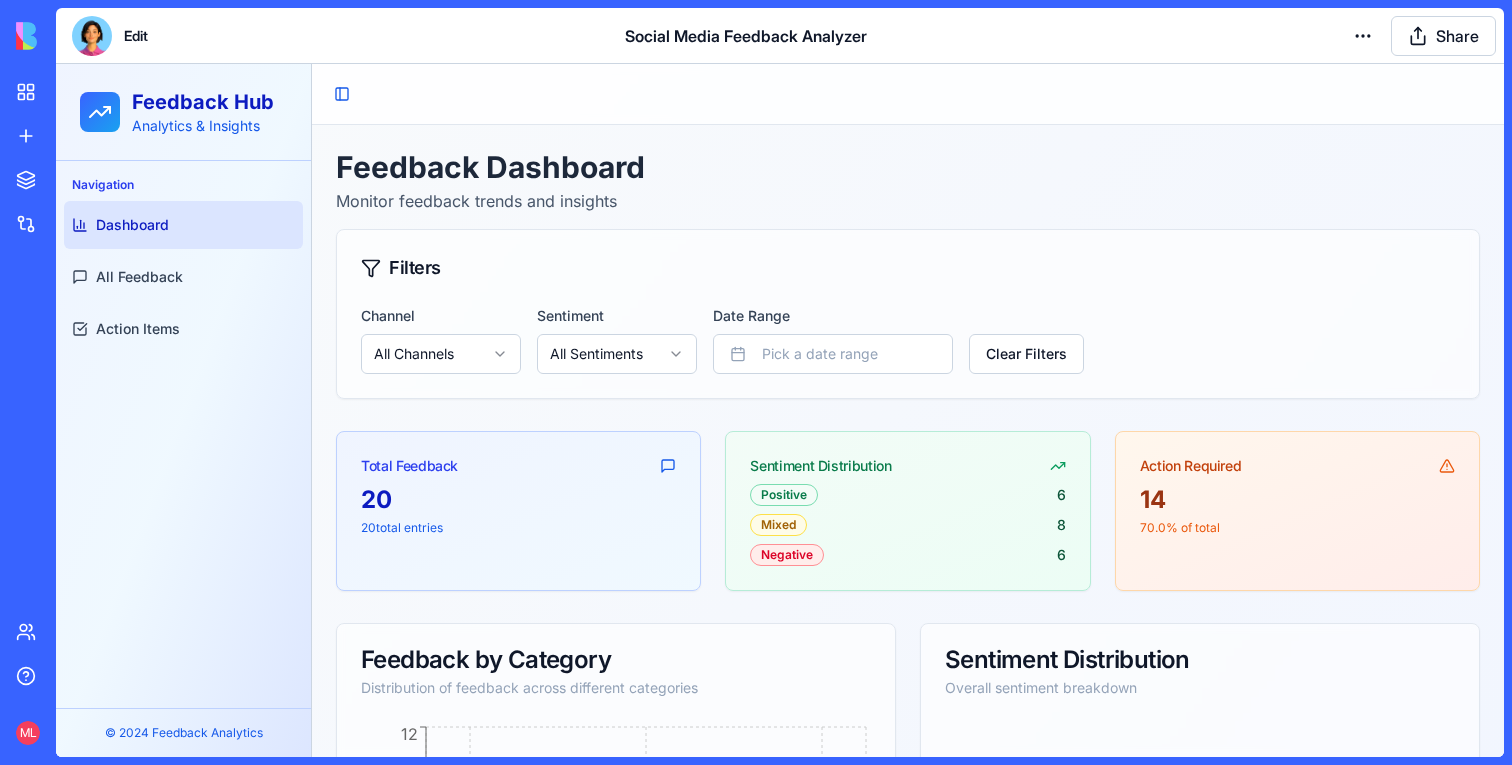 click at bounding box center [92, 36] 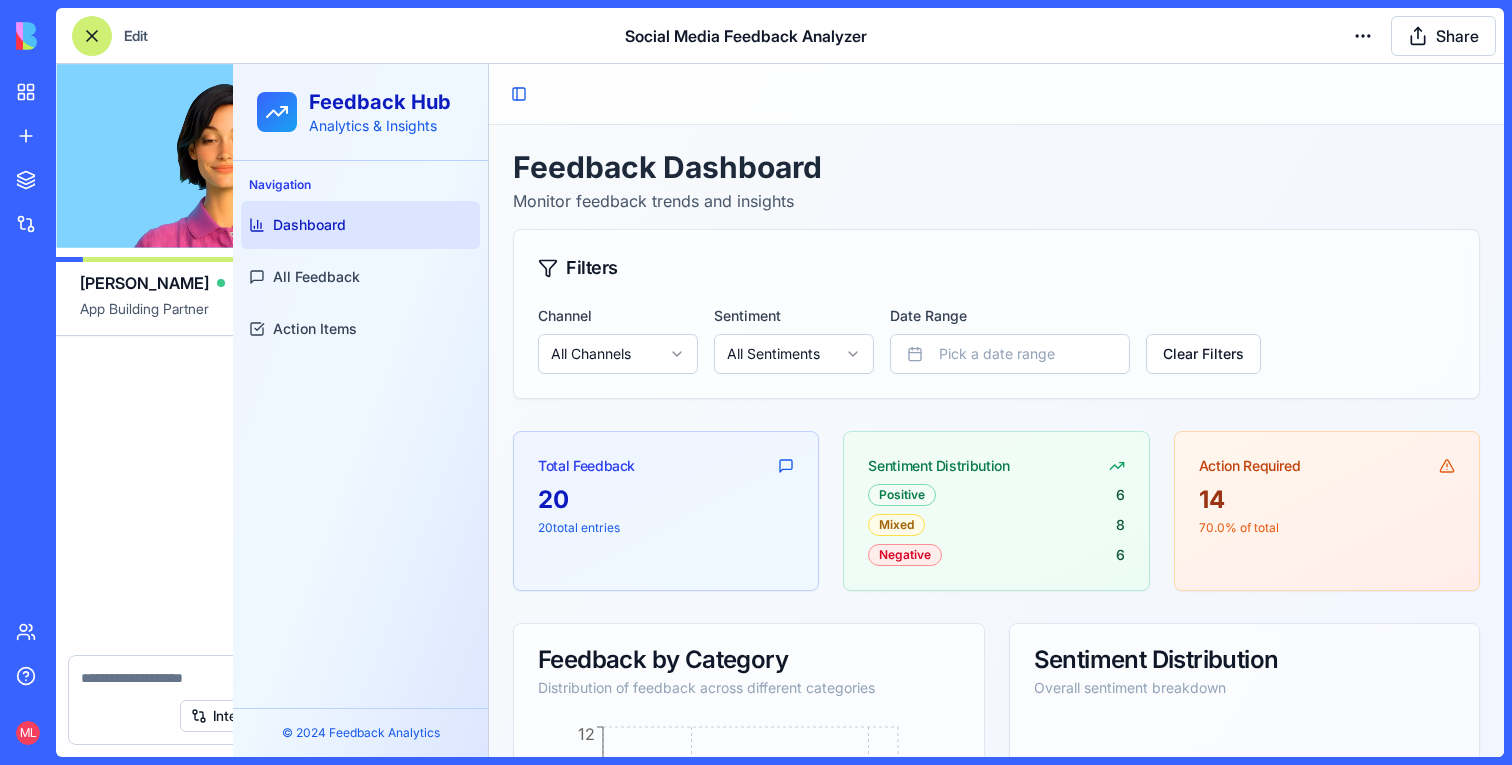 scroll, scrollTop: 3885, scrollLeft: 0, axis: vertical 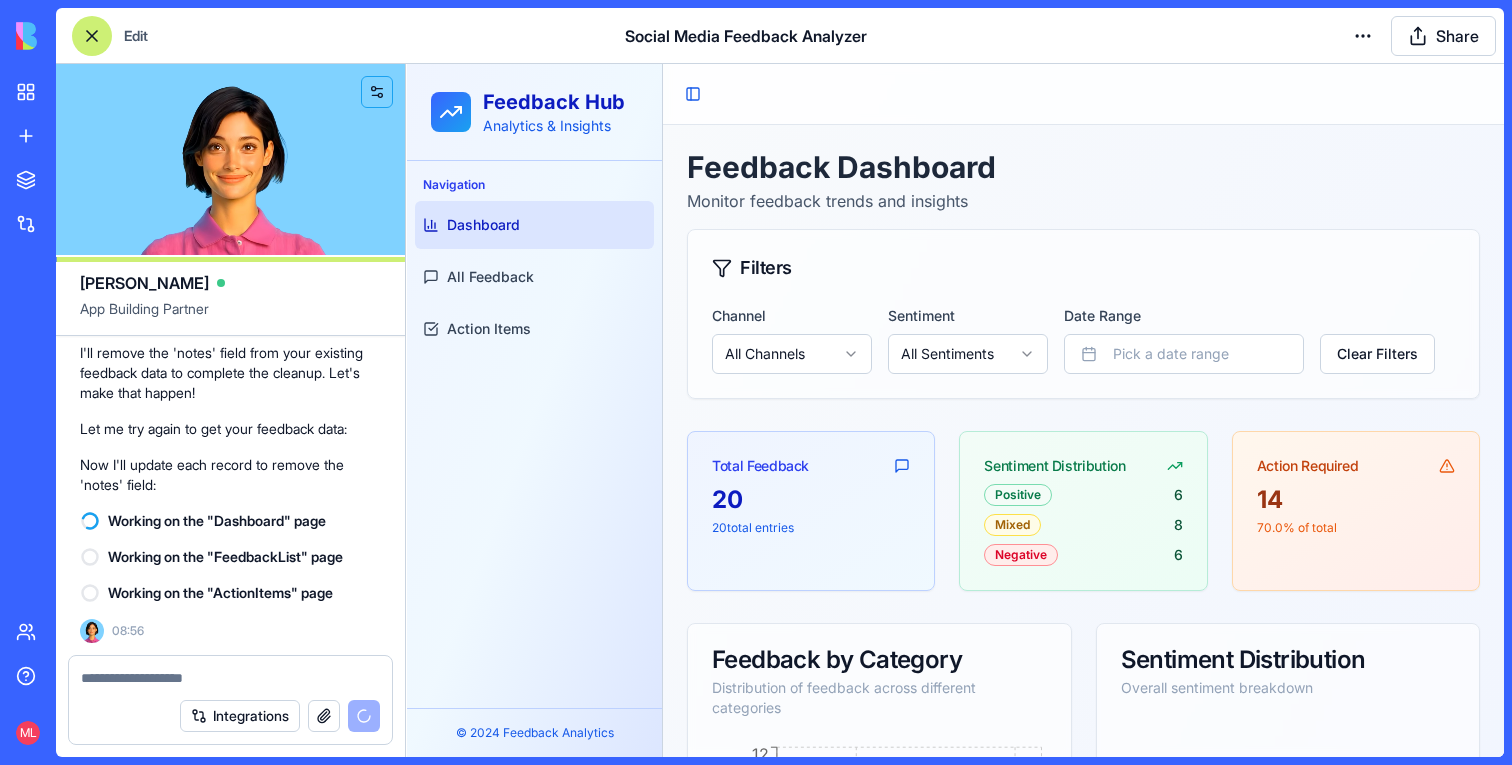 click at bounding box center [92, 36] 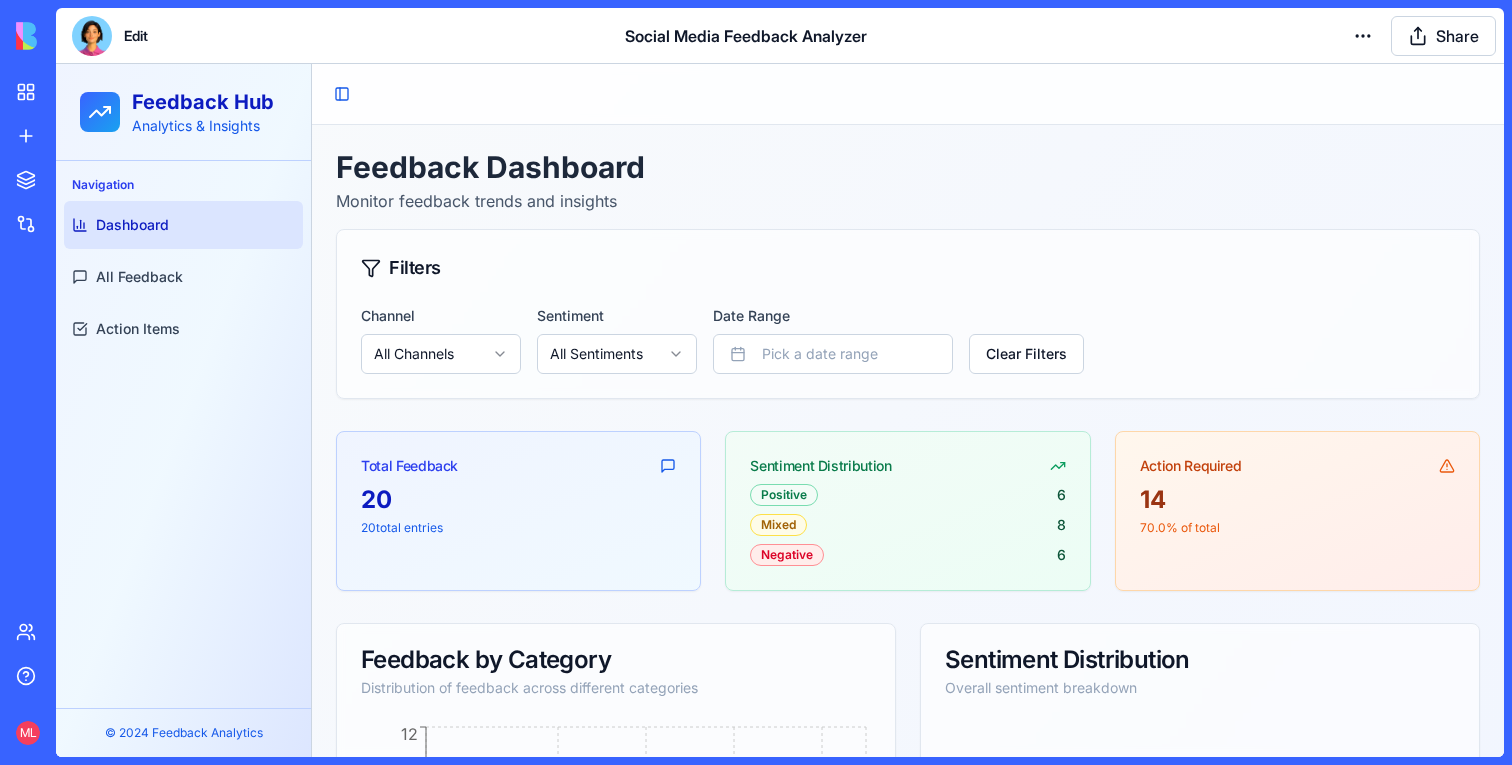 click at bounding box center (92, 36) 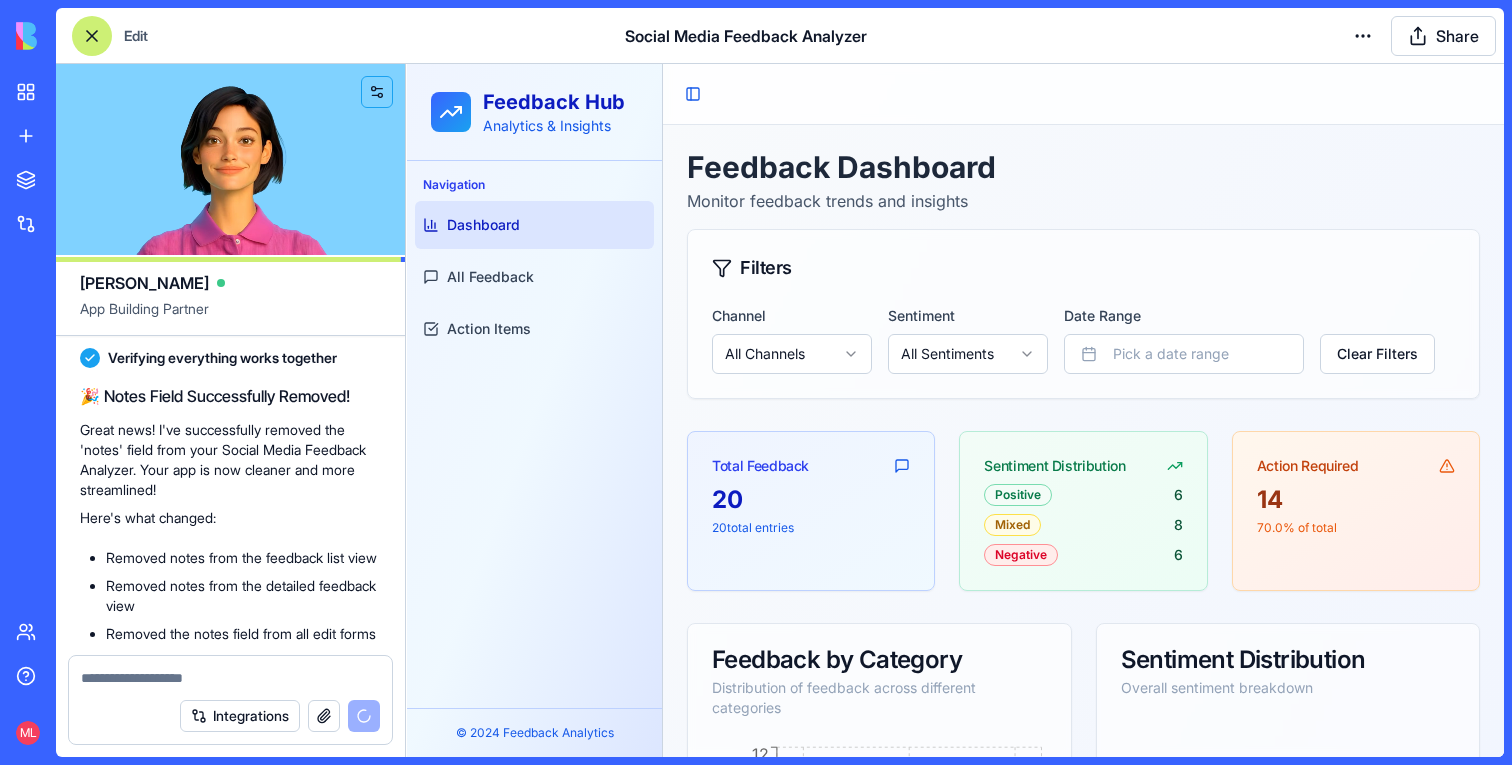 scroll, scrollTop: 4913, scrollLeft: 0, axis: vertical 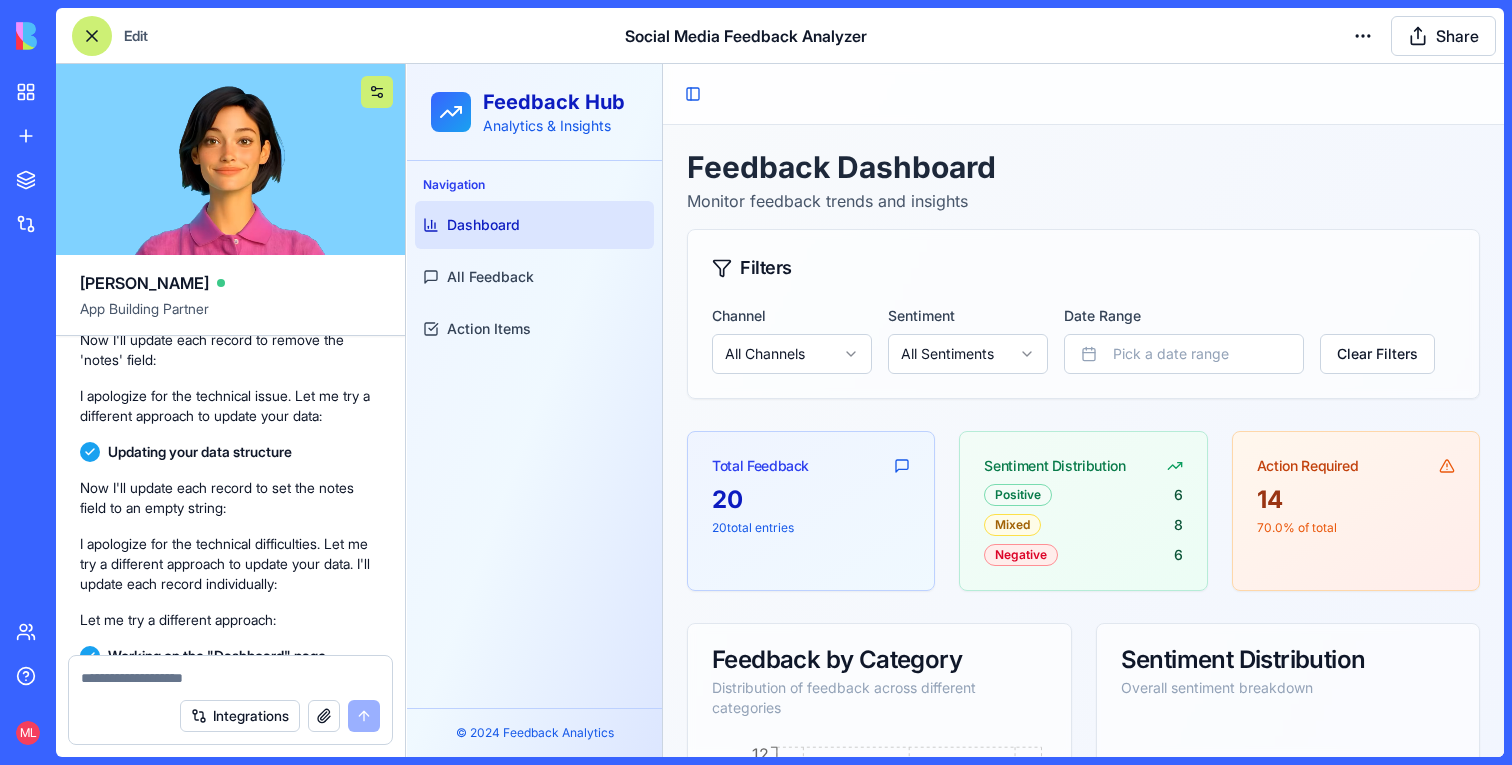 click at bounding box center (377, 92) 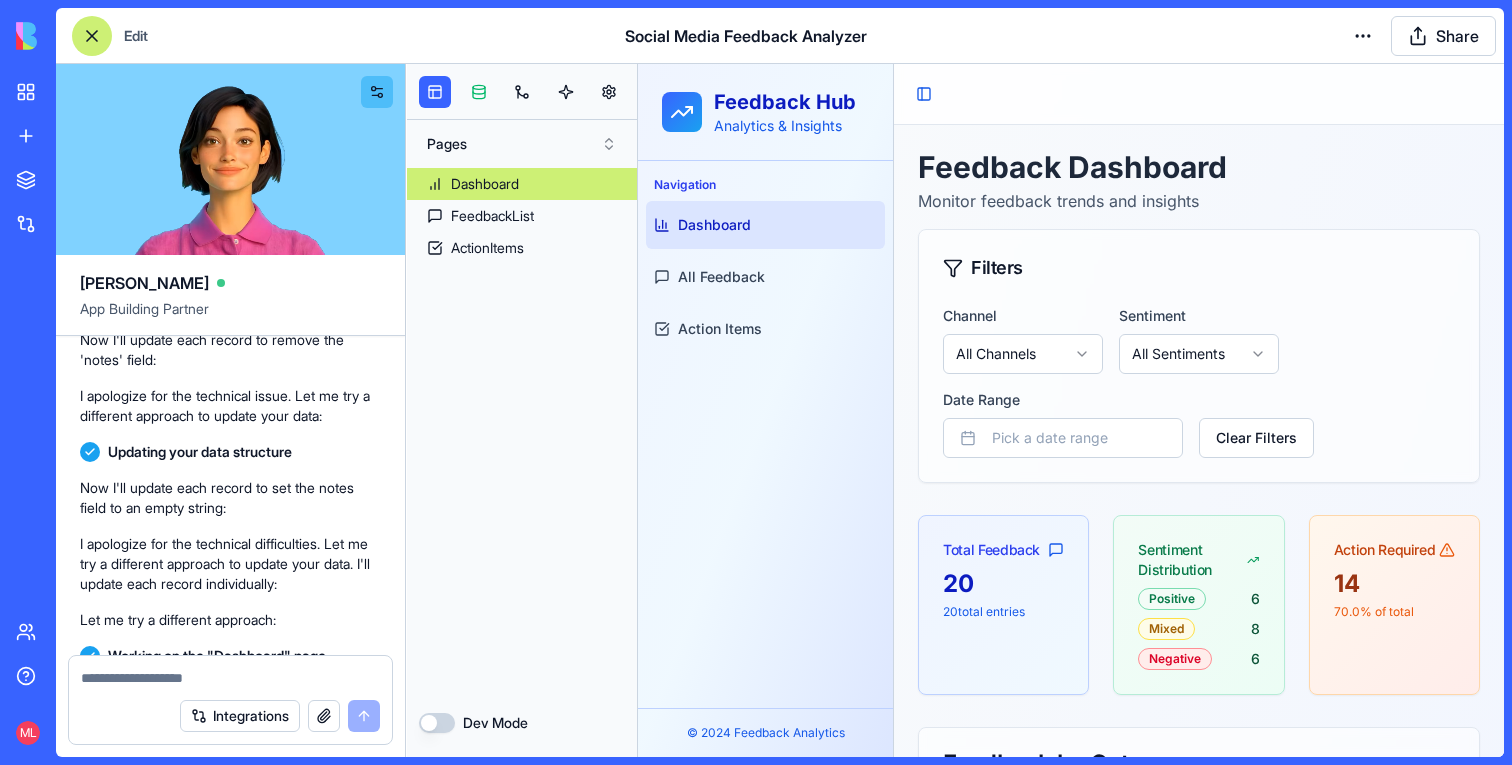 click at bounding box center [479, 92] 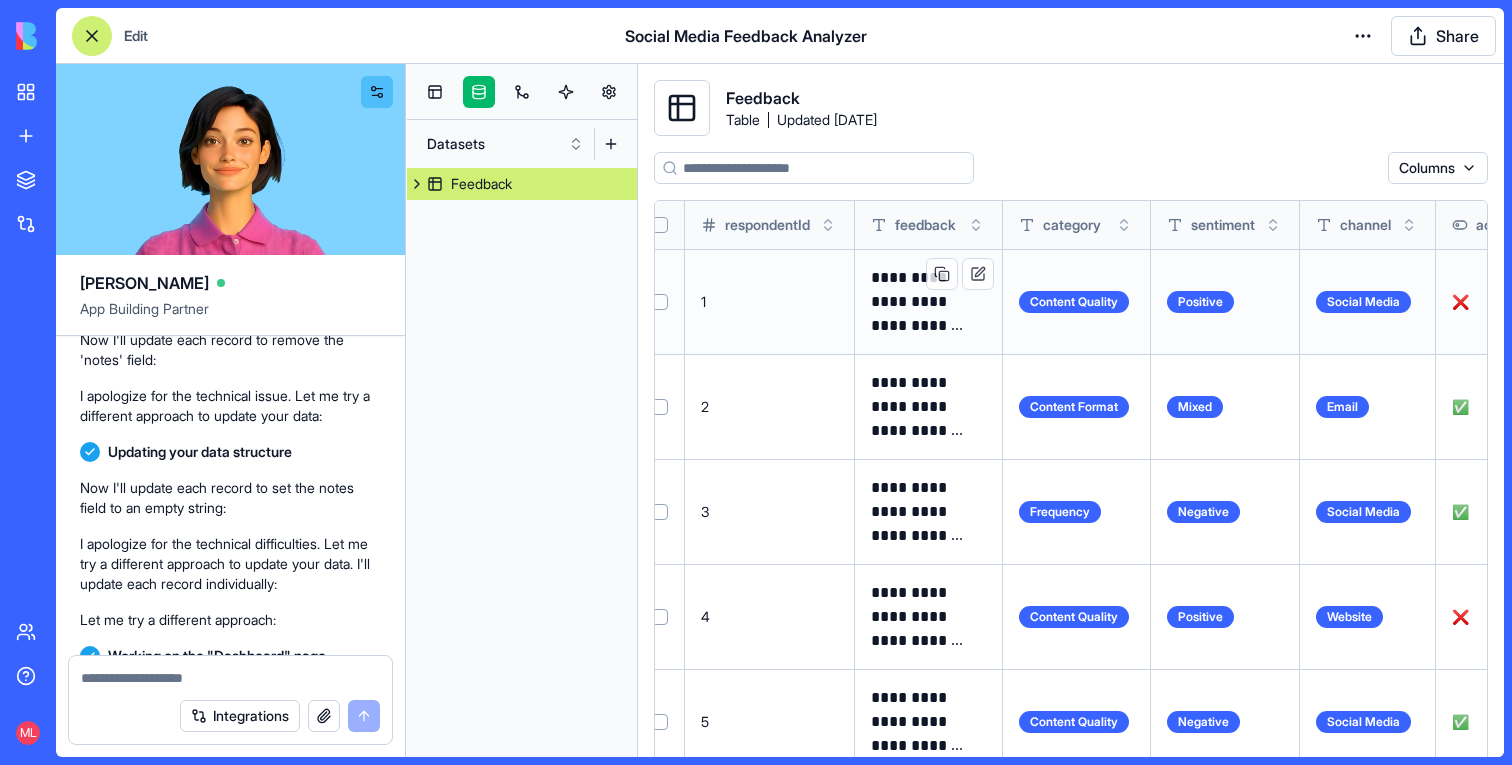 scroll, scrollTop: 0, scrollLeft: 0, axis: both 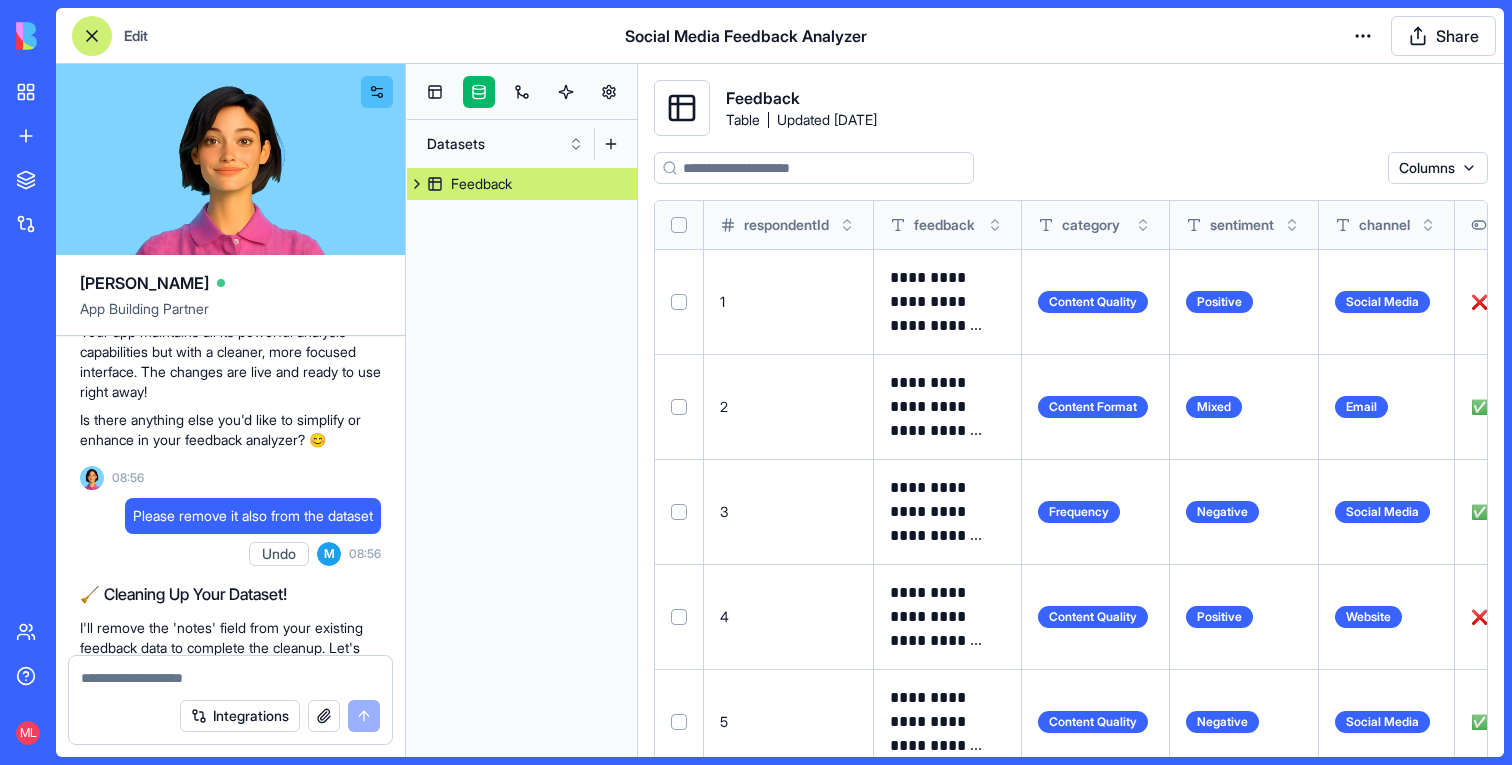 click on "Please remove it also from the dataset" at bounding box center [253, 516] 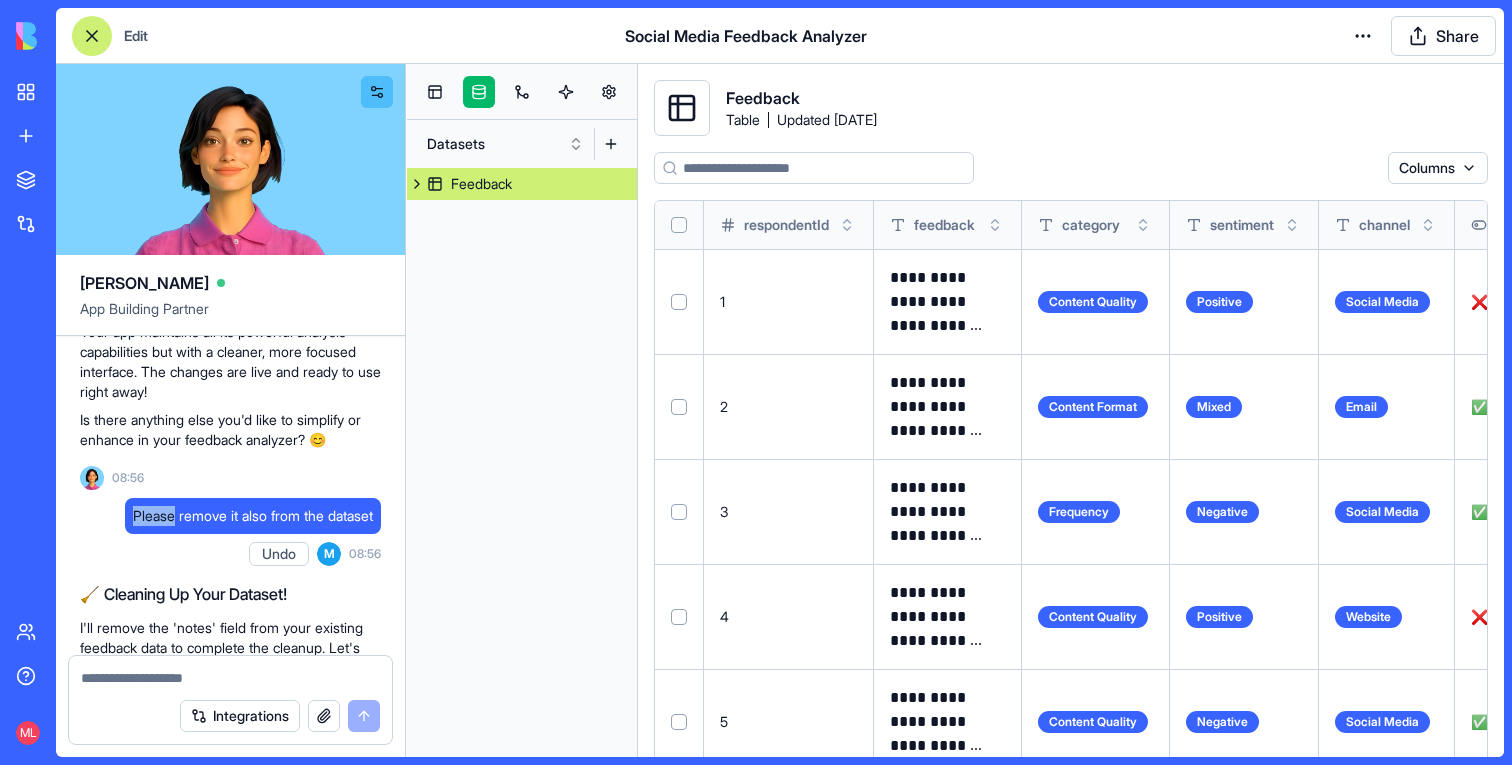 click on "Please remove it also from the dataset" at bounding box center [253, 516] 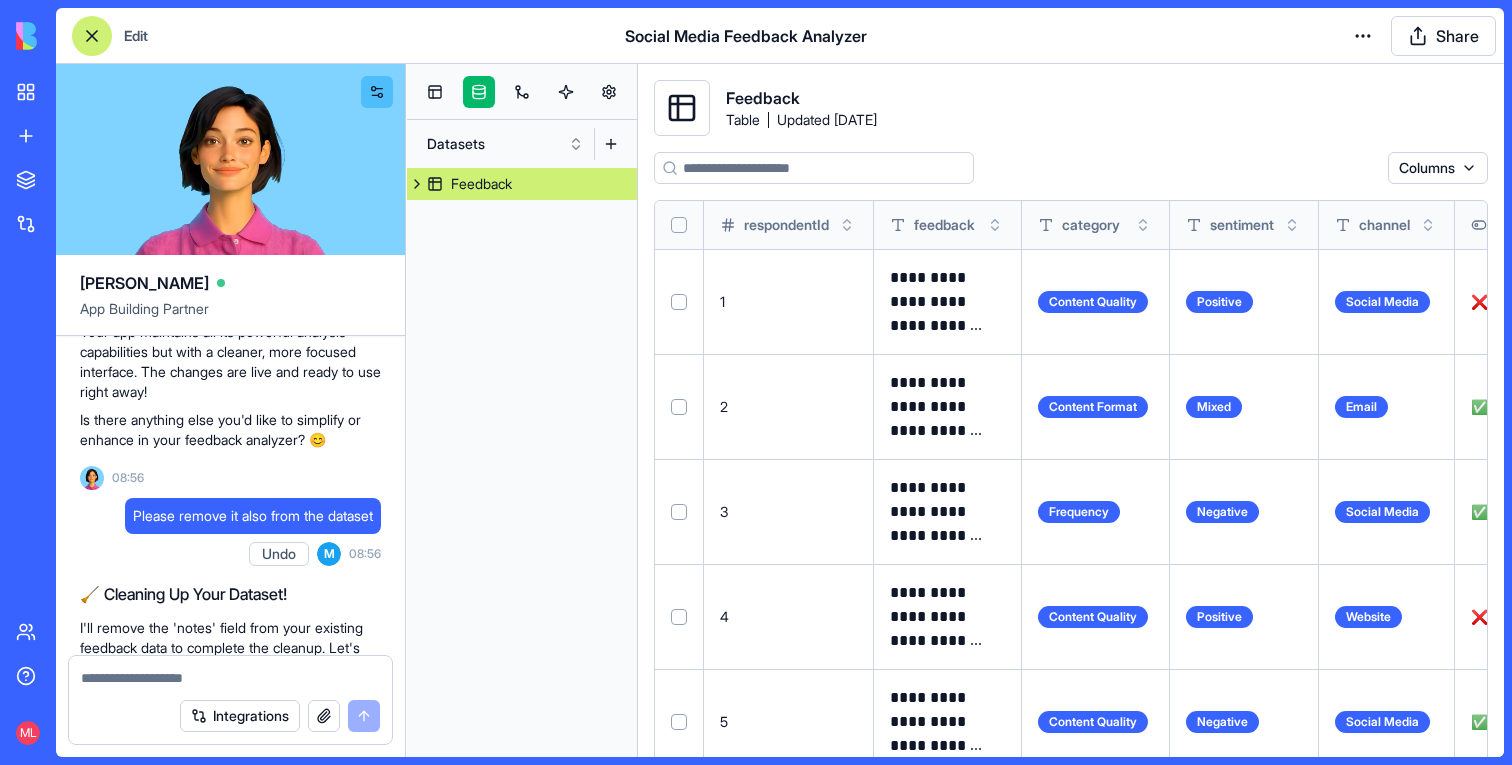 click on "Please remove it also from the dataset" at bounding box center (253, 516) 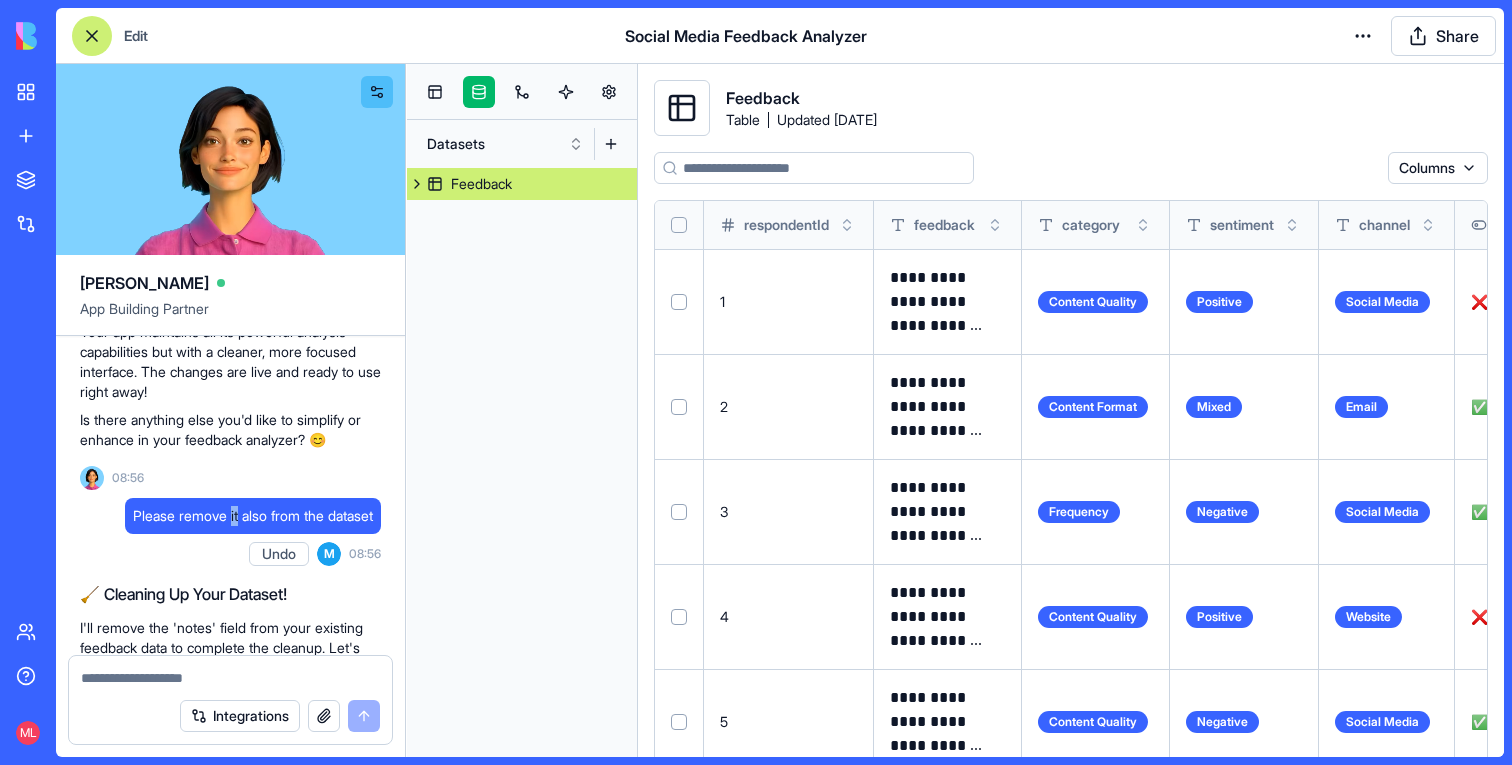 click on "Please remove it also from the dataset" at bounding box center (253, 516) 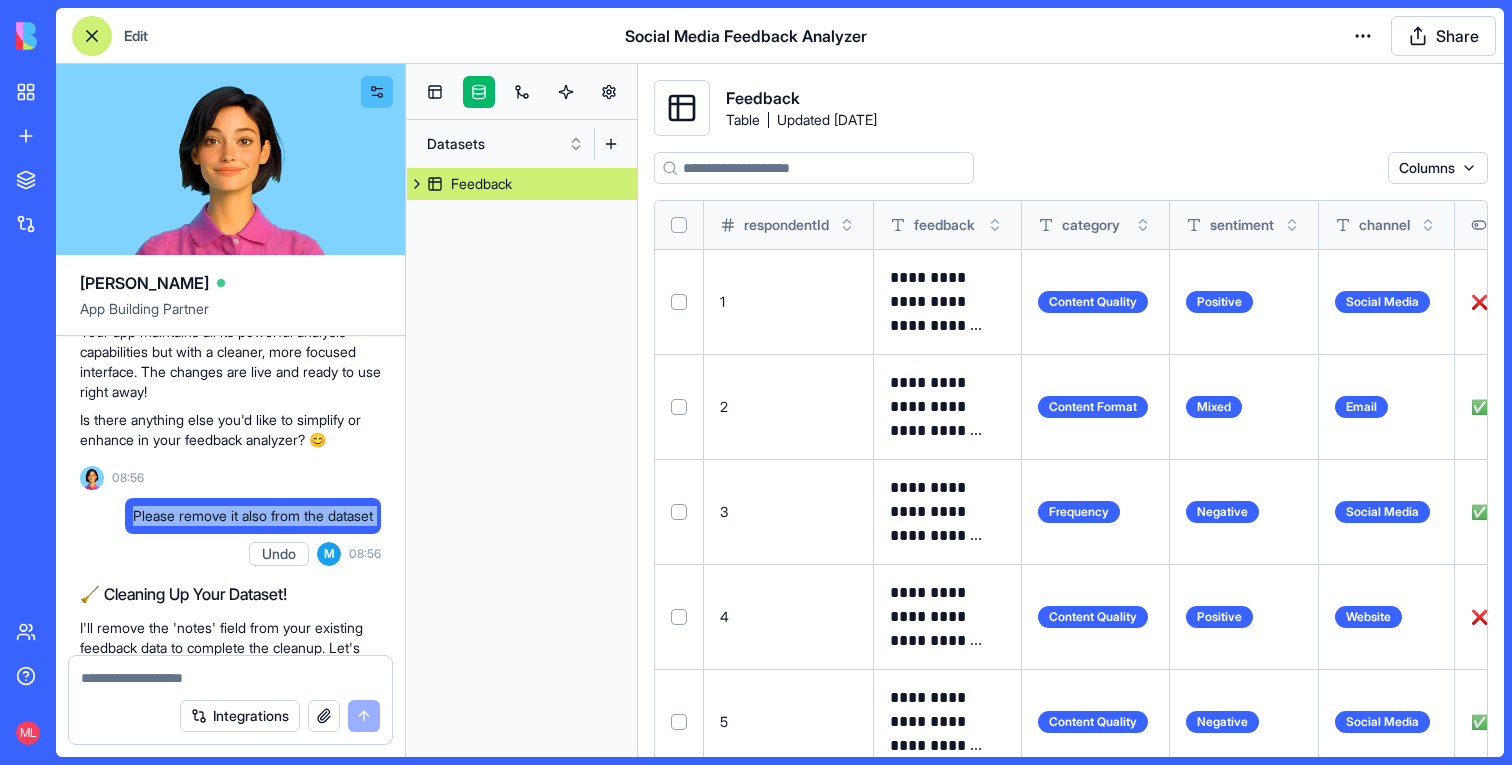click on "Please remove it also from the dataset" at bounding box center [253, 516] 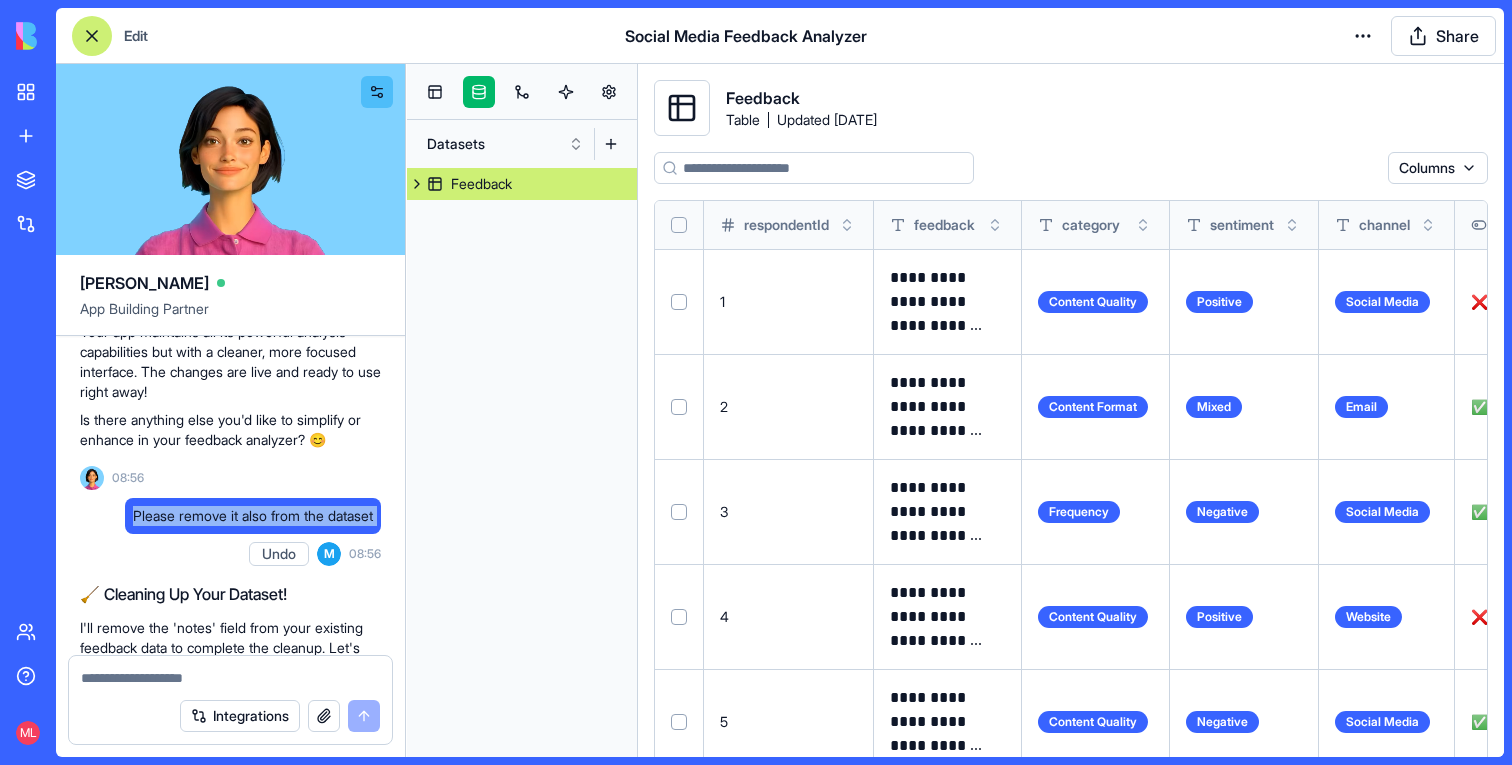 copy on "Please remove it also from the dataset" 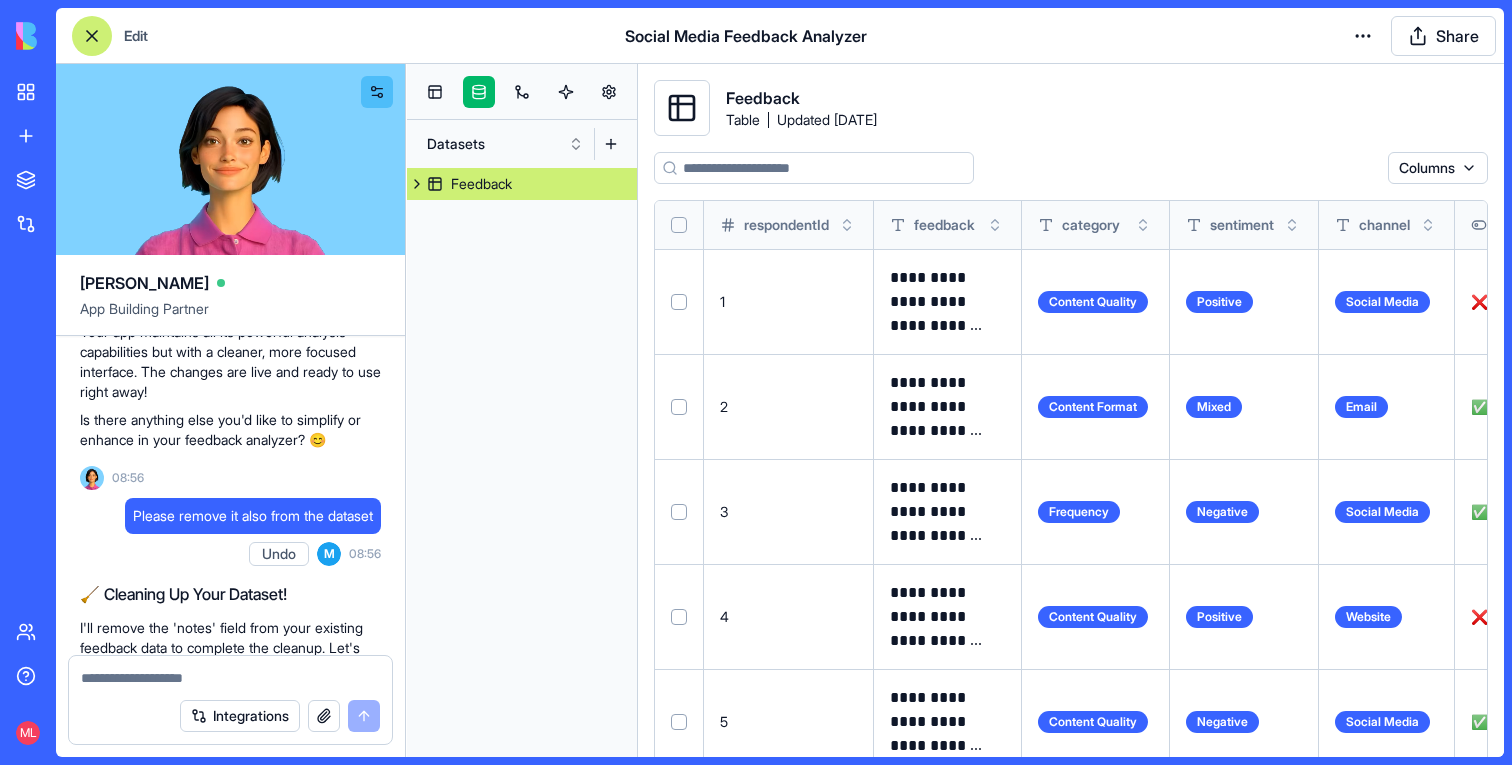 click at bounding box center (230, 678) 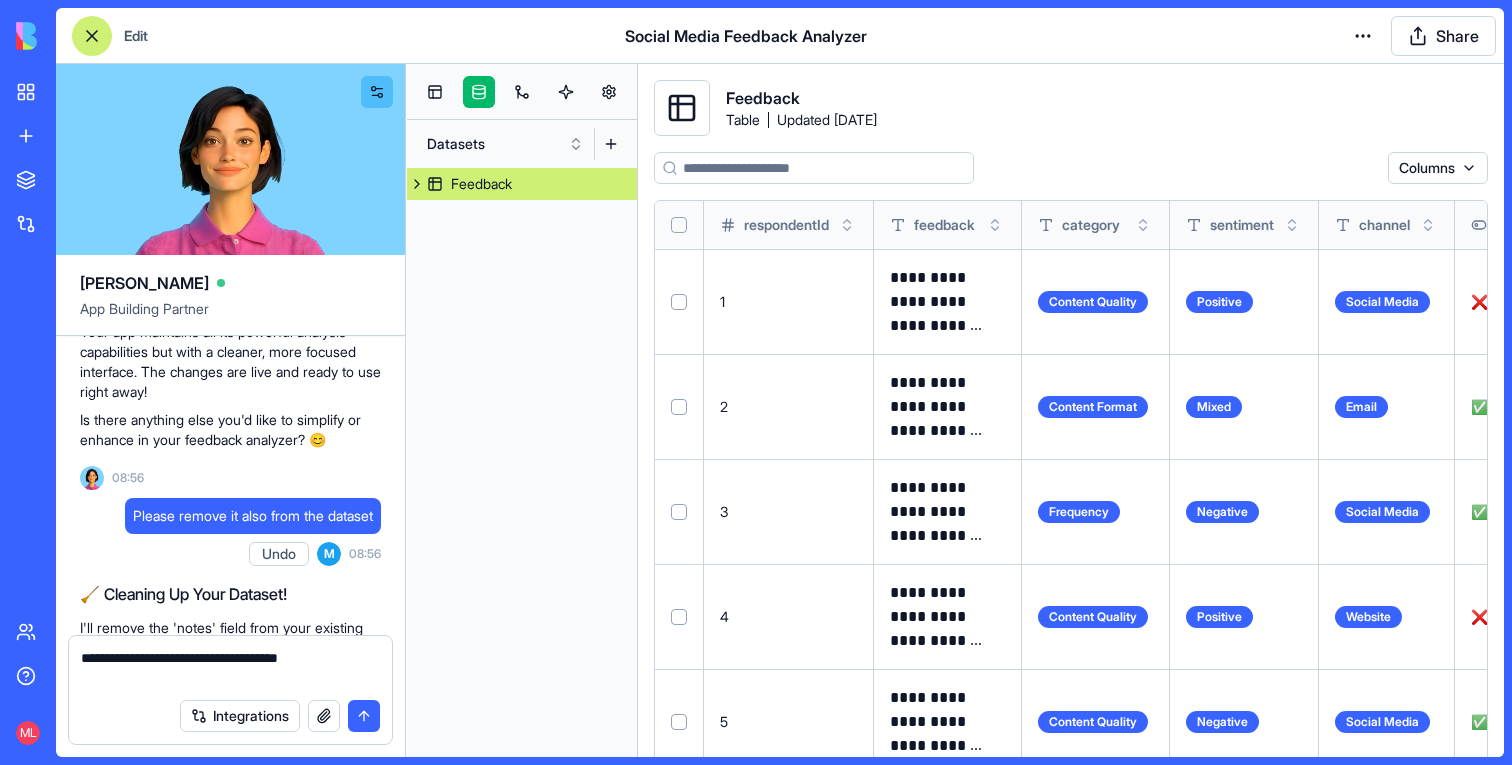 click on "**********" at bounding box center [230, 668] 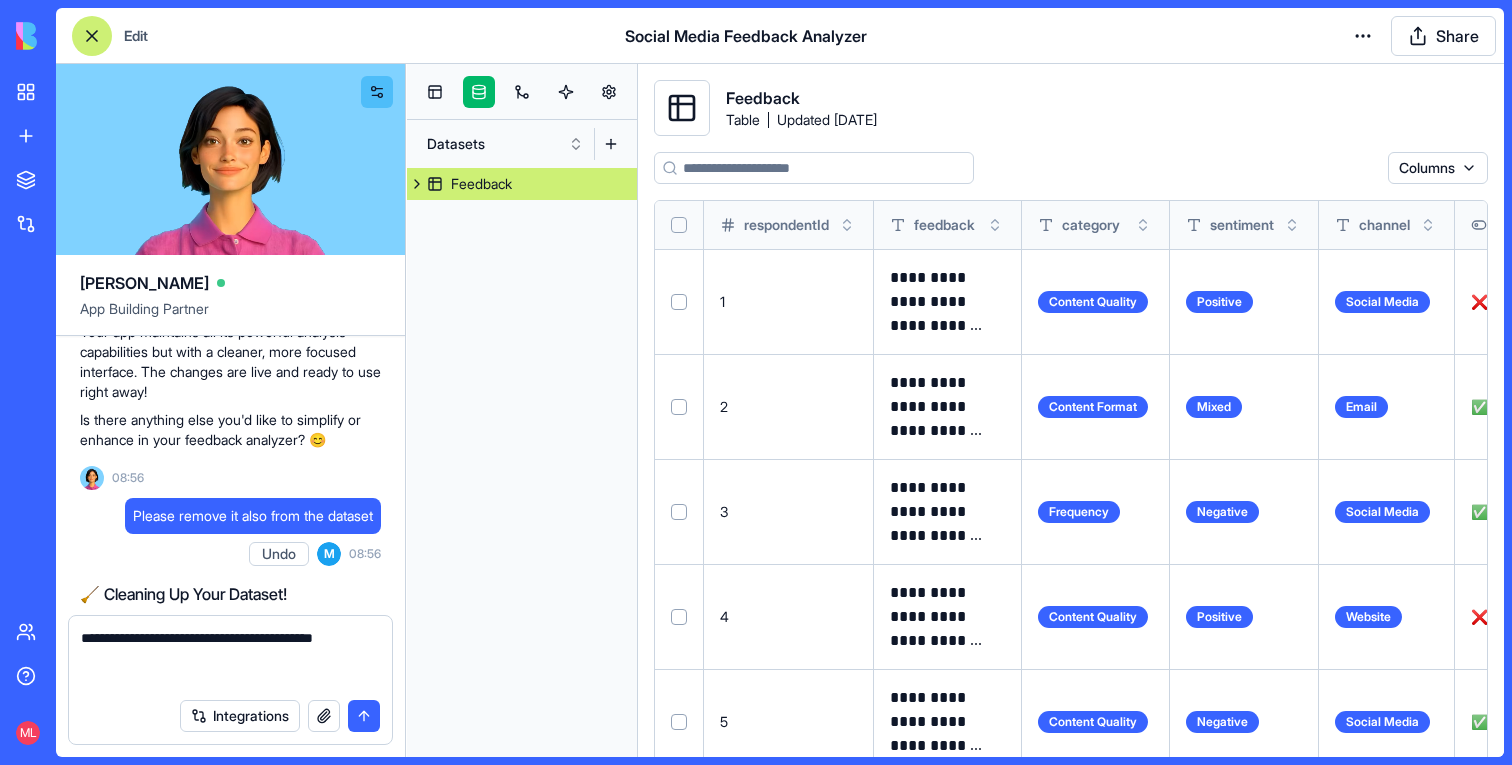 click on "**********" at bounding box center (230, 658) 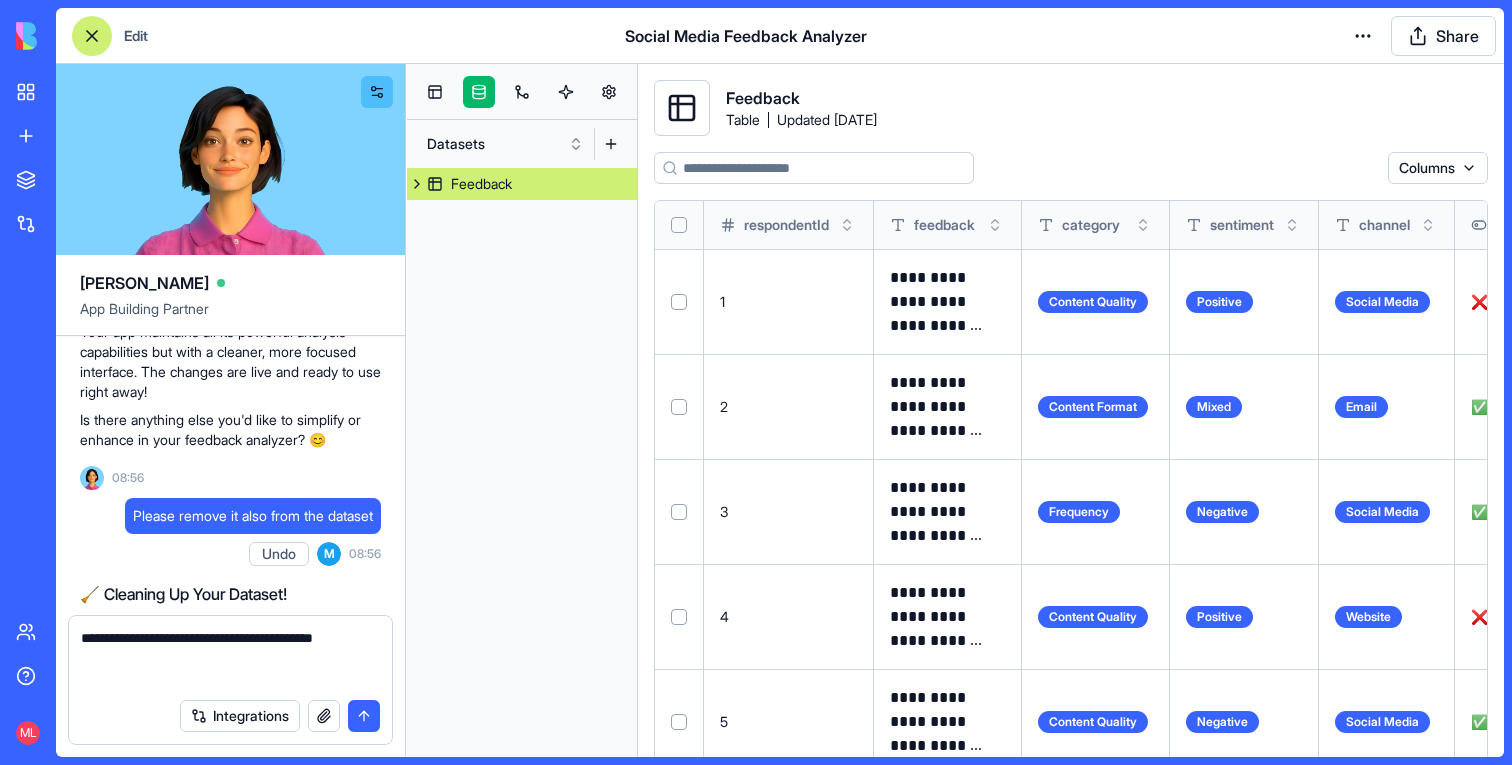 type on "**********" 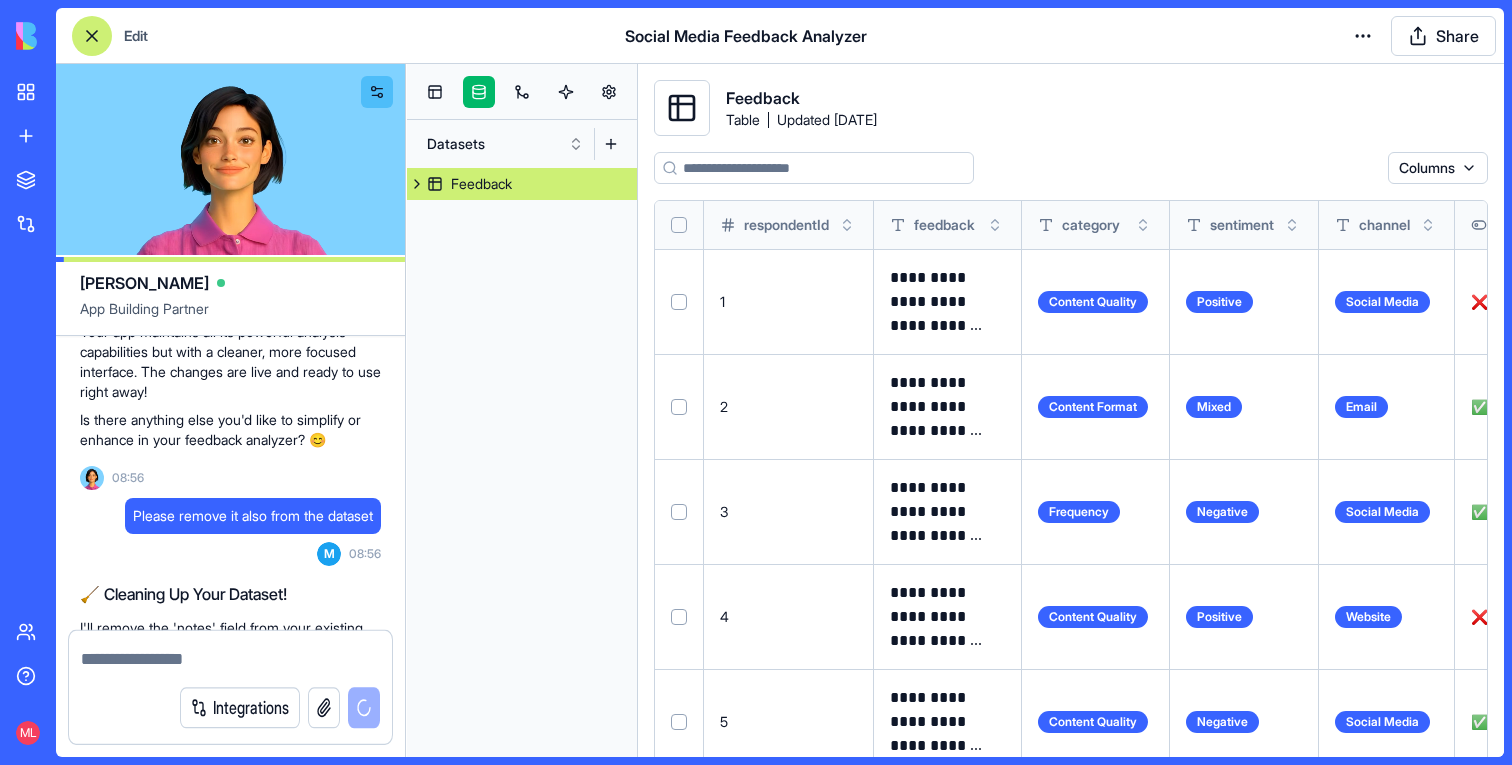 scroll, scrollTop: 5009, scrollLeft: 0, axis: vertical 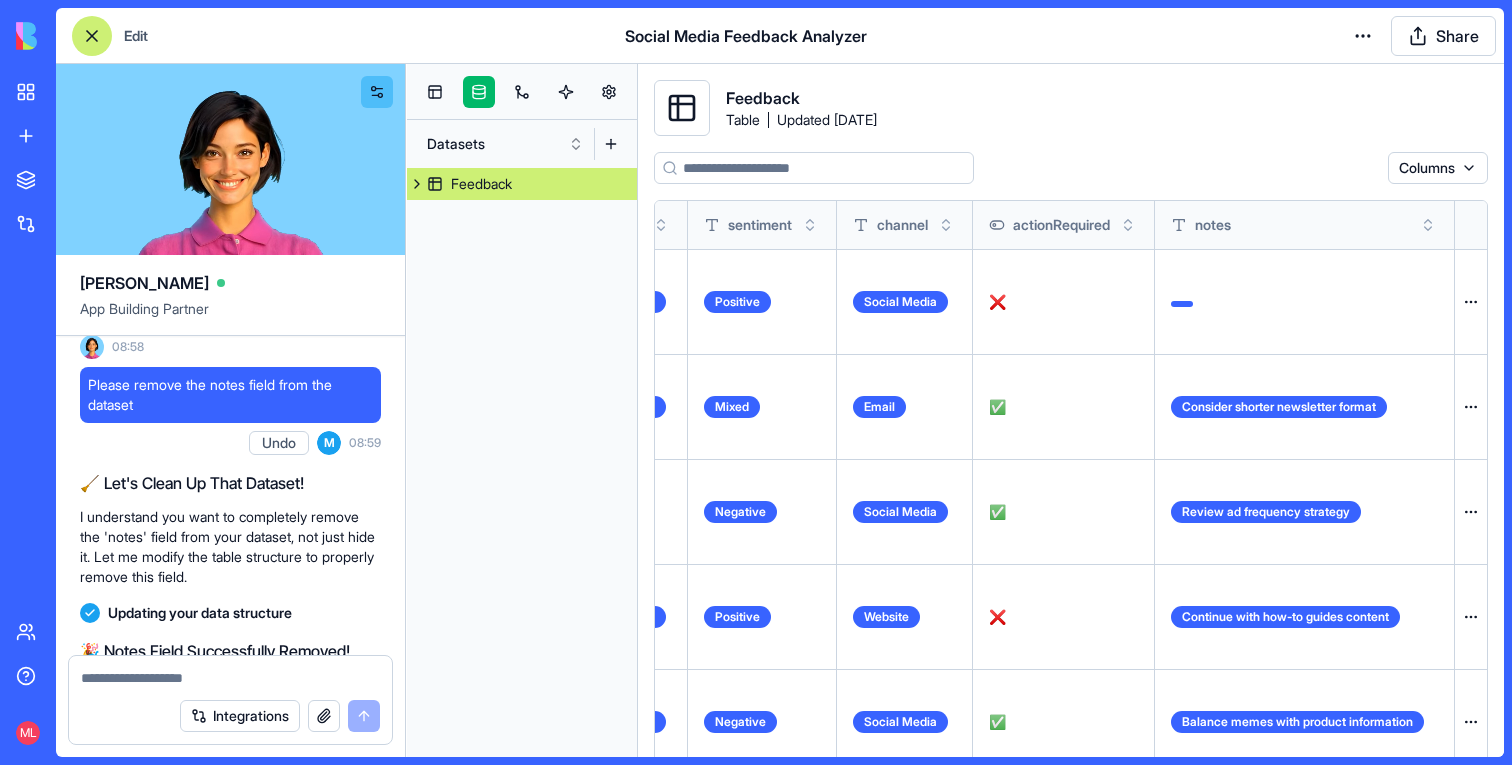 click on "Please remove the notes field from the dataset" at bounding box center (230, 395) 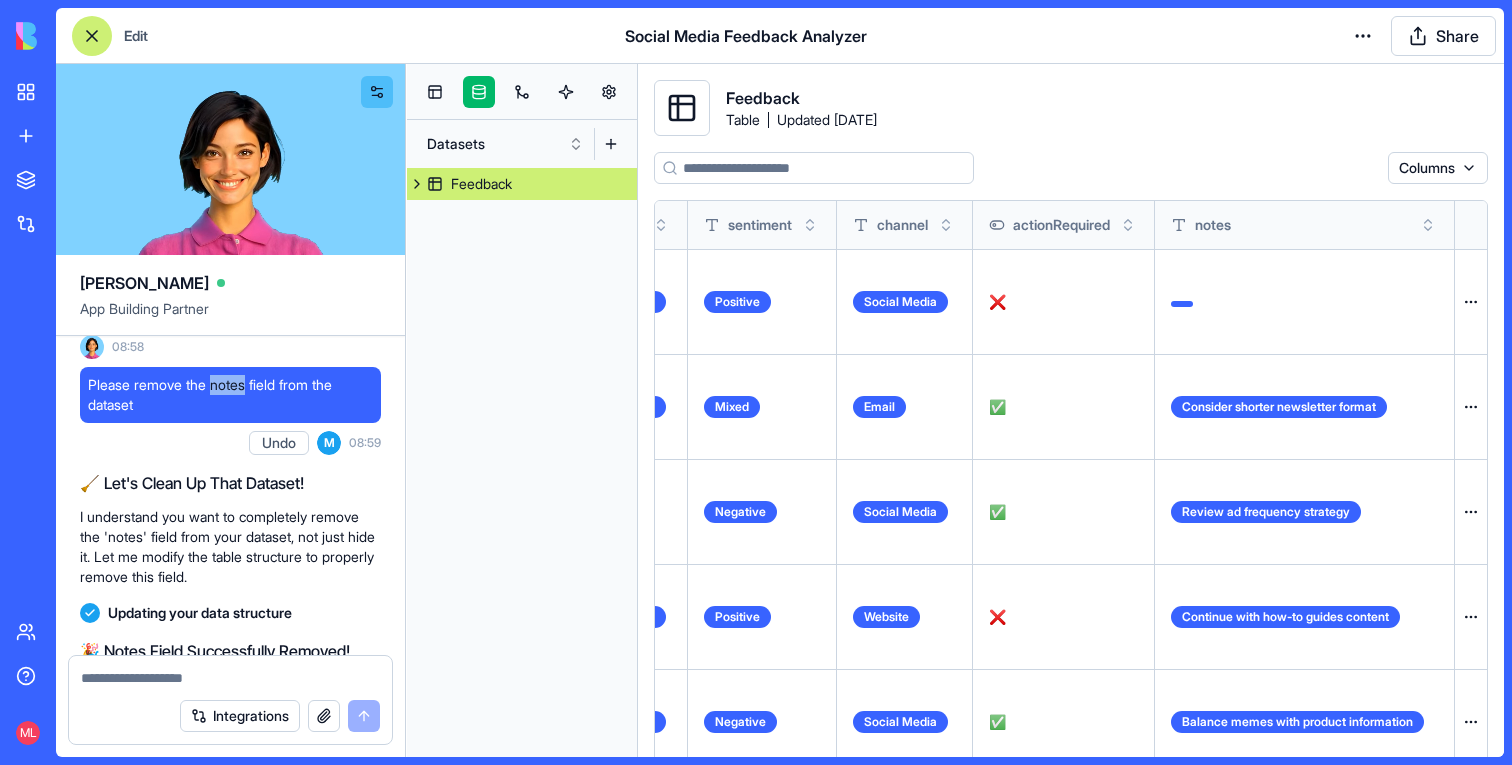 click on "Please remove the notes field from the dataset" at bounding box center [230, 395] 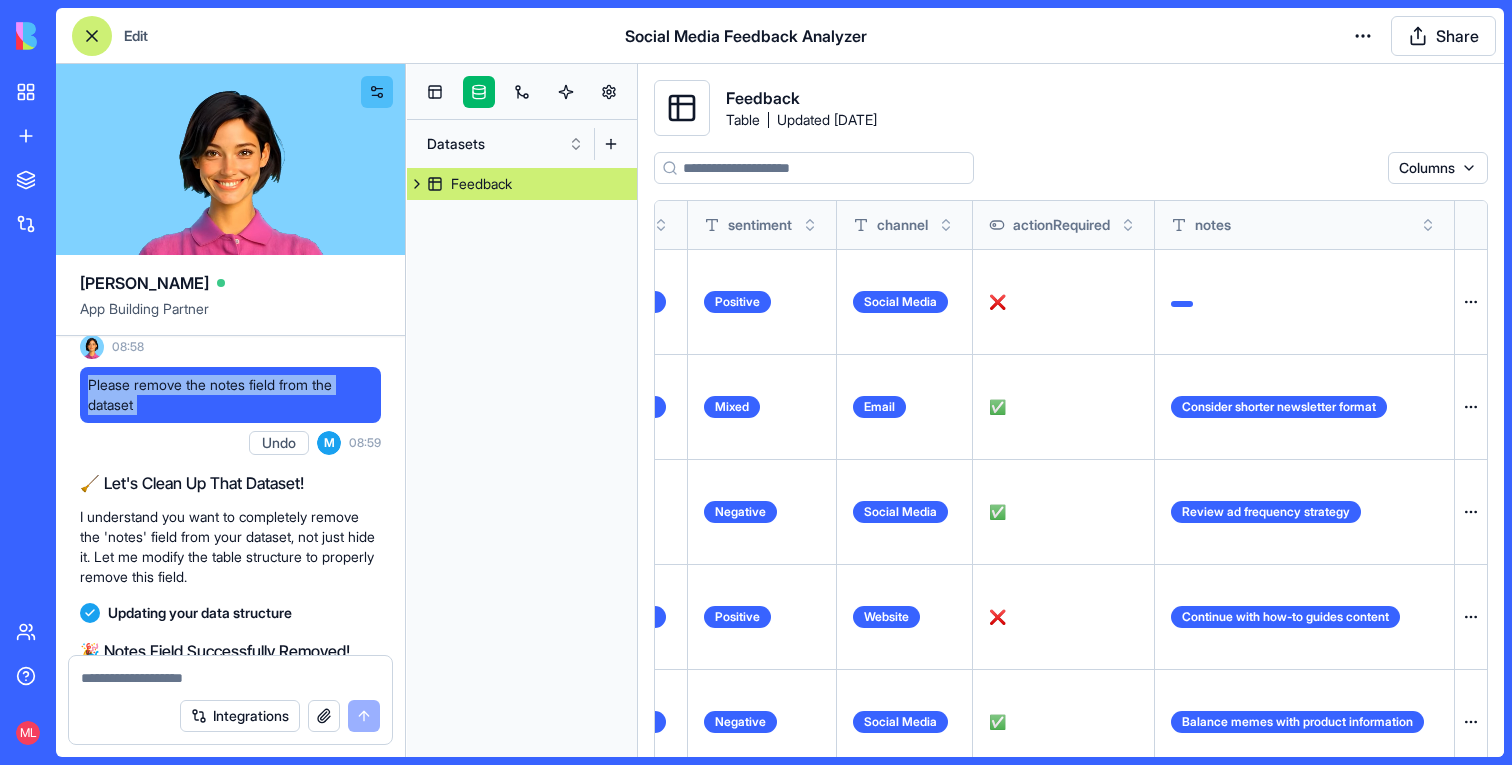 click on "Please remove the notes field from the dataset" at bounding box center (230, 395) 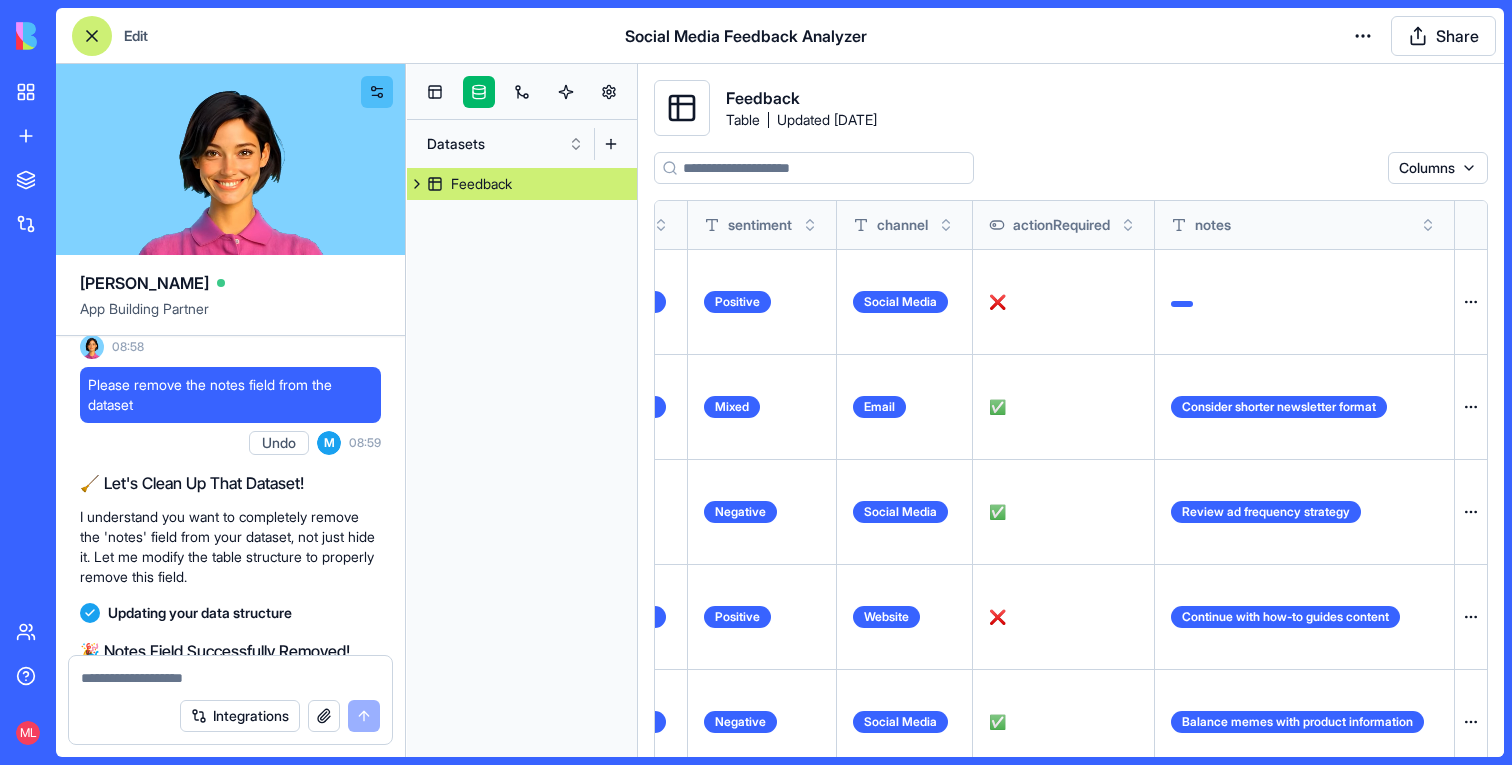 click at bounding box center [230, 678] 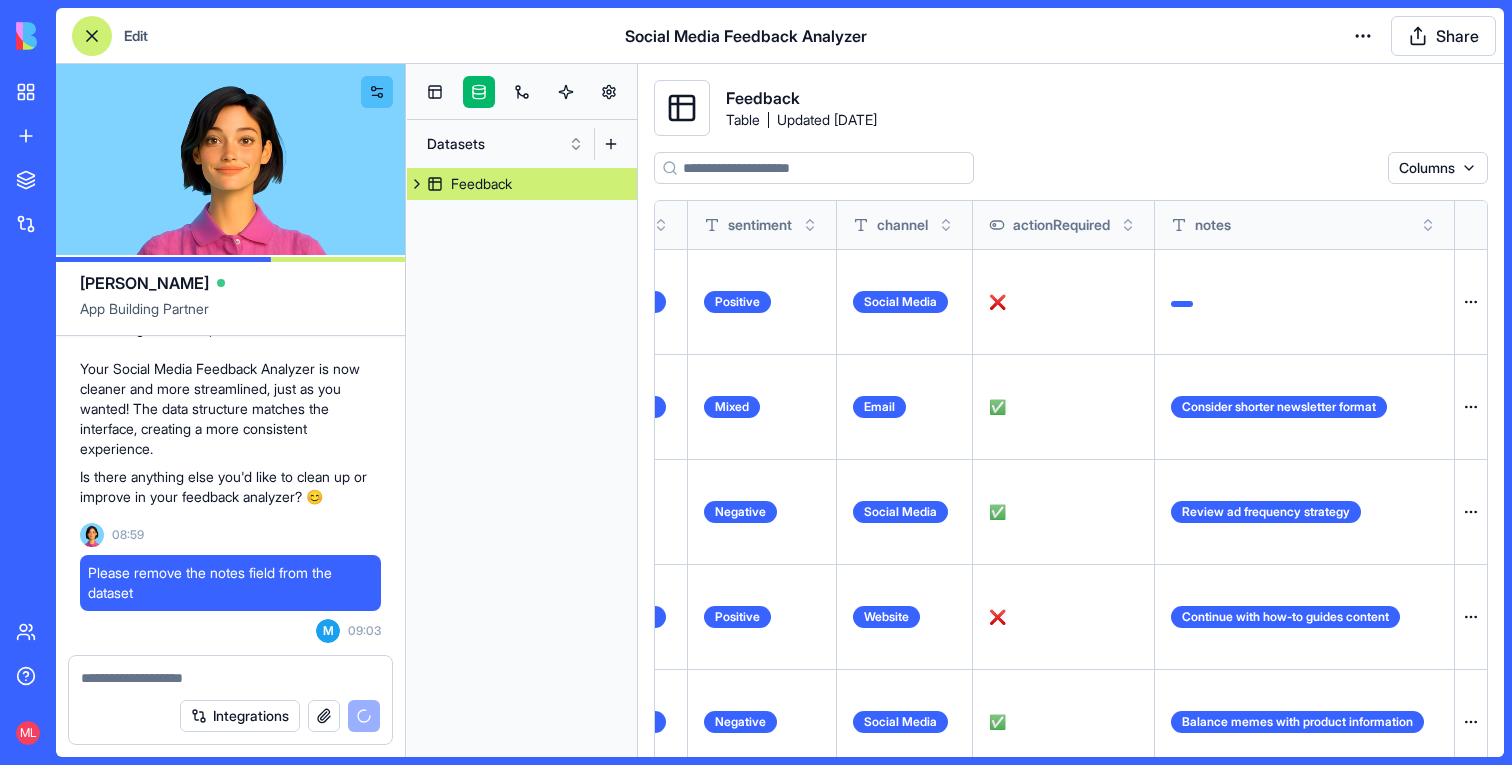 scroll, scrollTop: 5885, scrollLeft: 0, axis: vertical 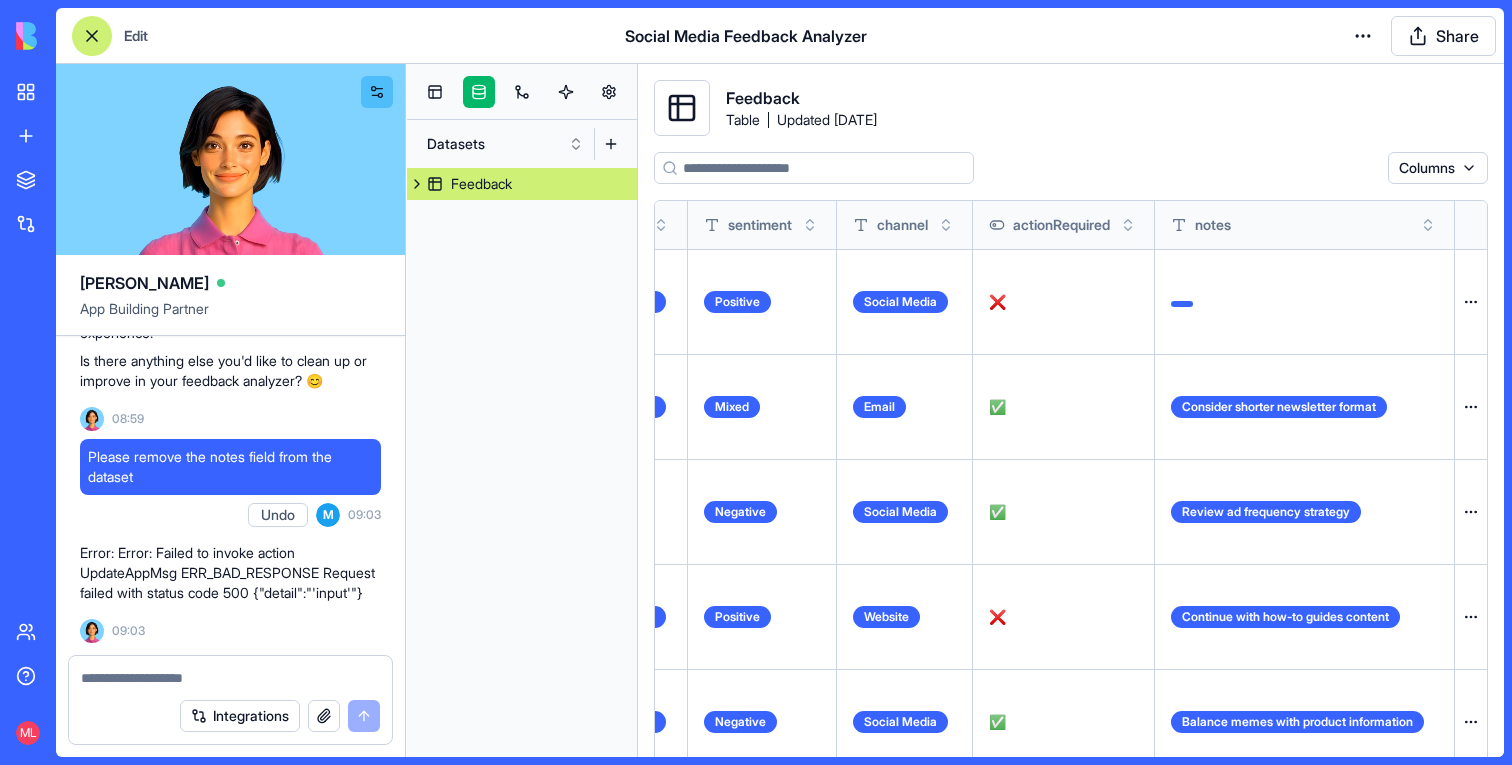 click on "Please remove the notes field from the dataset" at bounding box center [230, 467] 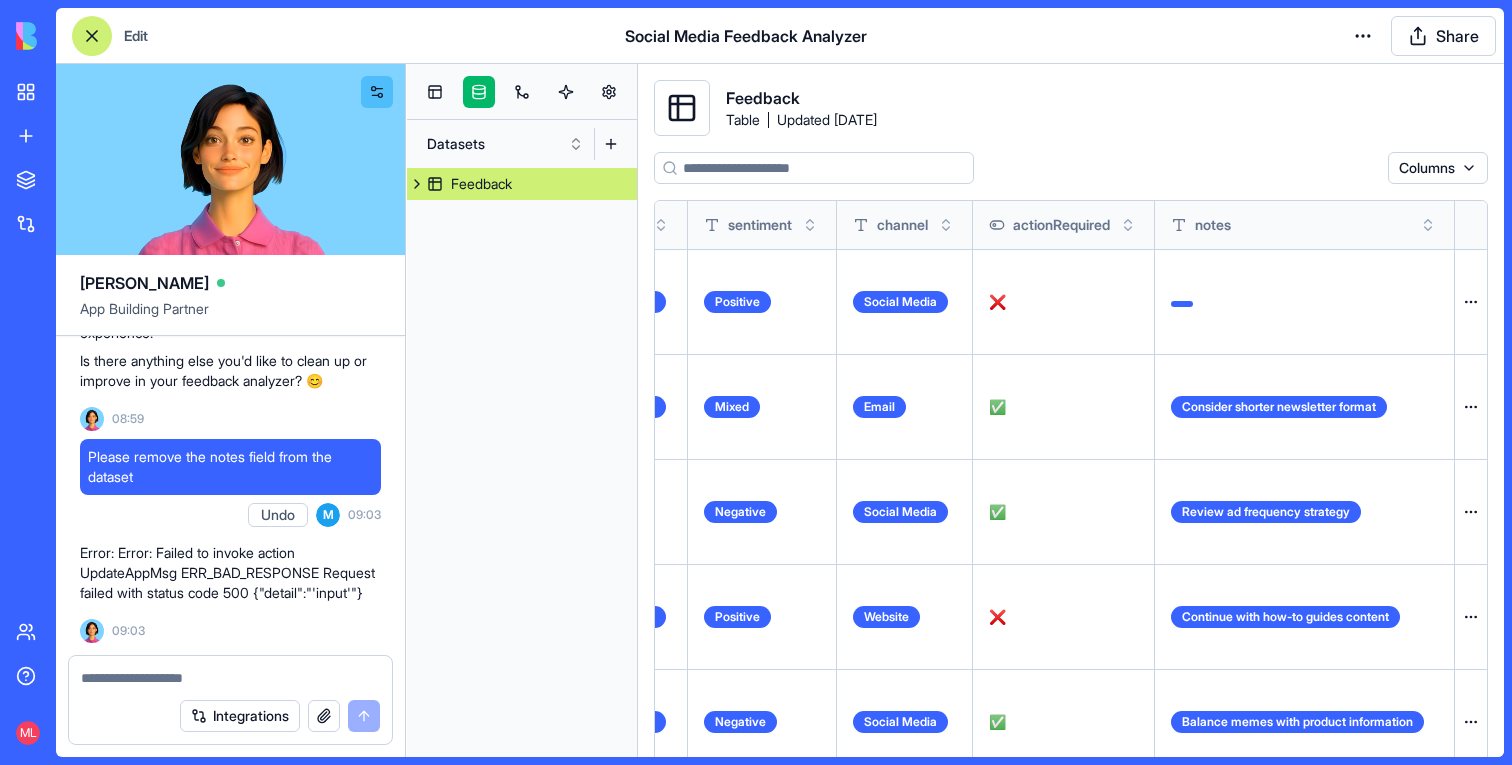 click on "Please remove the notes field from the dataset" at bounding box center (230, 467) 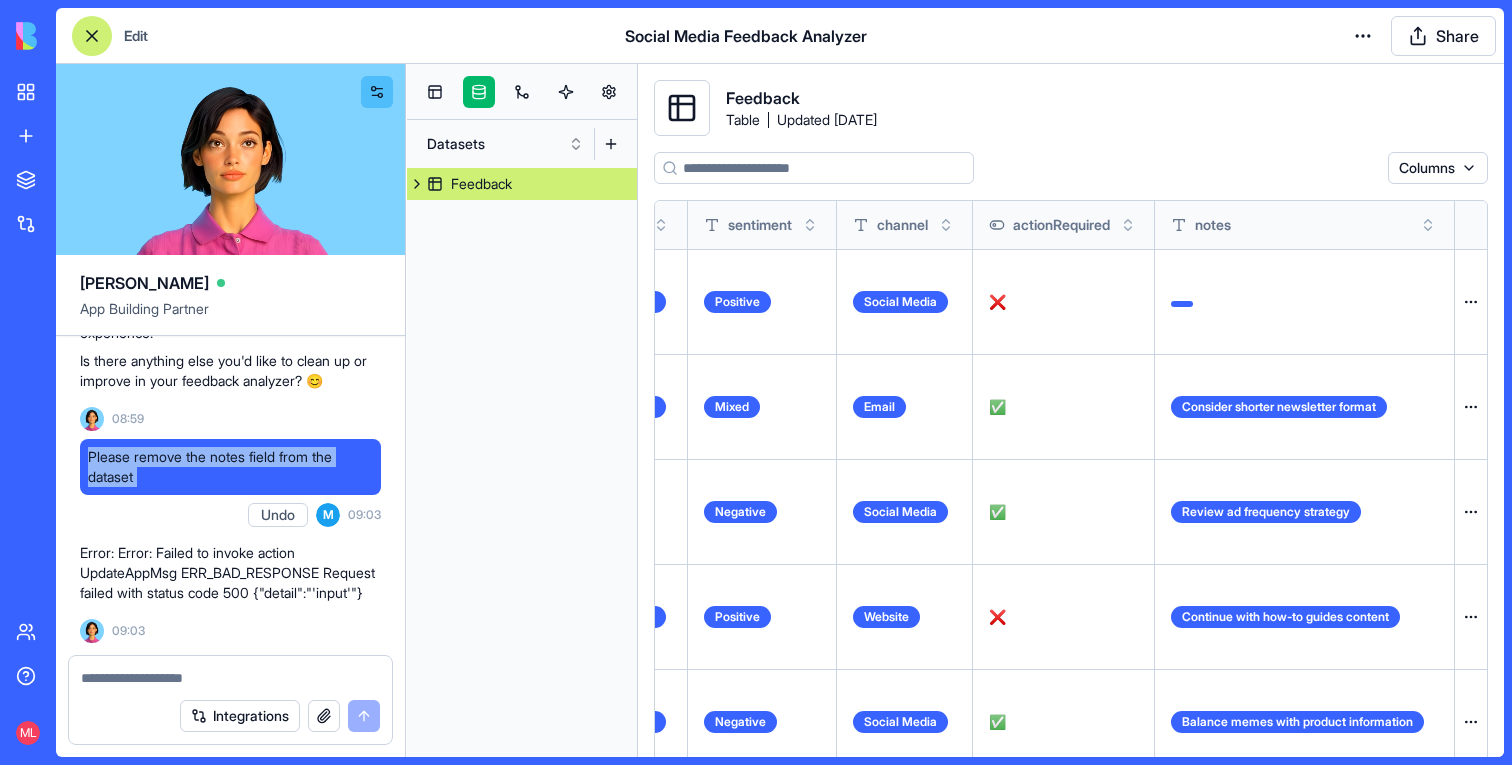 click on "Please remove the notes field from the dataset" at bounding box center (230, 467) 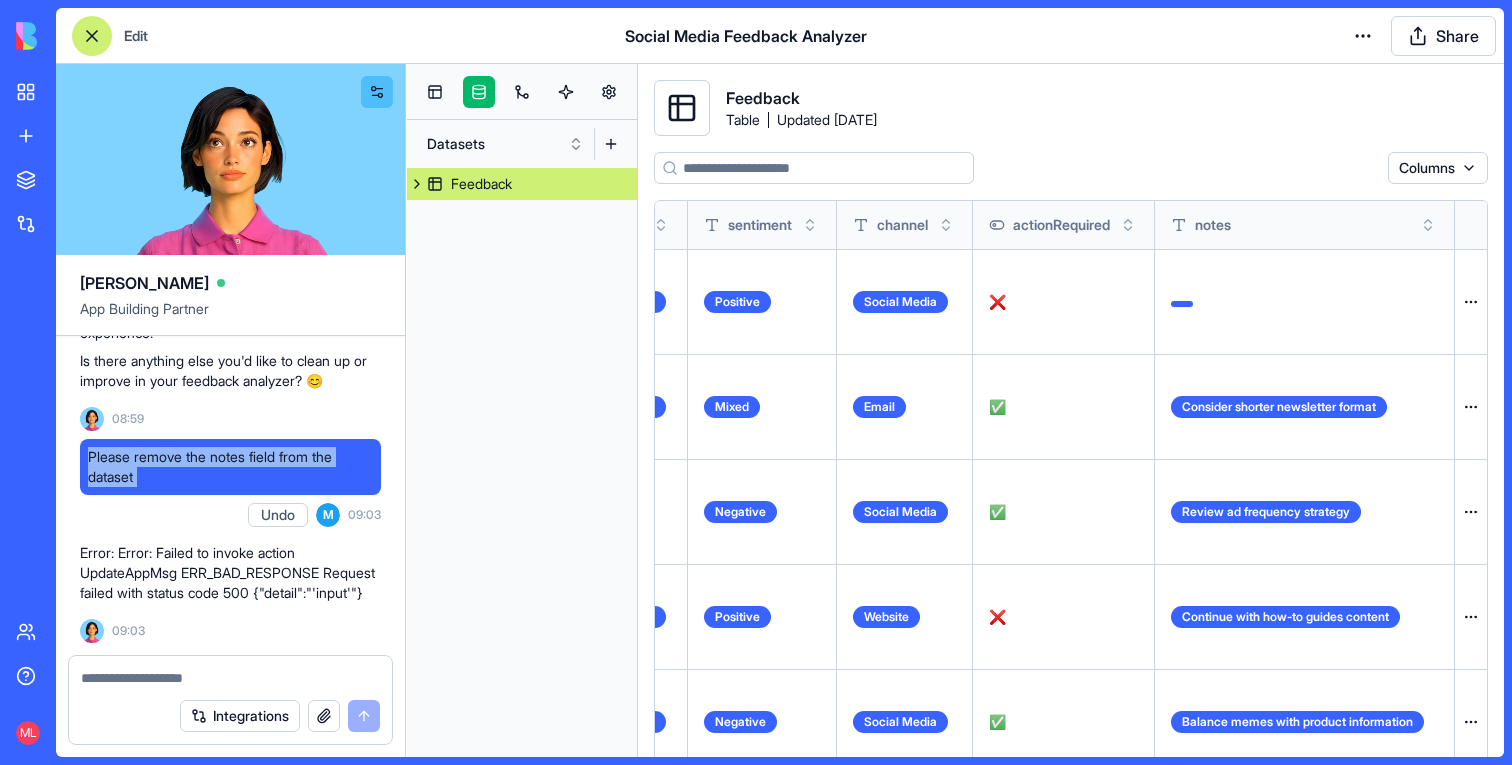 copy on "Please remove the notes field from the dataset" 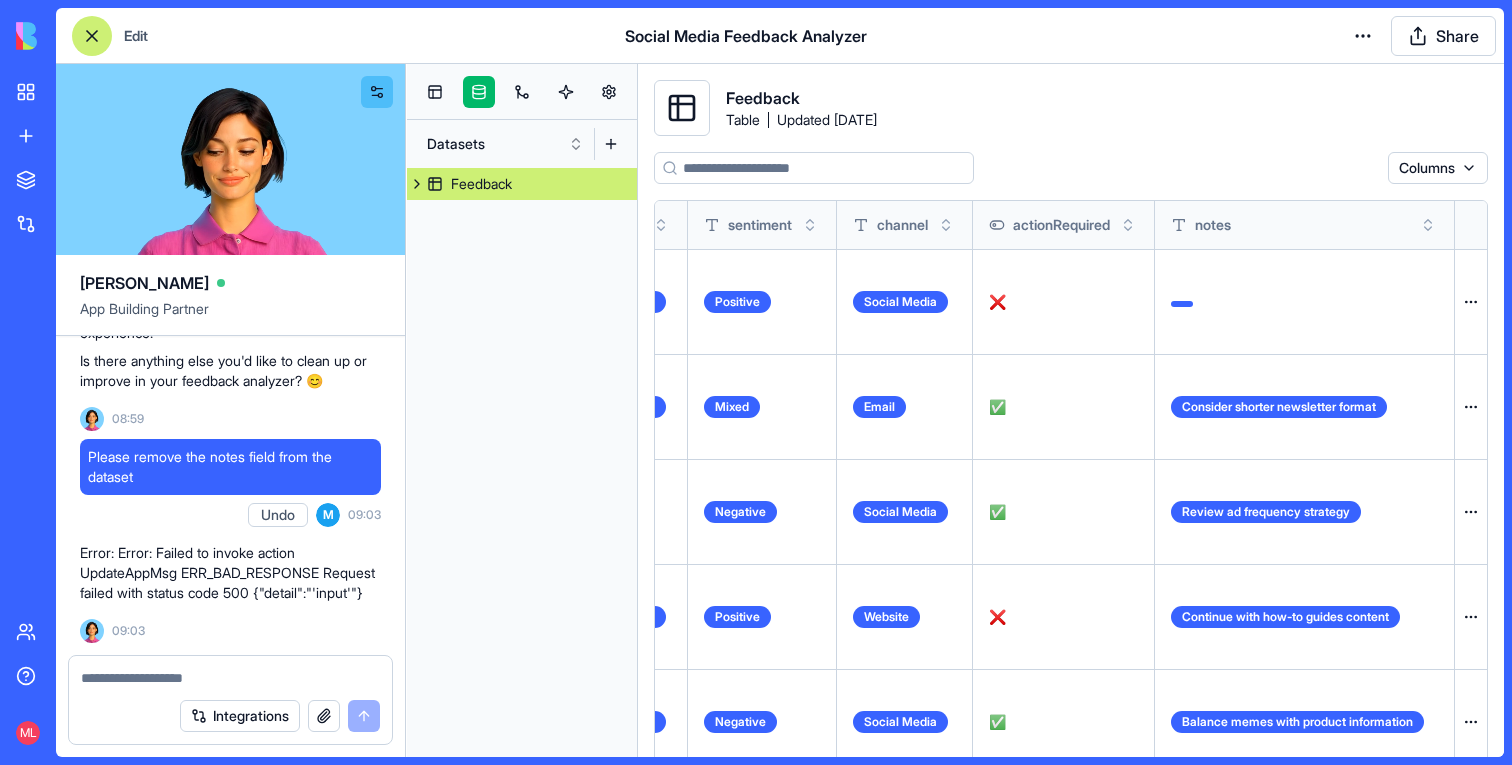 click at bounding box center [230, 678] 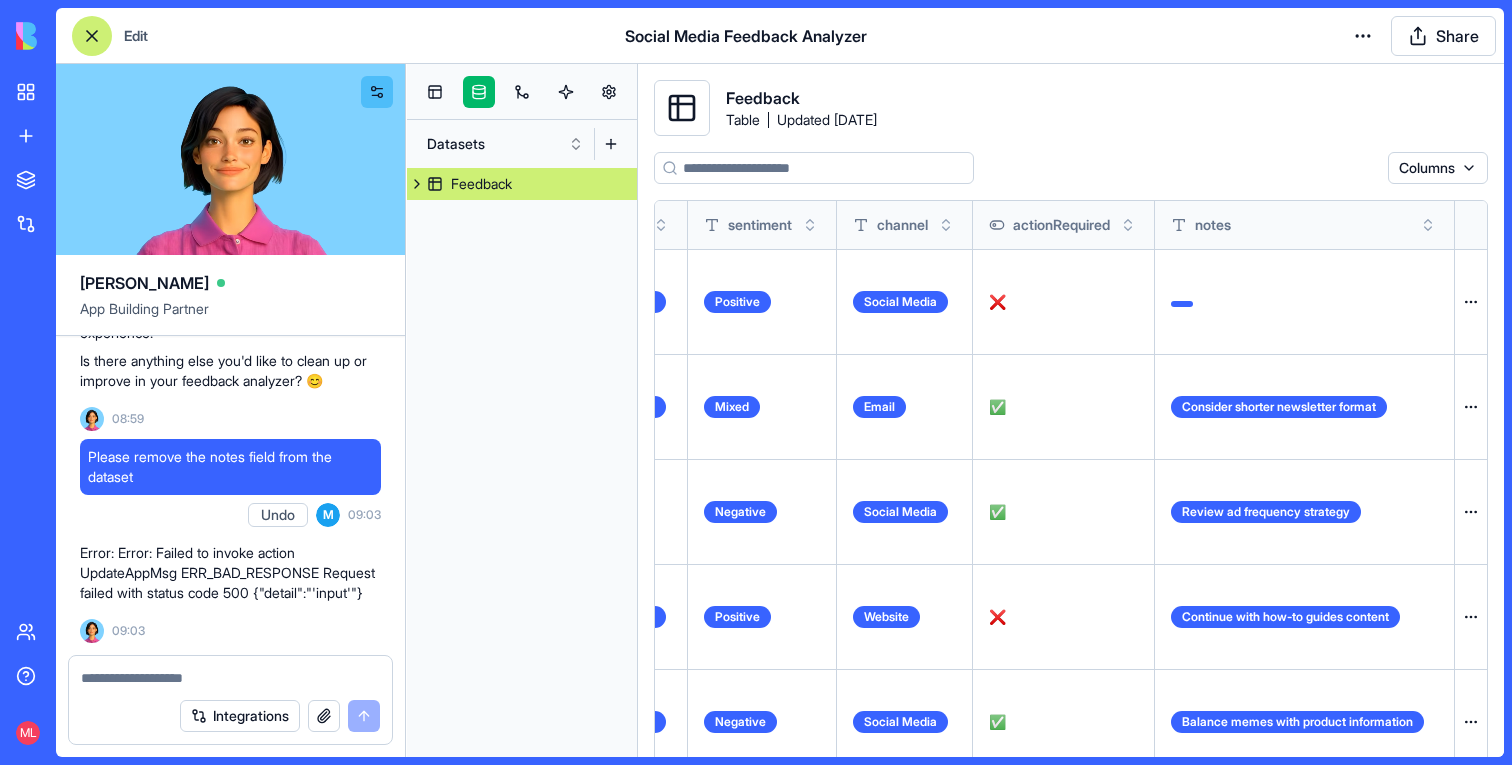 paste on "**********" 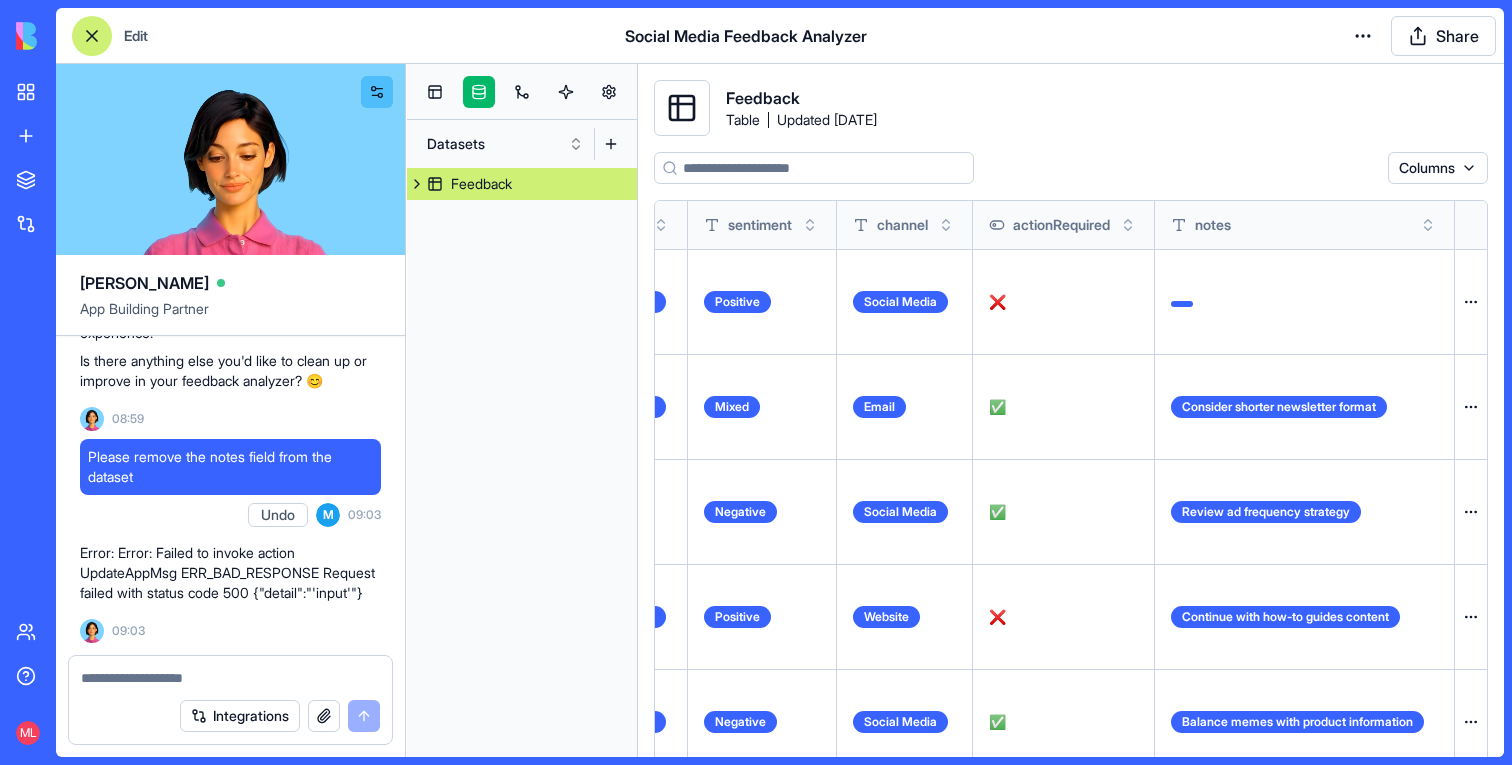 type on "**********" 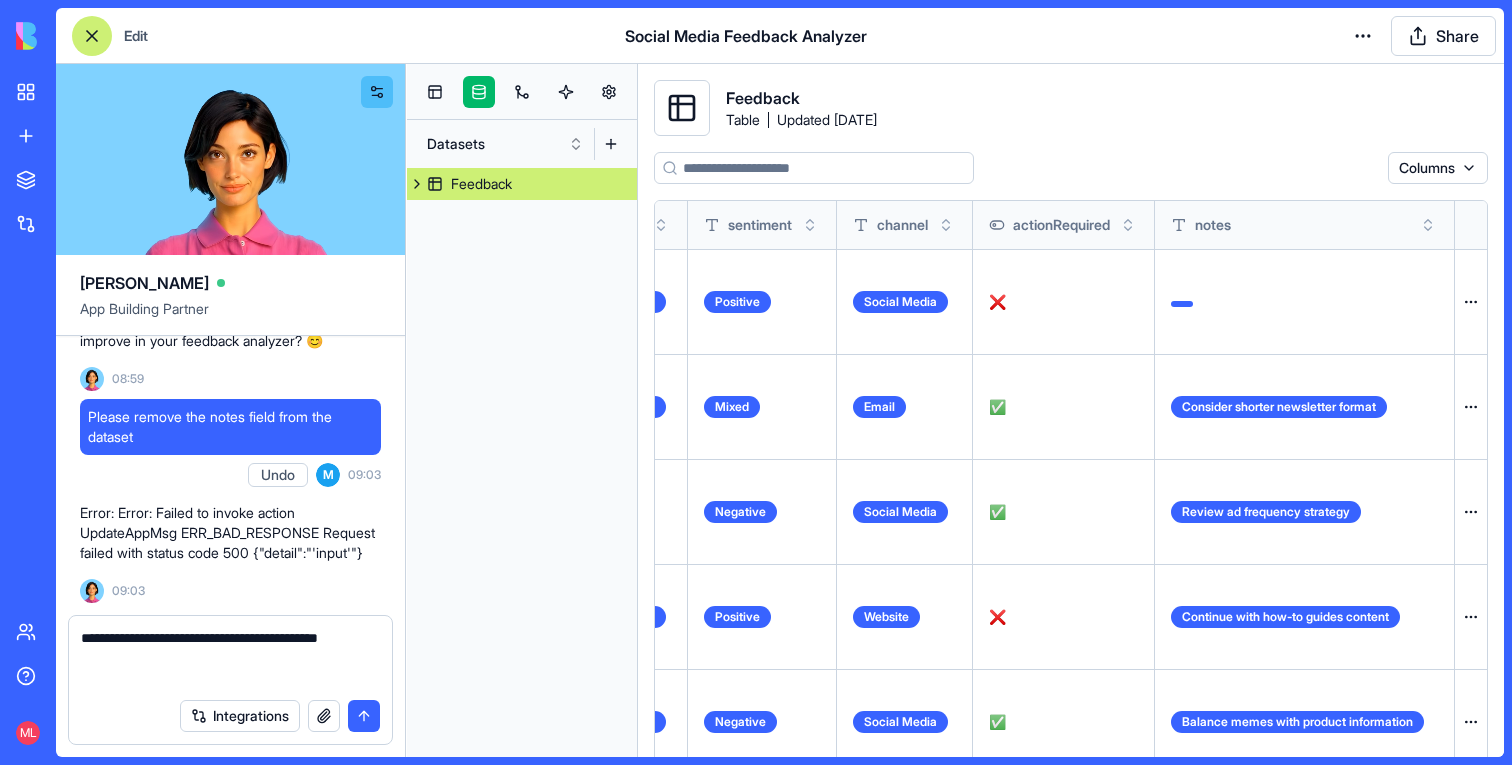 type 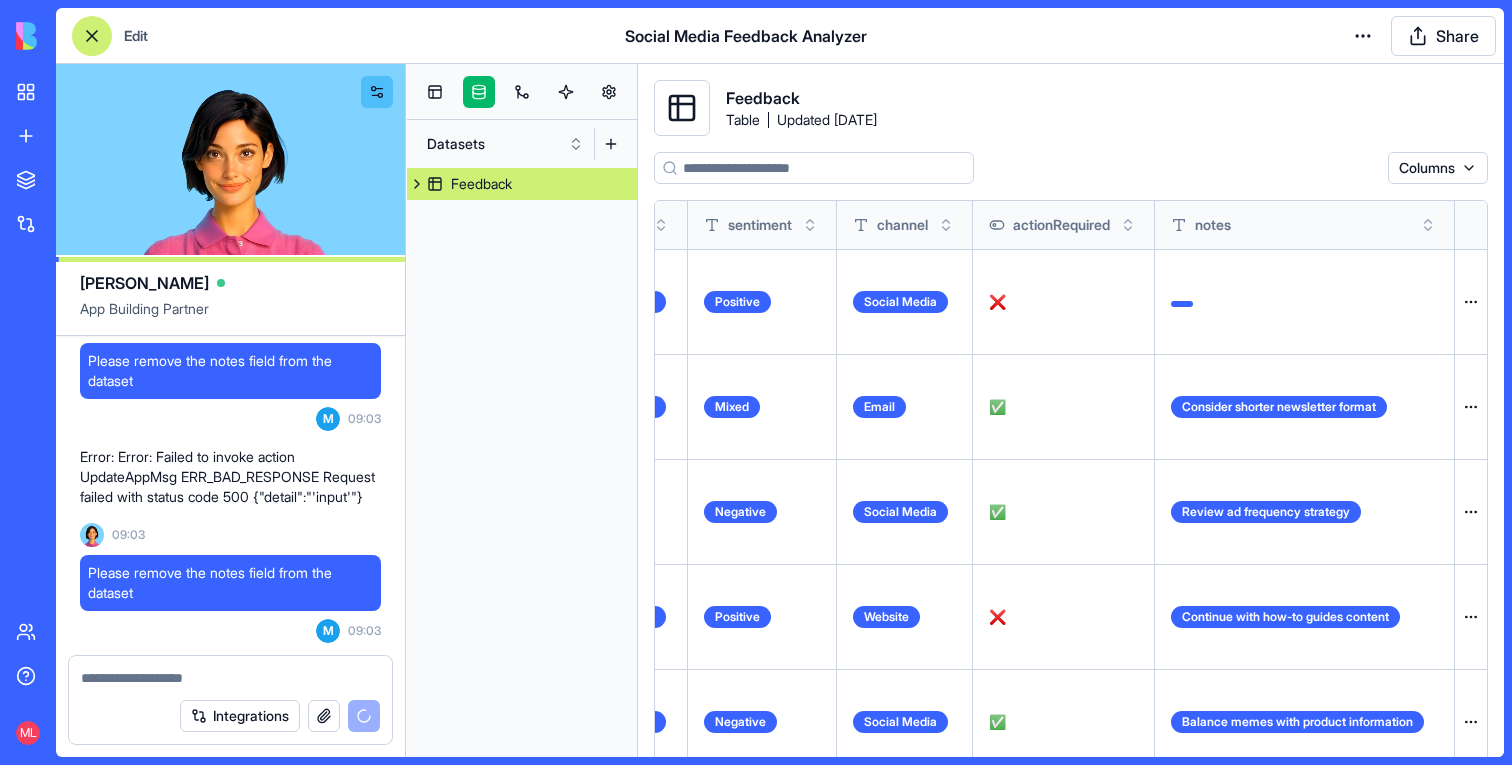scroll, scrollTop: 6117, scrollLeft: 0, axis: vertical 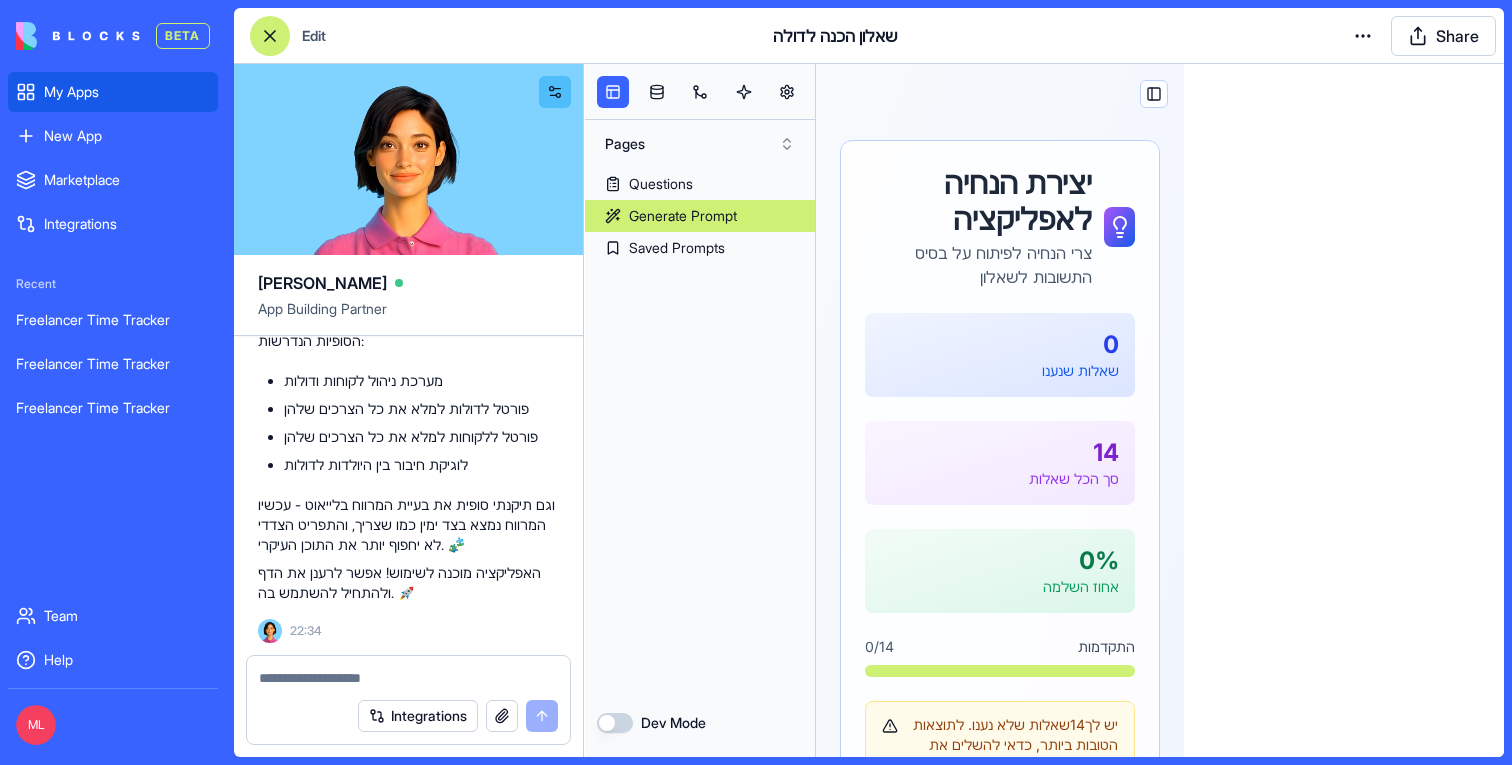 click on "My Apps" at bounding box center (113, 92) 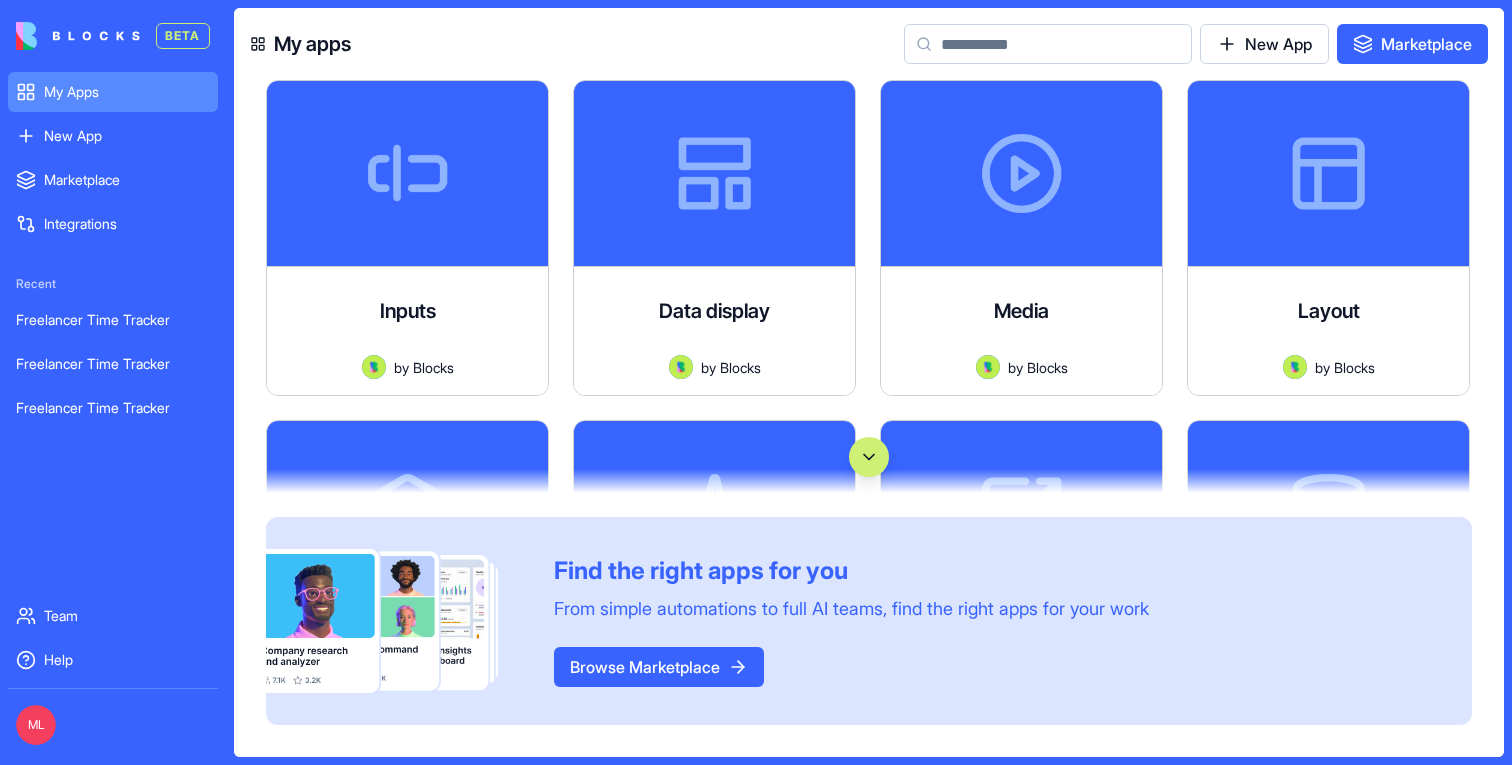 click at bounding box center (1048, 44) 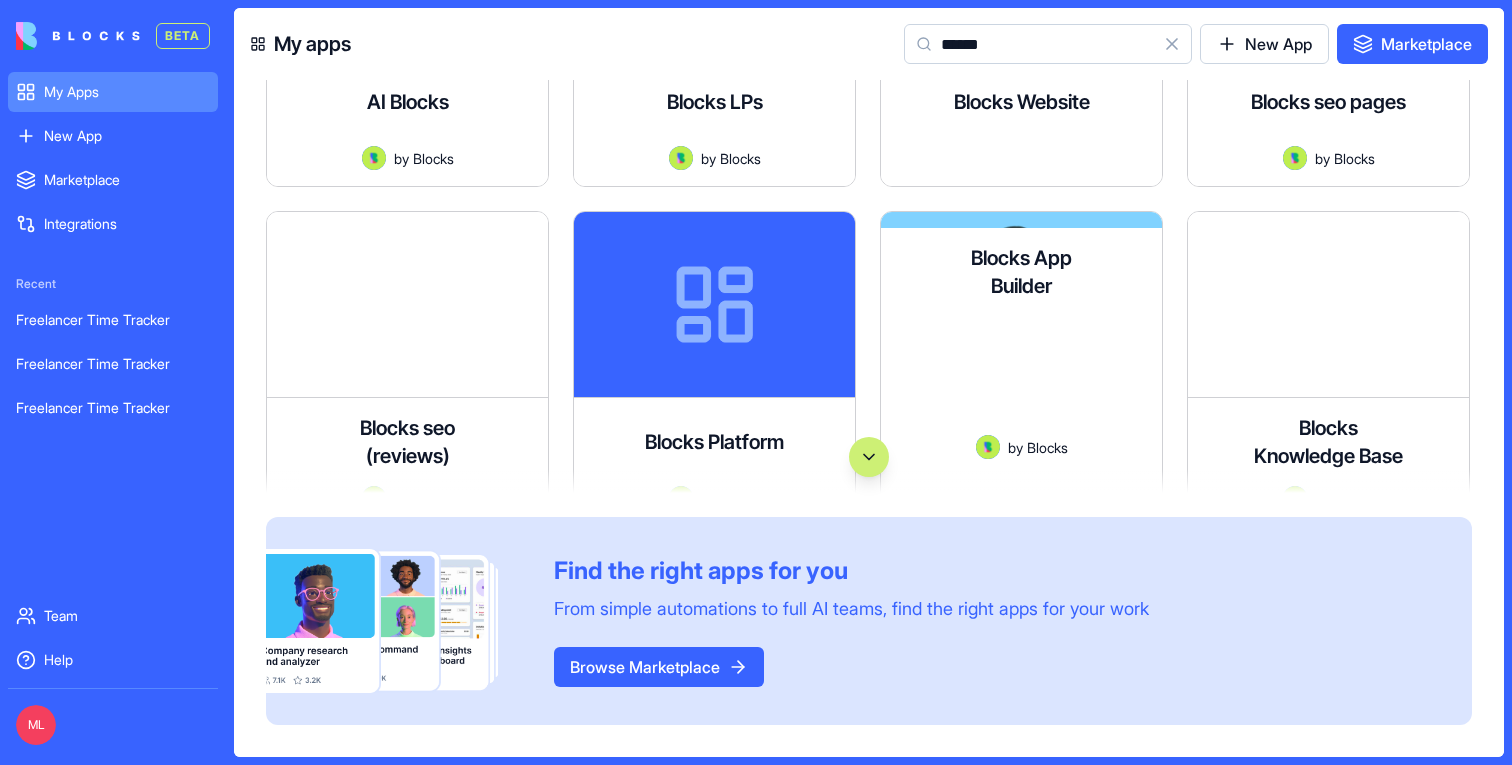 scroll, scrollTop: 317, scrollLeft: 0, axis: vertical 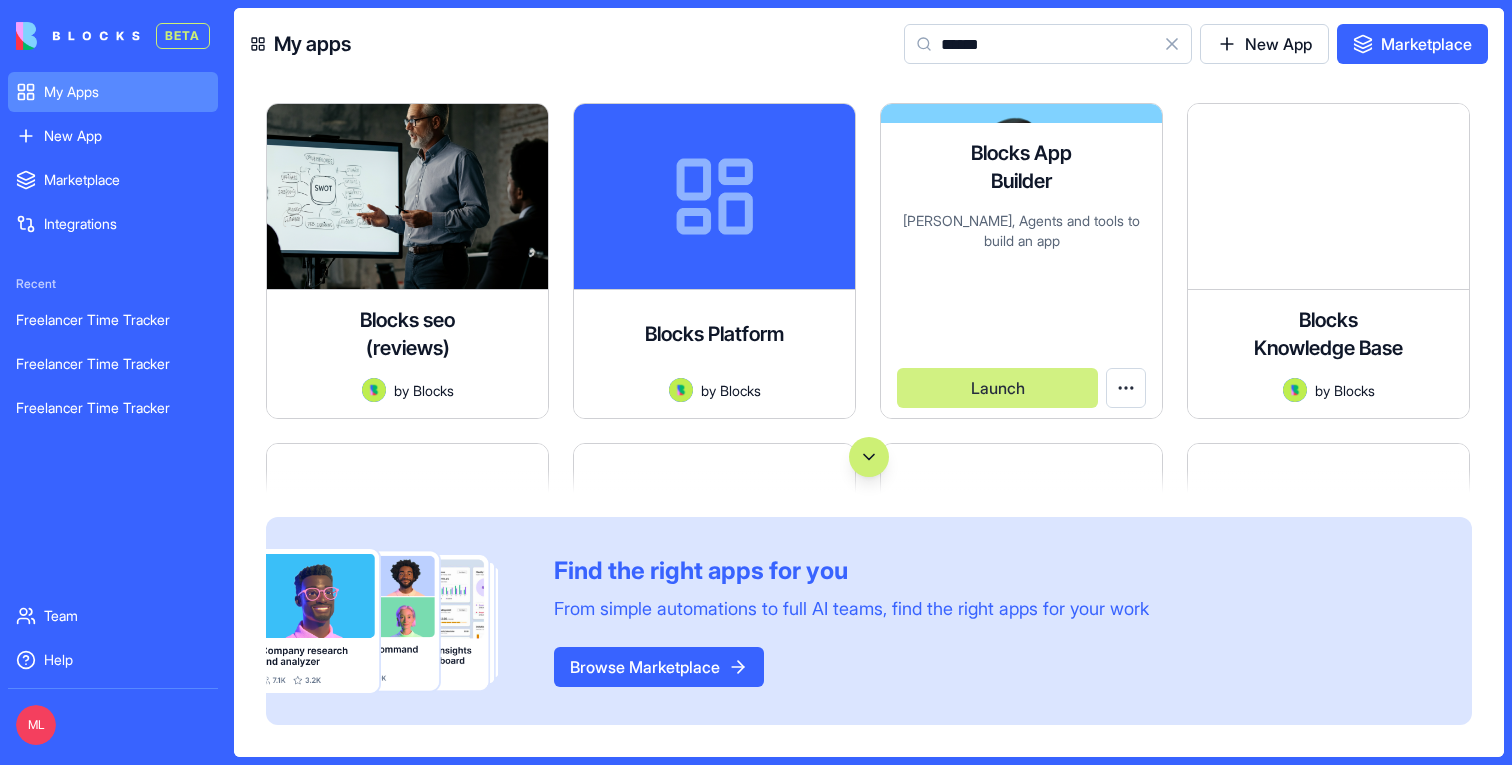 type on "******" 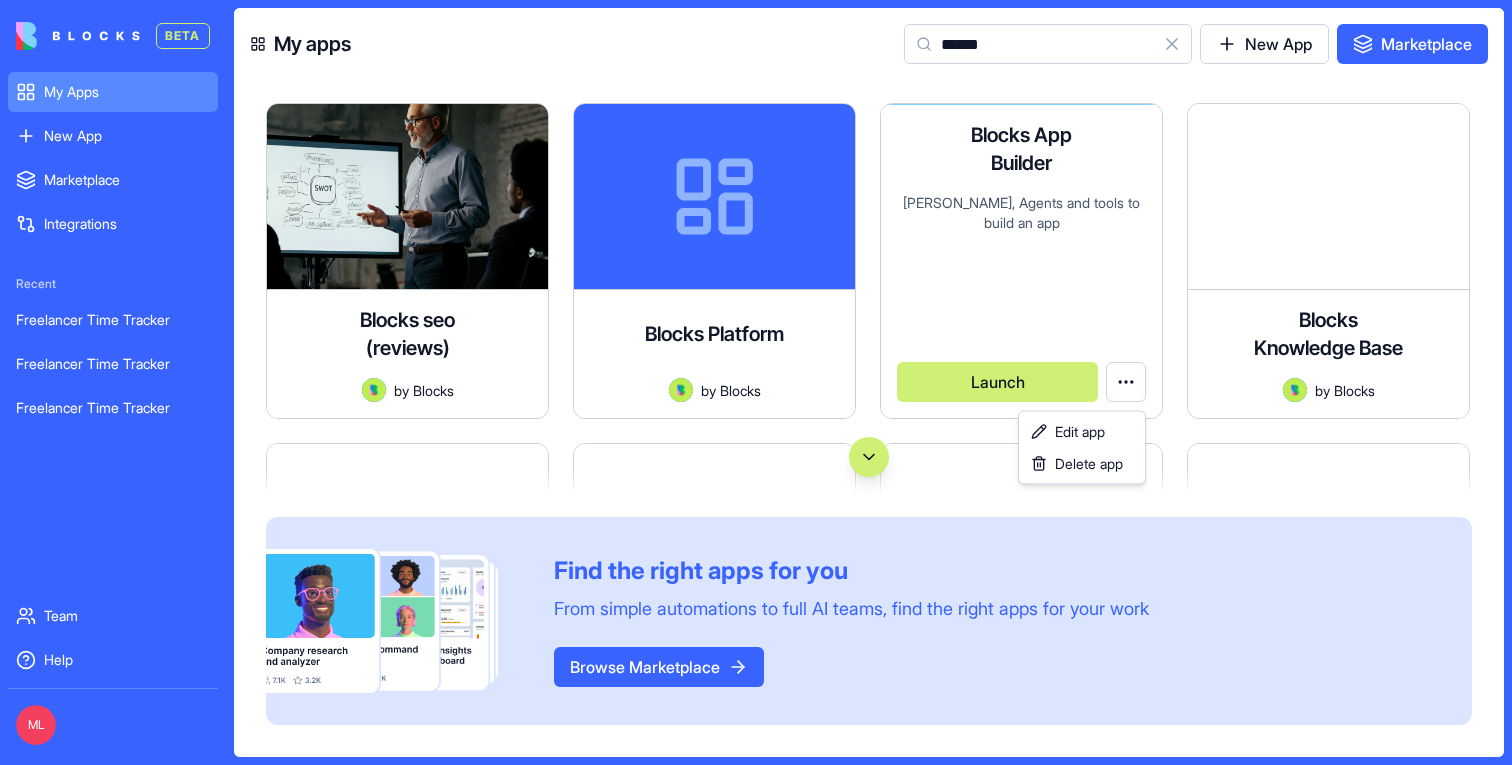 click on "BETA My Apps New App
To pick up a draggable item, press the space bar.
While dragging, use the arrow keys to move the item.
Press space again to drop the item in its new position, or press escape to cancel.
Marketplace Integrations Recent Freelancer Time Tracker Freelancer Time Tracker Freelancer Time Tracker Team Help ML My apps ****** Clear New App Marketplace AI Blocks by Blocks Launch Blocks LPs A platform for creating and managing landing pages by Blocks Launch Blocks Website   by Blocks Launch Blocks seo pages by Blocks Launch Blocks seo (reviews) by Blocks Launch Blocks Platform by Blocks Launch Blocks App Builder Ella, Agents and tools to build an app by Blocks Launch Blocks Knowledge Base A comprehensive knowledge base application for Blocks company to organize, store, and share company information, articles, and resources. by Blocks Launch Blocks Help Center - Draft A clean, minimalist help center application with user-facing documentation and admin content management interfaces. by" at bounding box center [756, 382] 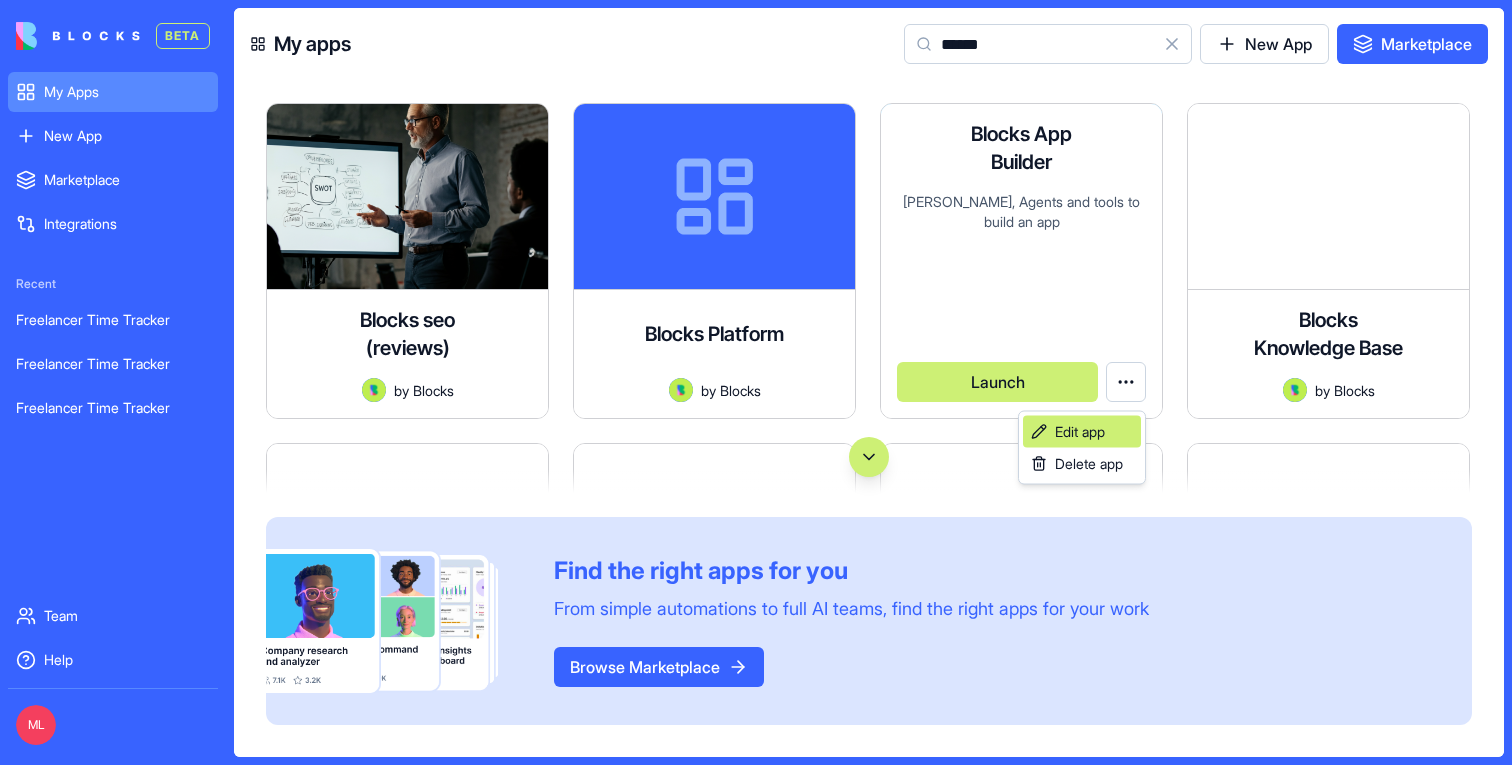 click on "Edit app" at bounding box center (1080, 432) 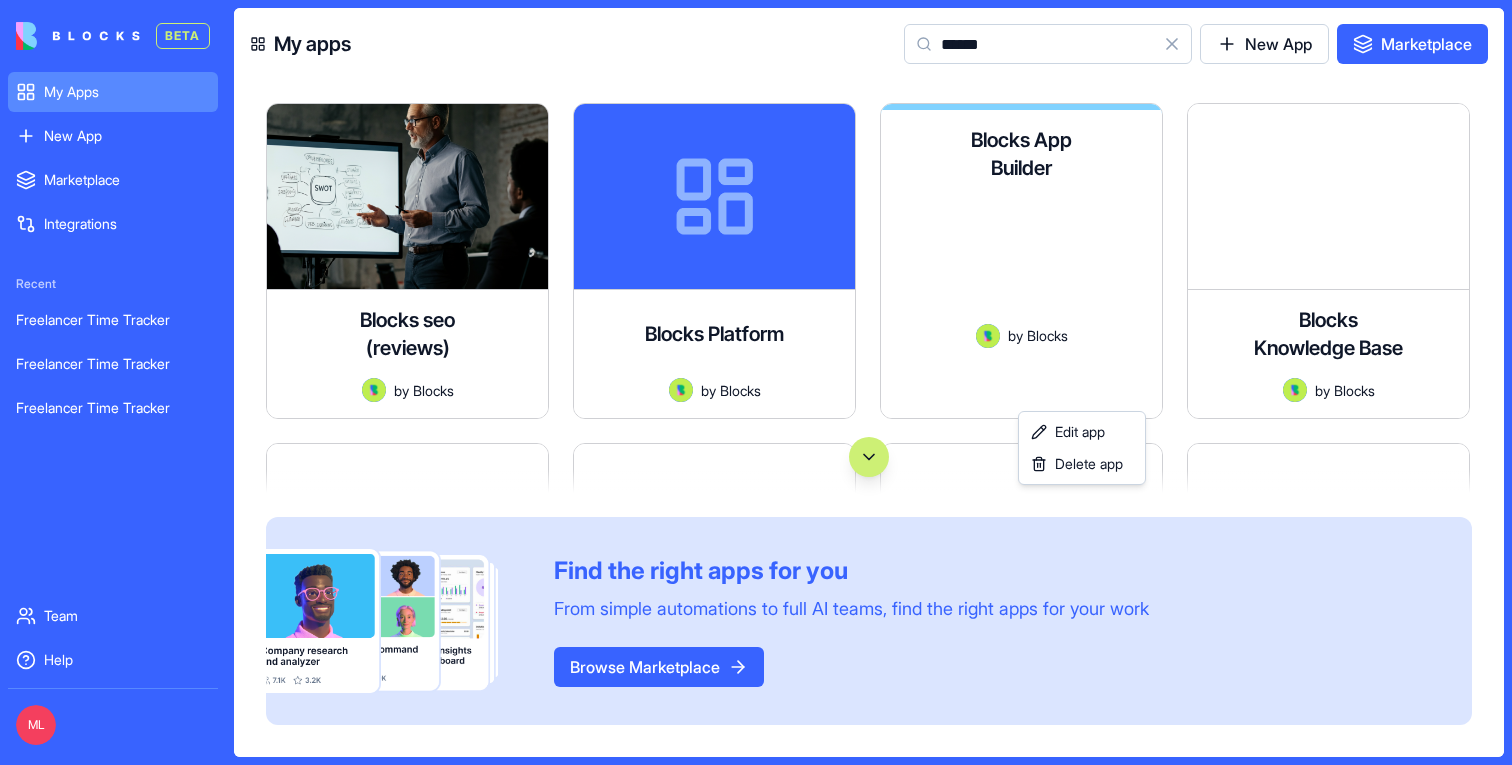 scroll, scrollTop: 18, scrollLeft: 0, axis: vertical 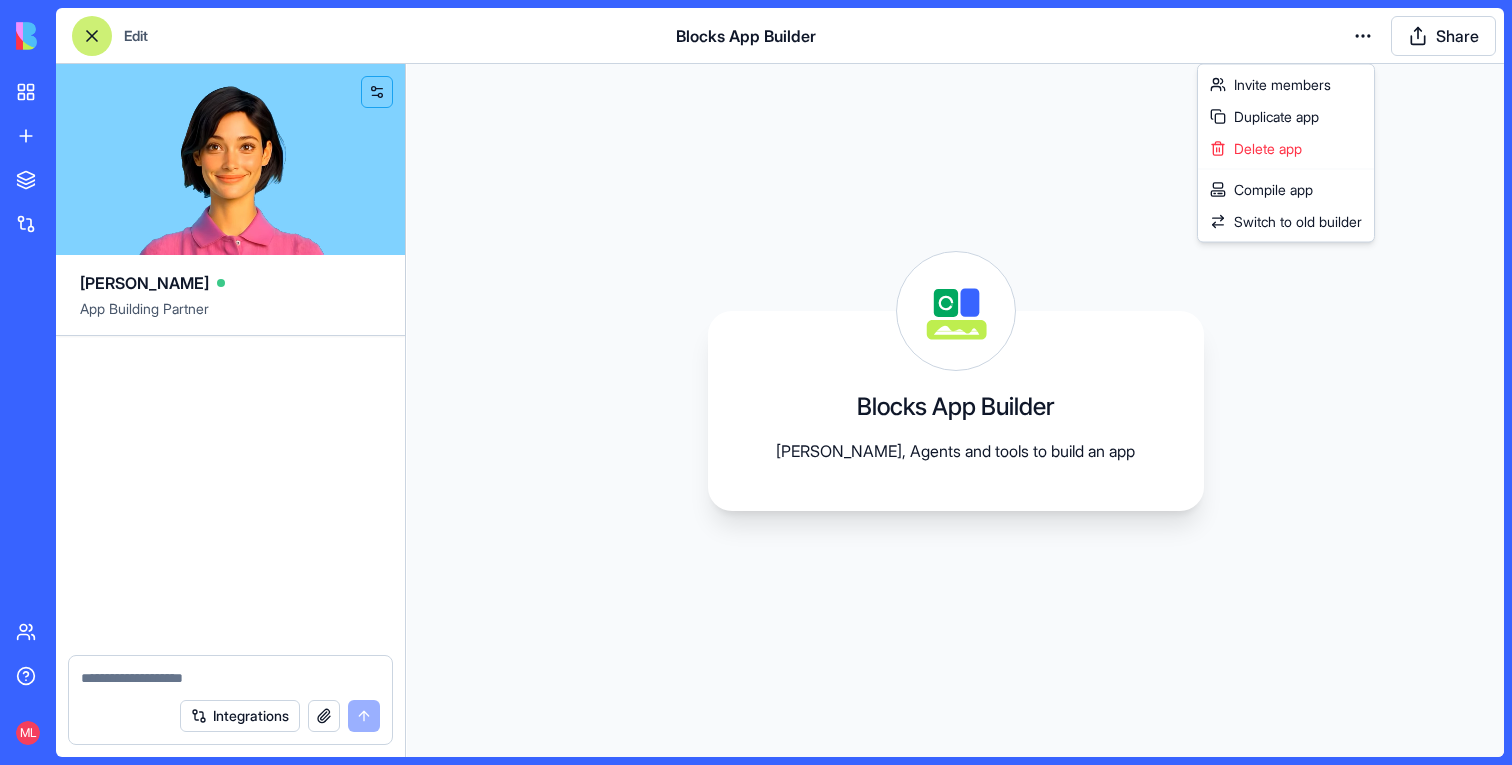 click on "My Apps New App
To pick up a draggable item, press the space bar.
While dragging, use the arrow keys to move the item.
Press space again to drop the item in its new position, or press escape to cancel.
Marketplace Integrations Team Help ML Edit Blocks App Builder Share Ella App Building Partner Integrations Blocks App Builder Ella, Agents and tools to build an app
Invite members Duplicate app Delete app Compile app Switch to old builder" at bounding box center [756, 382] 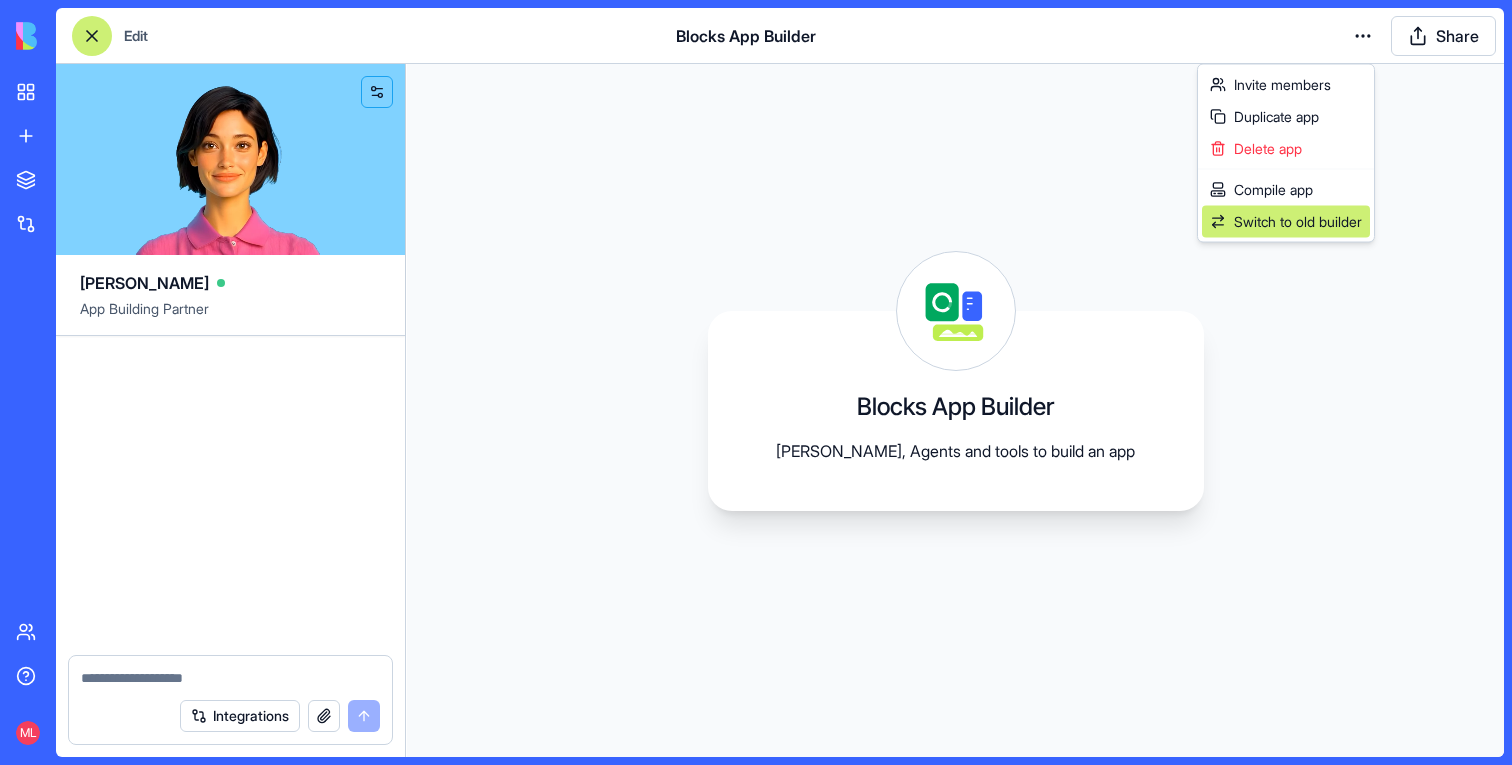 click on "Switch to old builder" at bounding box center [1298, 222] 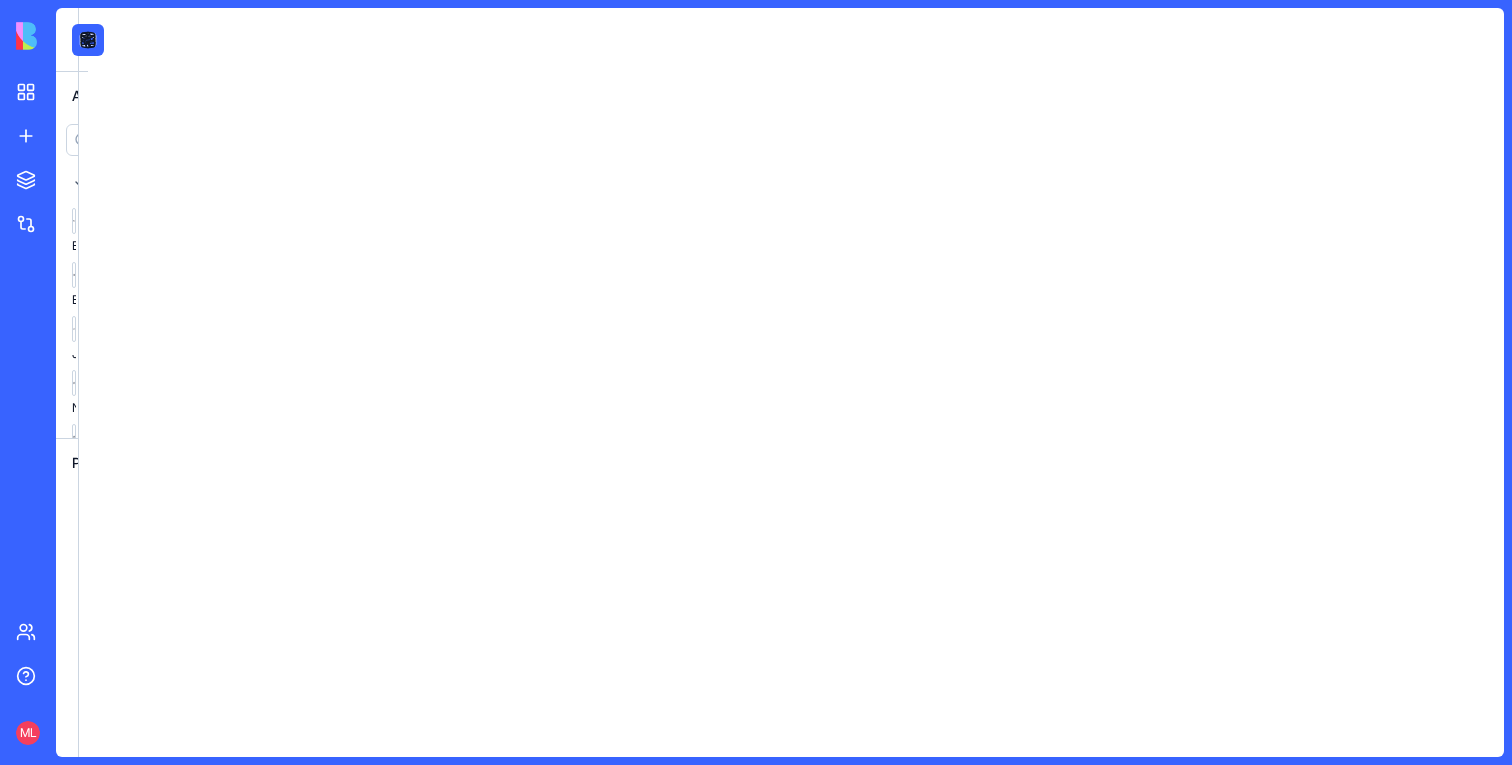 scroll, scrollTop: 0, scrollLeft: 0, axis: both 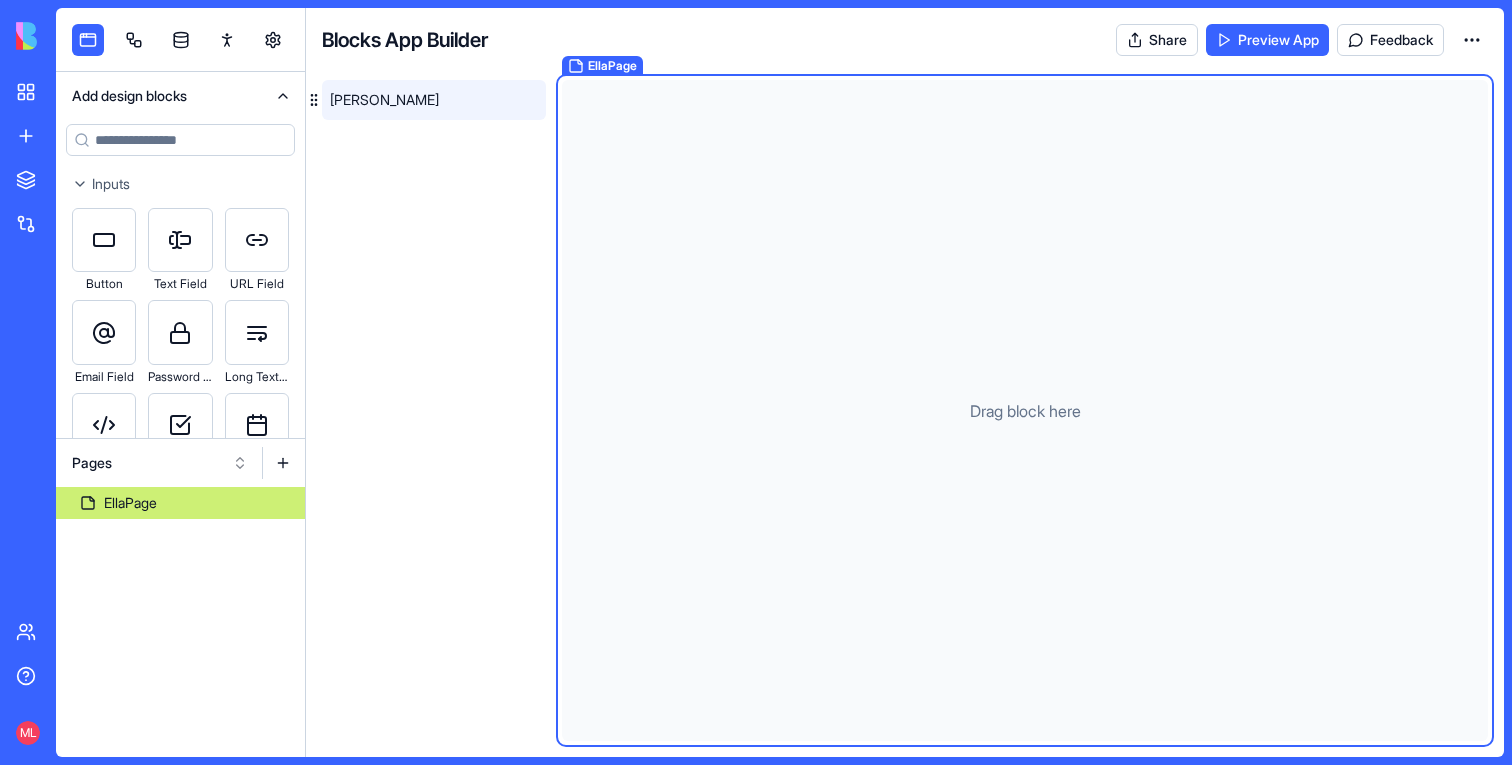 click on "[PERSON_NAME]" at bounding box center [434, 100] 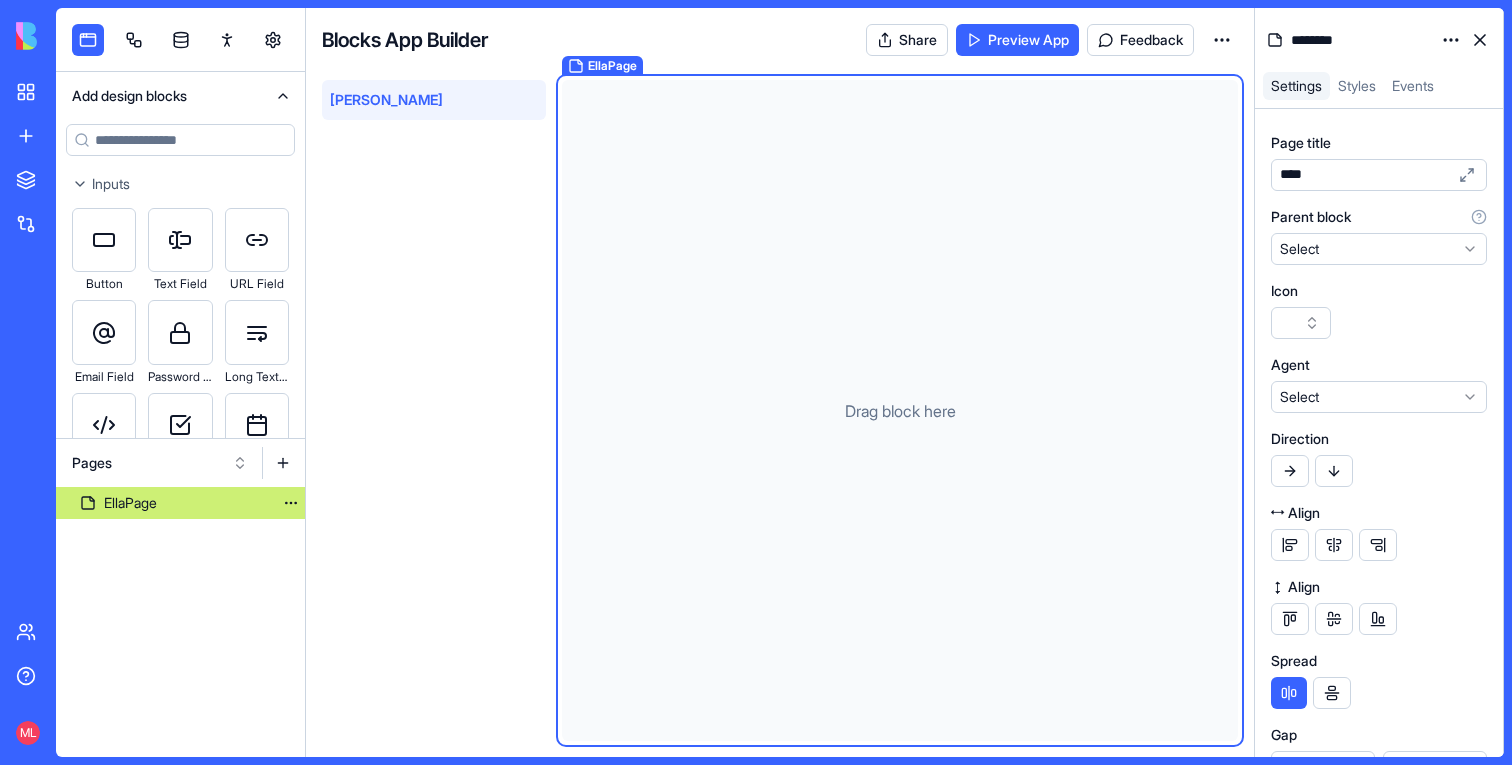 click on "EllaPage" at bounding box center (180, 503) 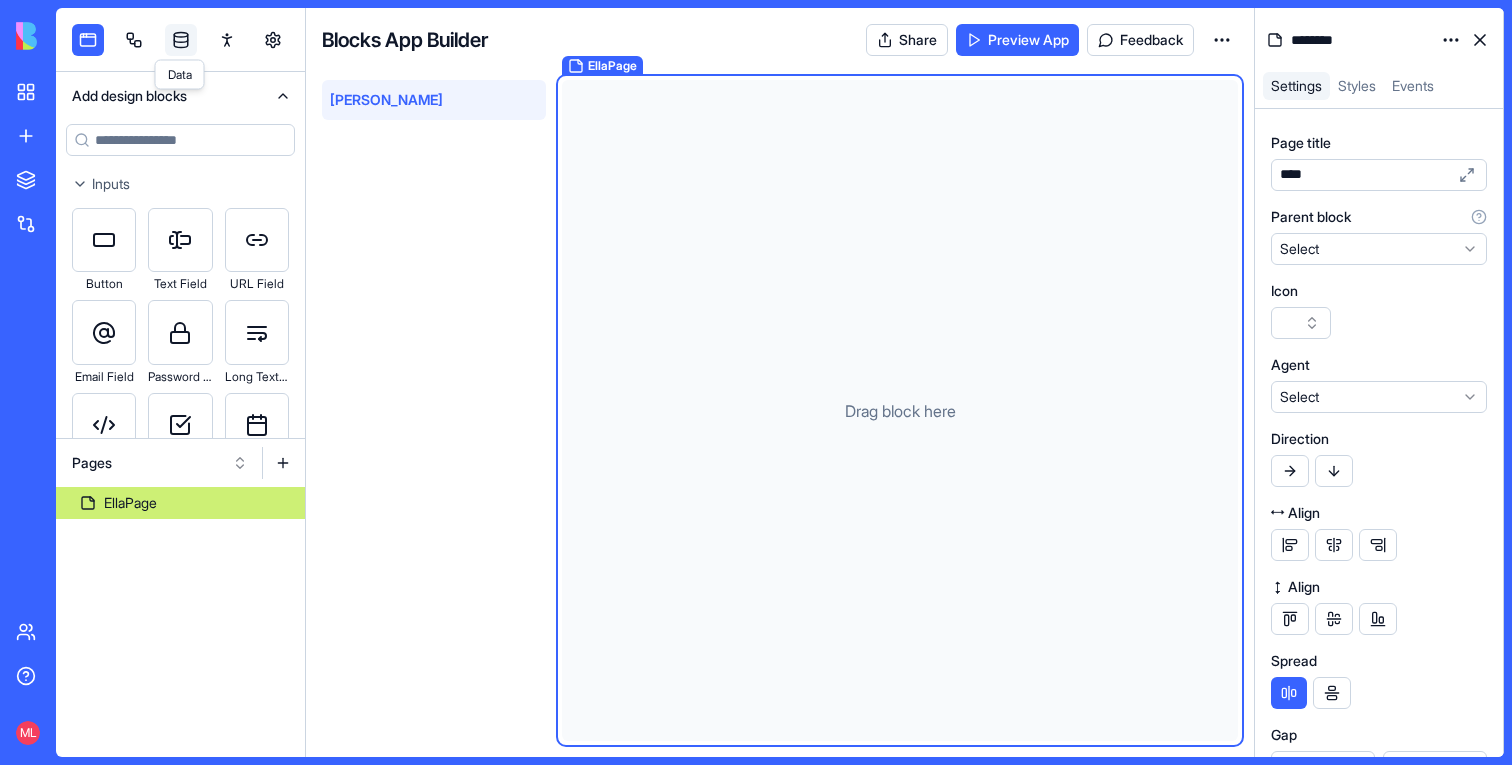 click at bounding box center (181, 40) 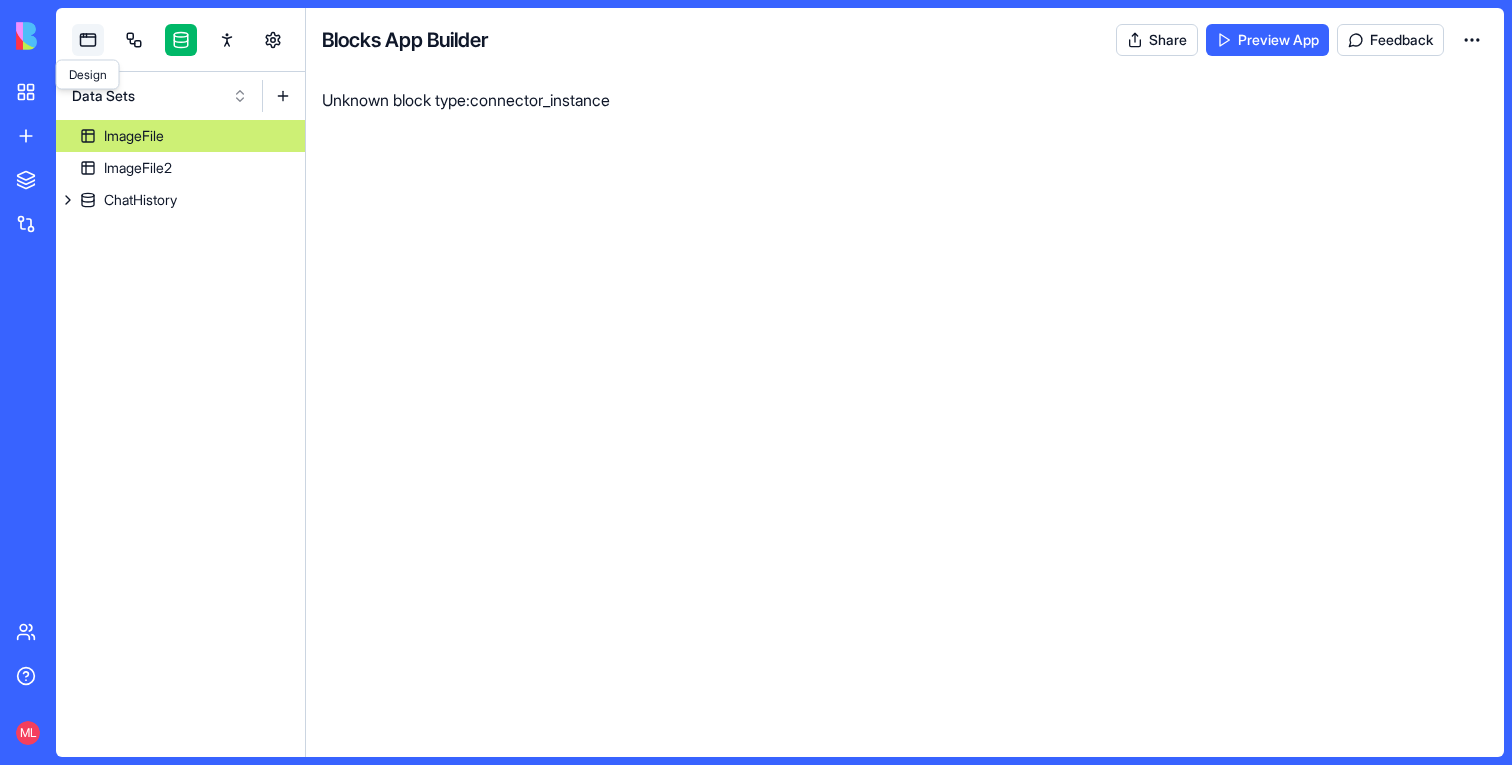 click at bounding box center (88, 40) 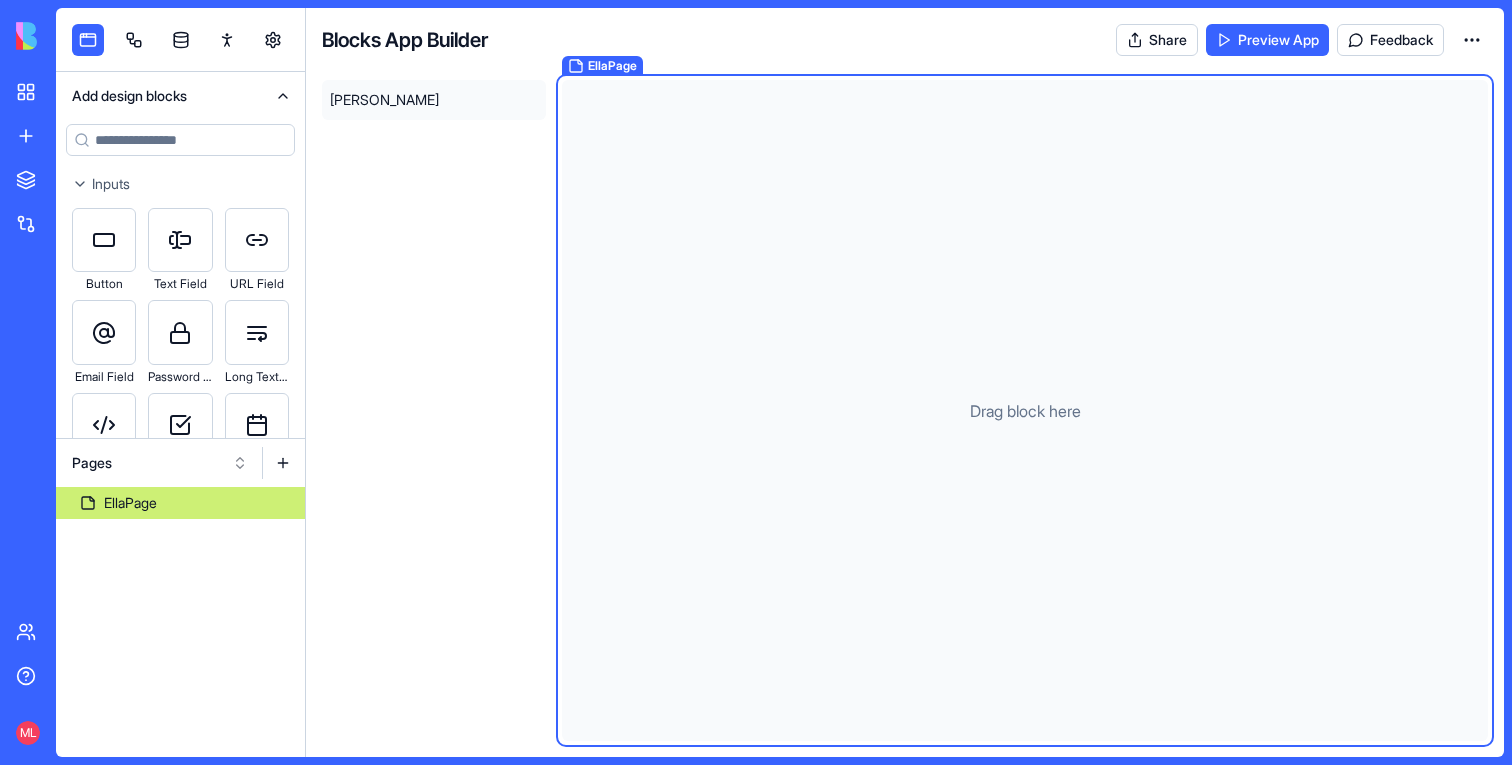 click at bounding box center (180, 40) 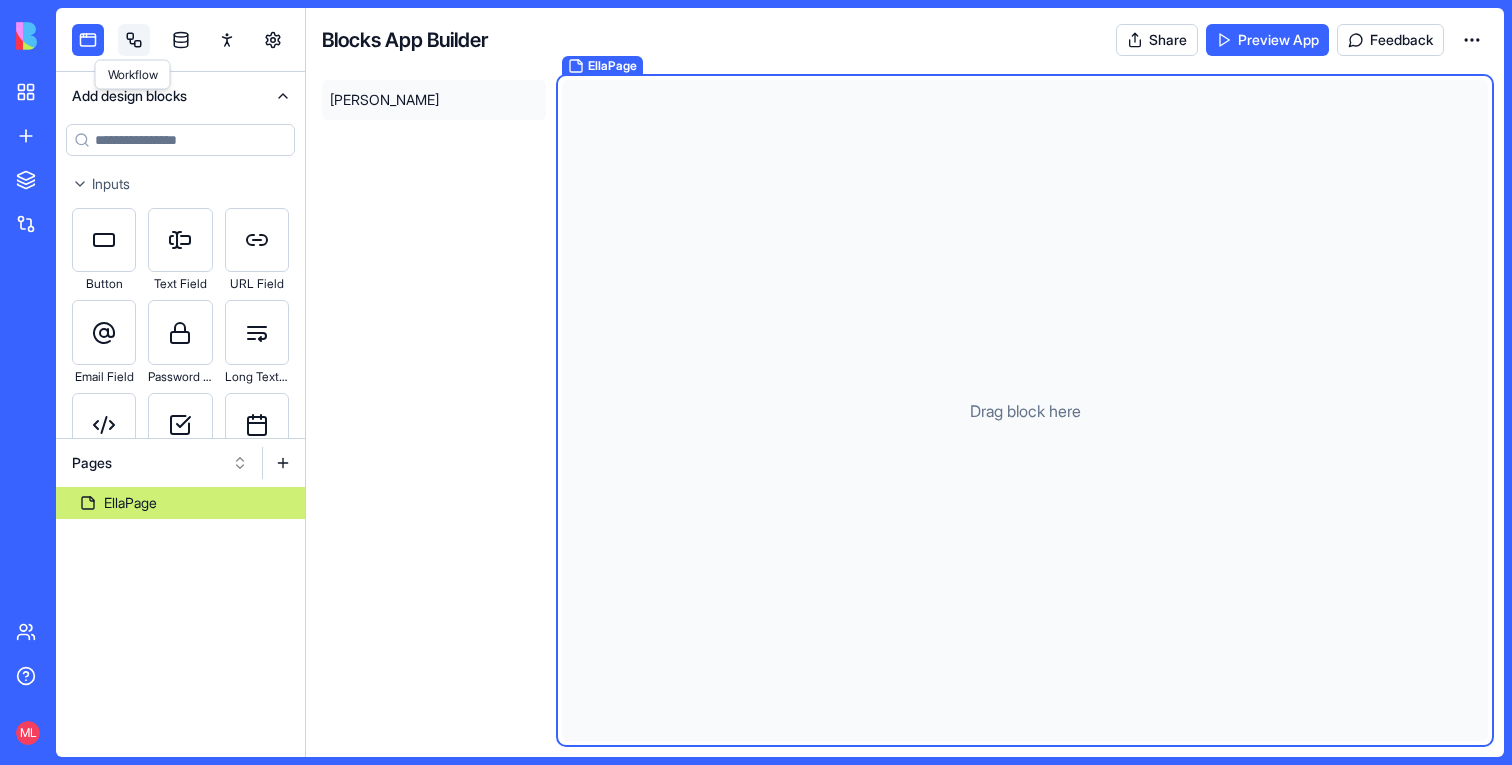 click at bounding box center [134, 40] 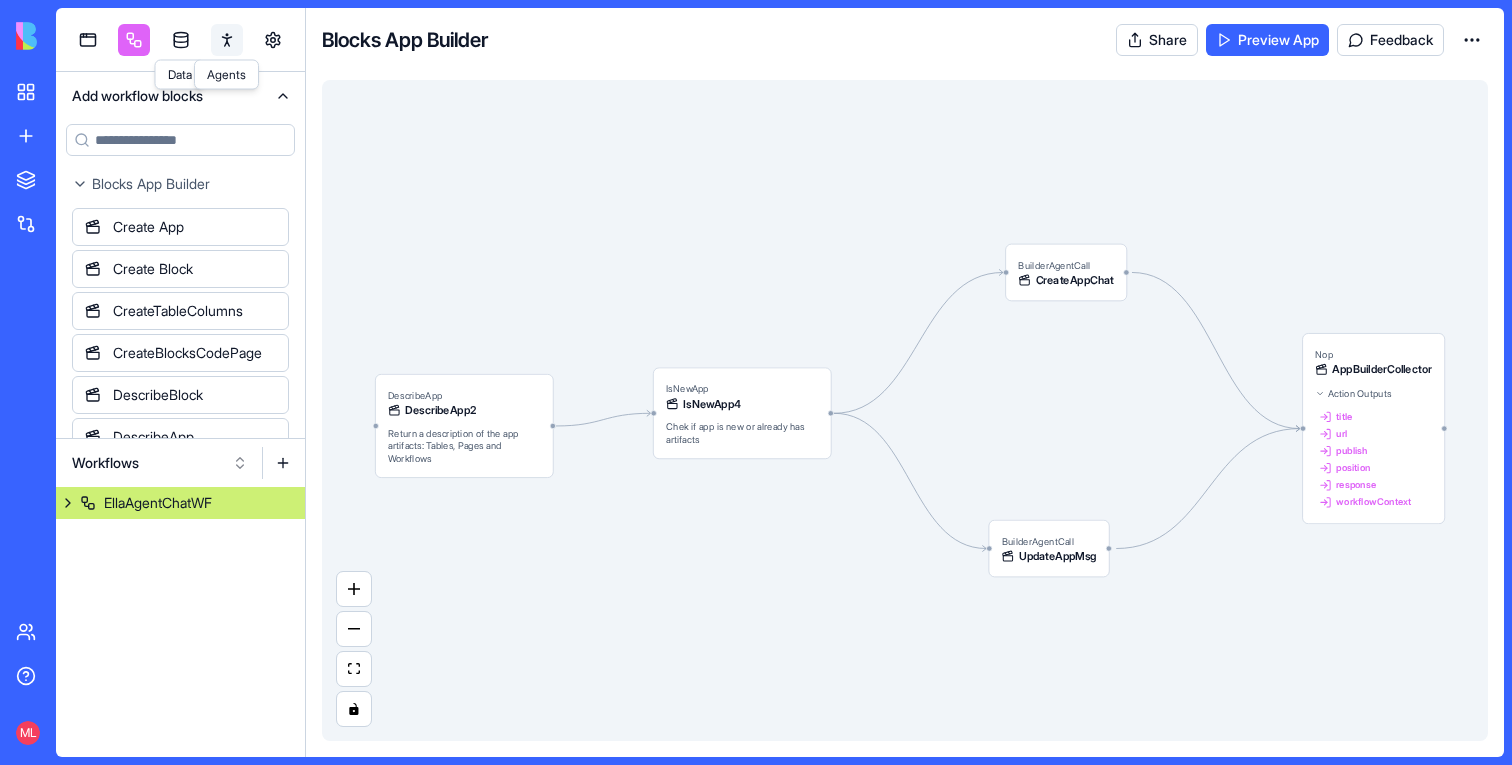 click at bounding box center [227, 40] 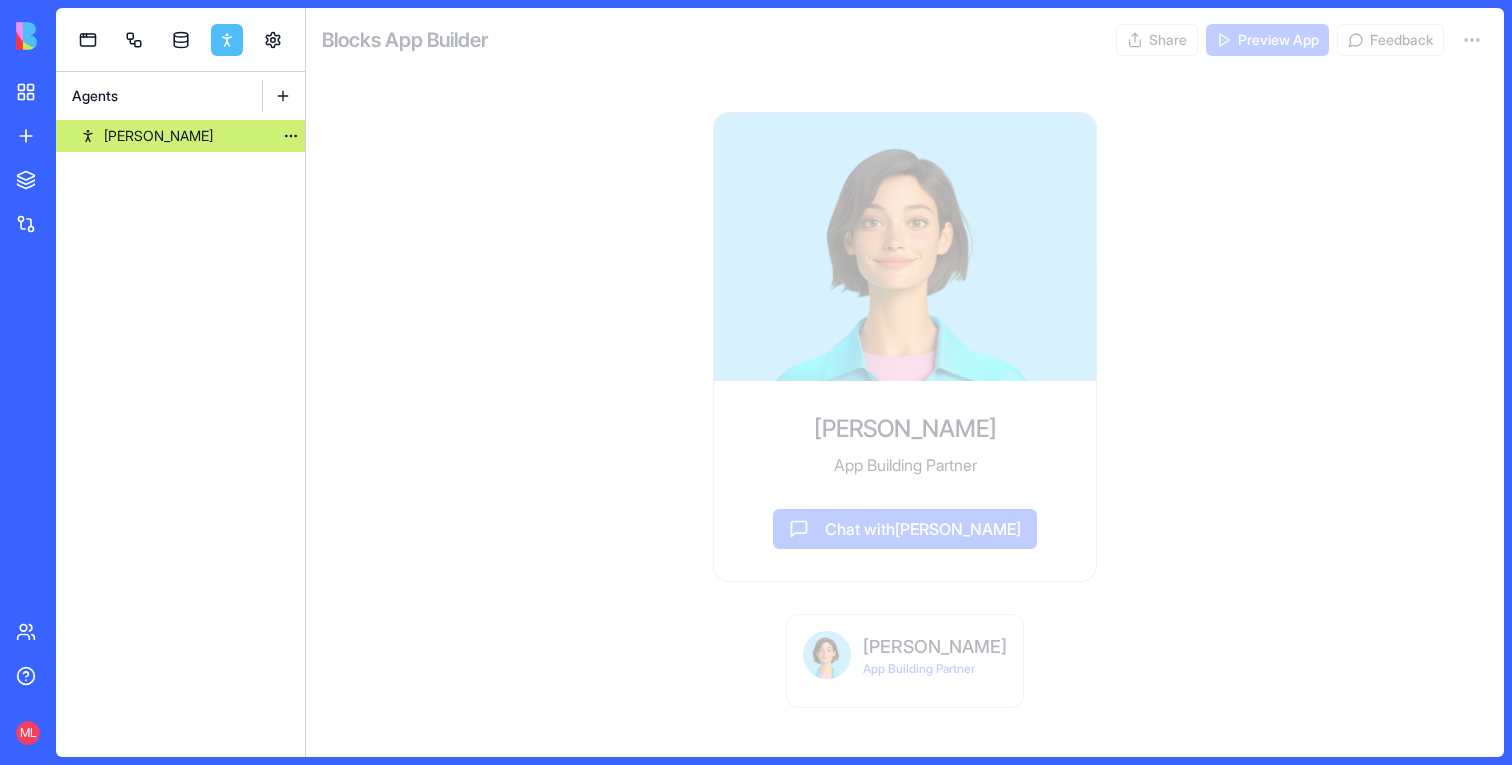 click on "[PERSON_NAME]" at bounding box center [180, 136] 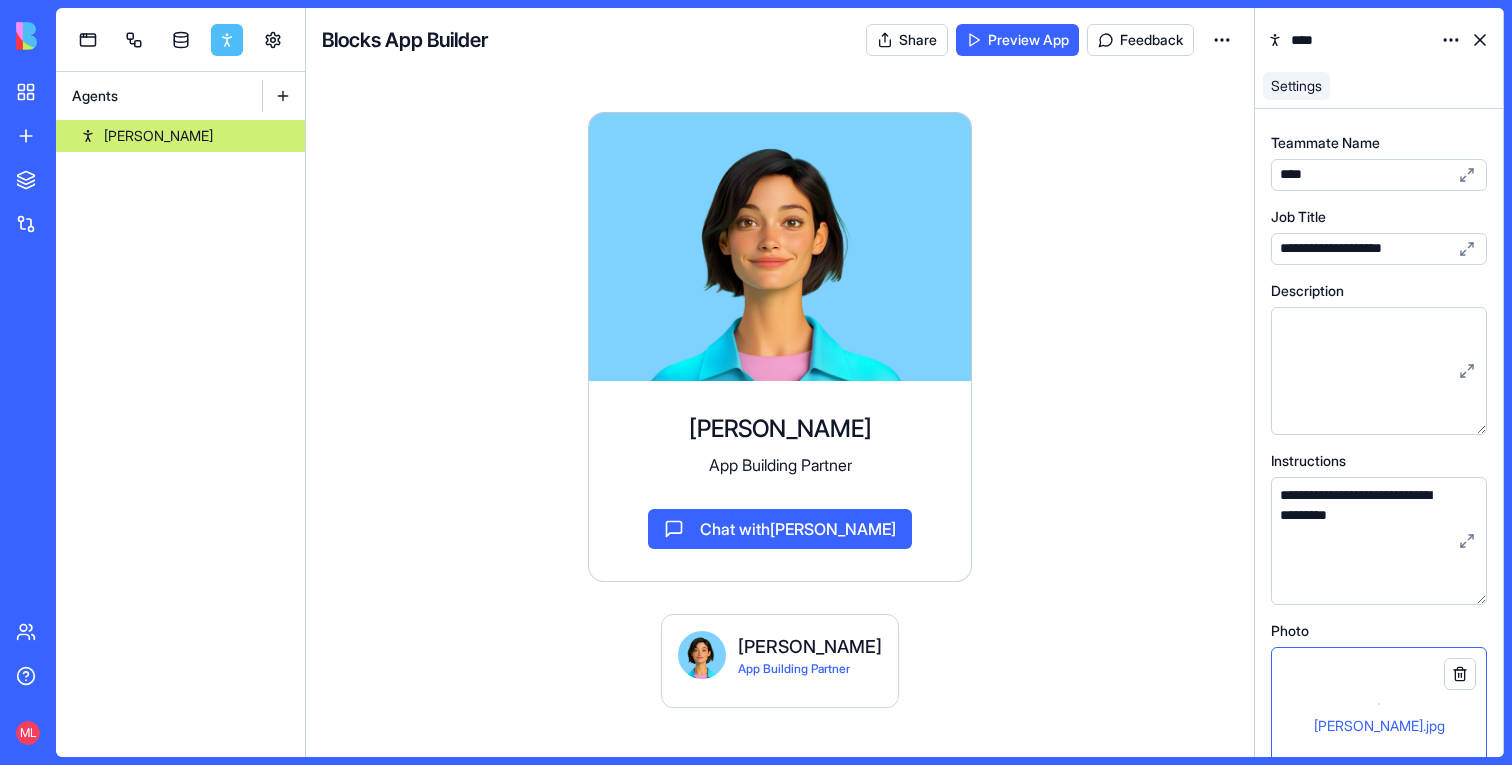 scroll, scrollTop: 616, scrollLeft: 0, axis: vertical 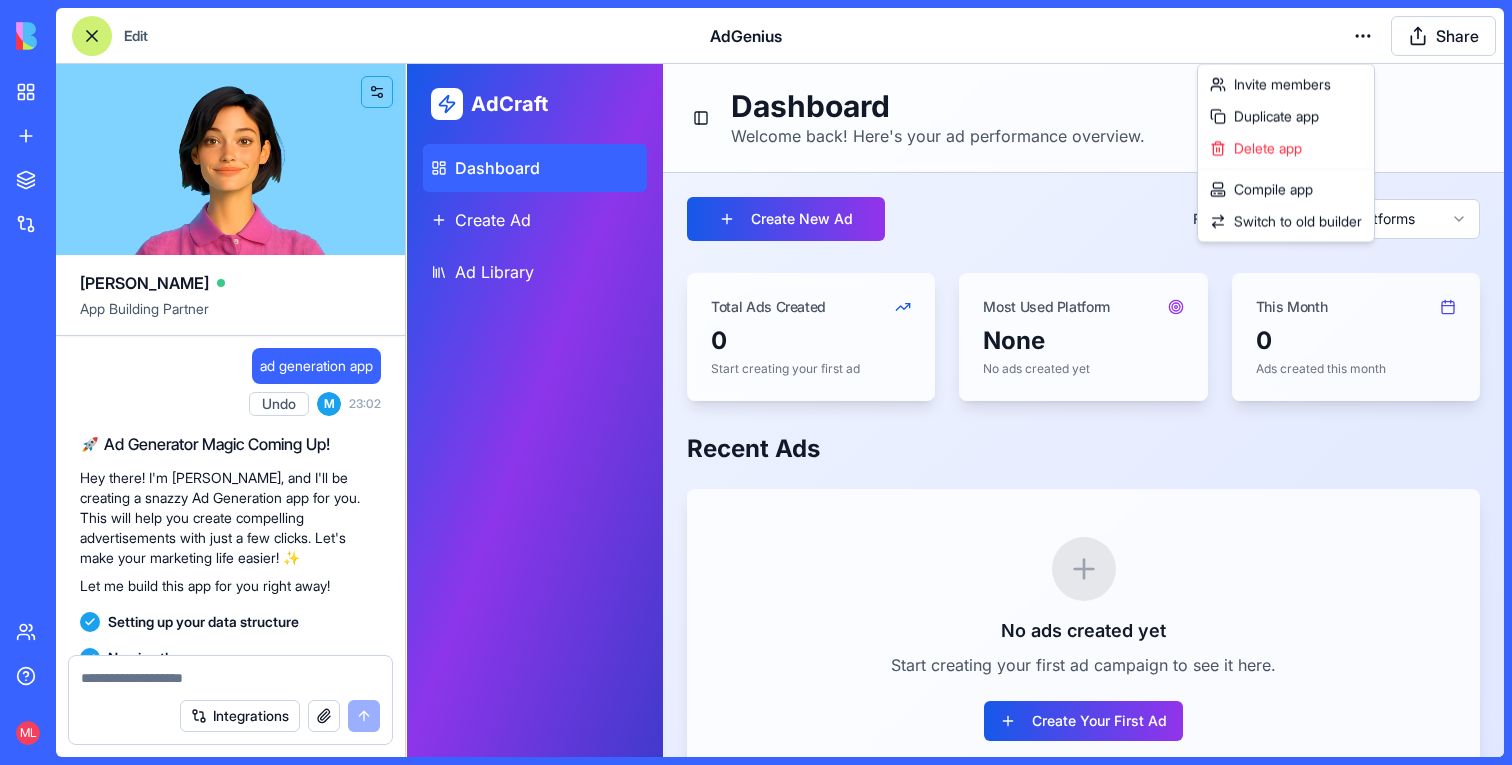 click on "My Apps New App
To pick up a draggable item, press the space bar.
While dragging, use the arrow keys to move the item.
Press space again to drop the item in its new position, or press escape to cancel.
Marketplace Integrations Team Help ML Edit AdGenius Share [PERSON_NAME] App Building Partner ad generation app
Undo M 23:02 🚀 Ad Generator Magic Coming Up!
Hey there! I'm [PERSON_NAME], and I'll be creating a snazzy Ad Generation app for you. This will help you create compelling advertisements with just a few clicks. Let's make your marketing life easier! ✨
Let me build this app for you right away! Setting up your data structure Naming the app Working on the "AppLayout"  Working on the "Dashboard" page Working on the "CreateAd" page Working on the "AdLibrary" page Verifying everything works together Your AdGenius app is ready to rock and roll! 🎨 I've created a sleek ad generation platform that makes creating professional ads a breeze.
23:06 Integrations
Invite members Duplicate app" at bounding box center [756, 382] 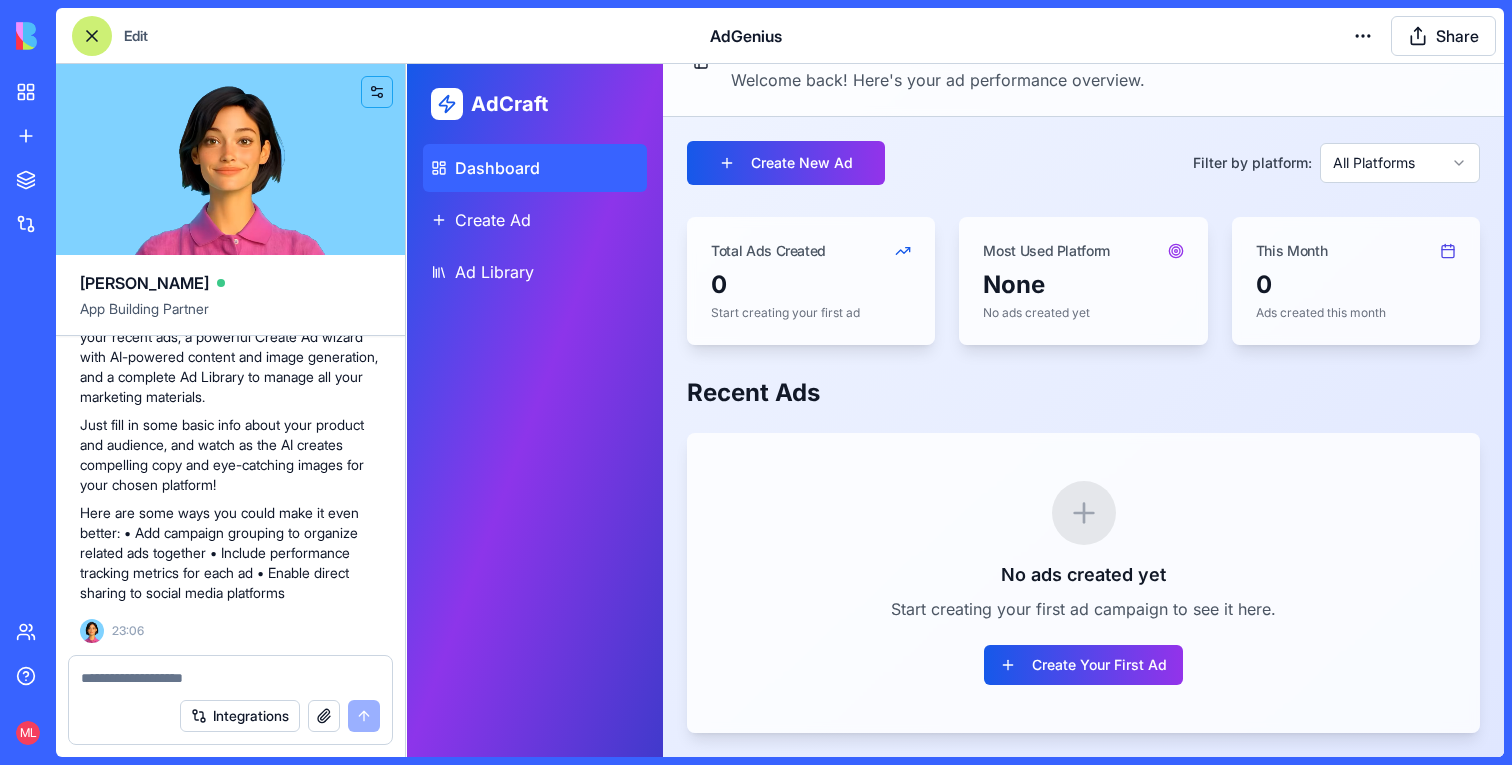 scroll, scrollTop: 0, scrollLeft: 0, axis: both 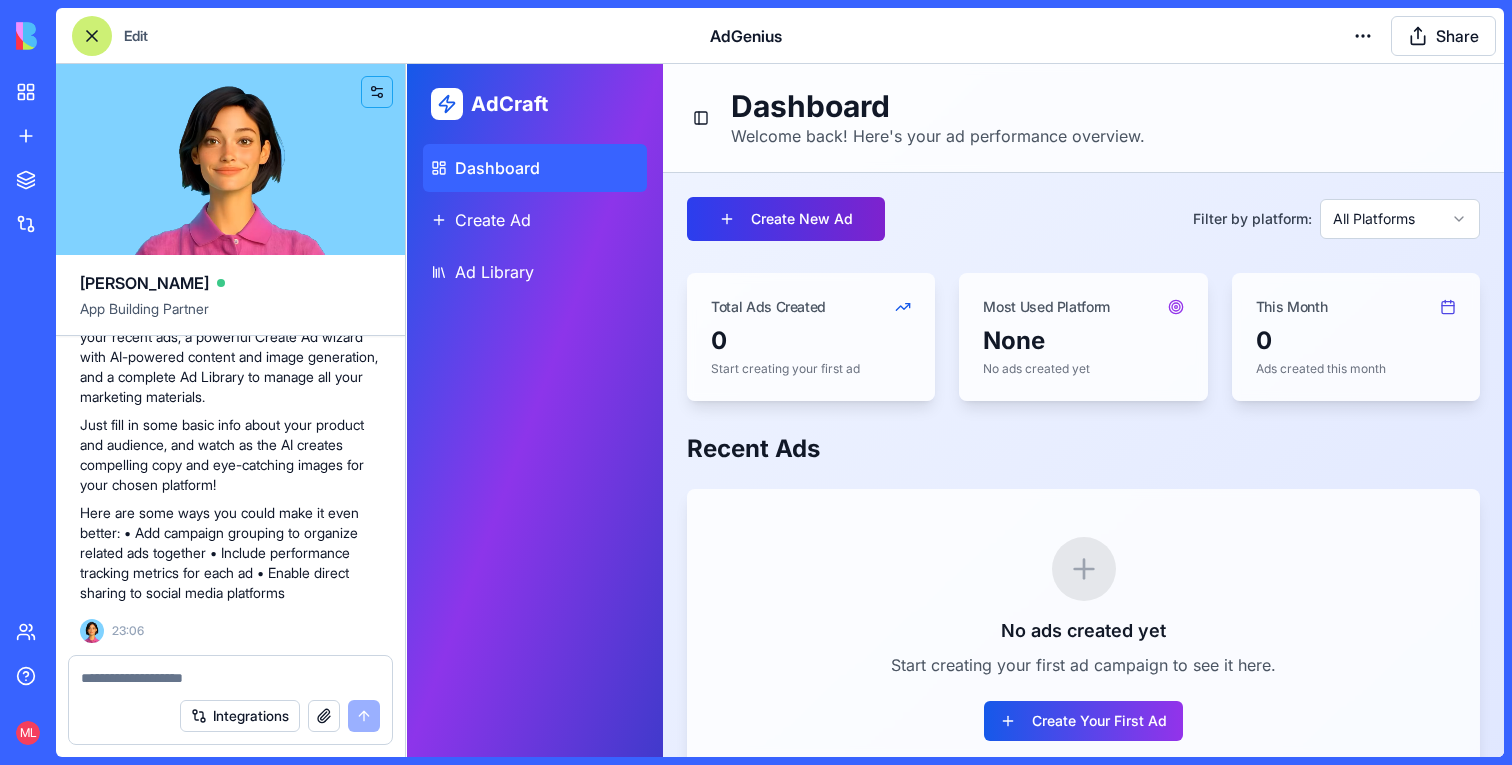 click on "Create New Ad" at bounding box center [786, 219] 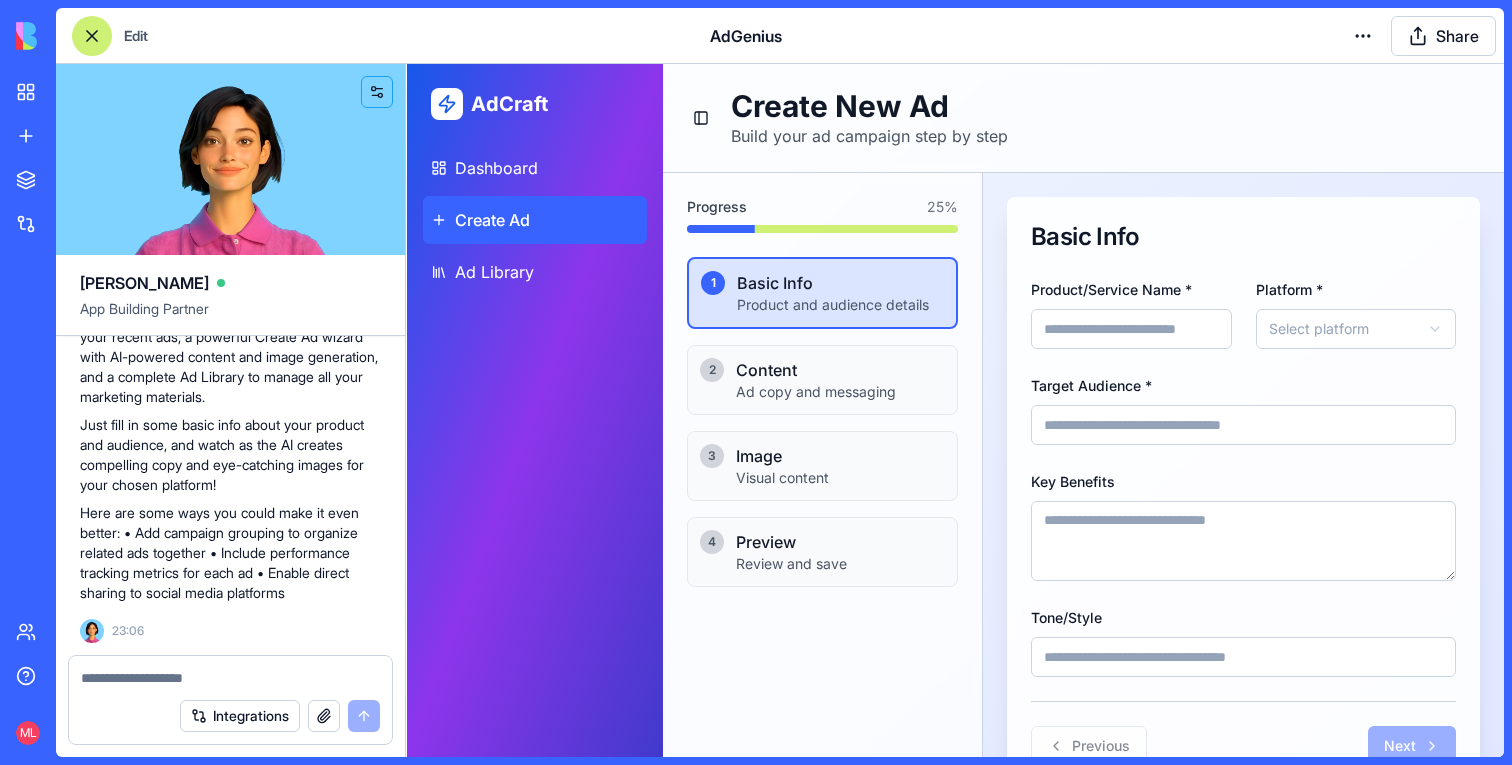 click on "Product/Service Name *" at bounding box center [1131, 329] 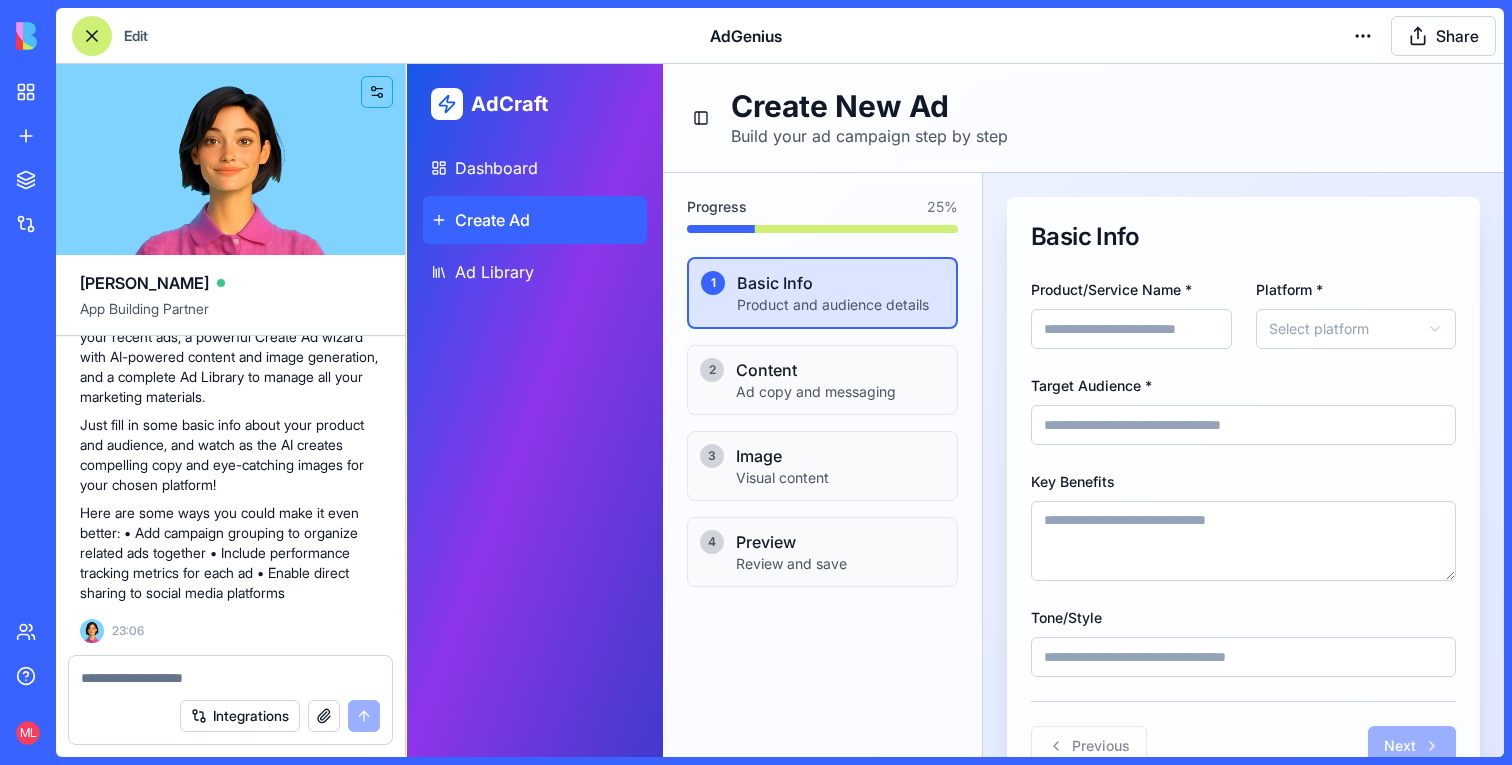 click at bounding box center [92, 36] 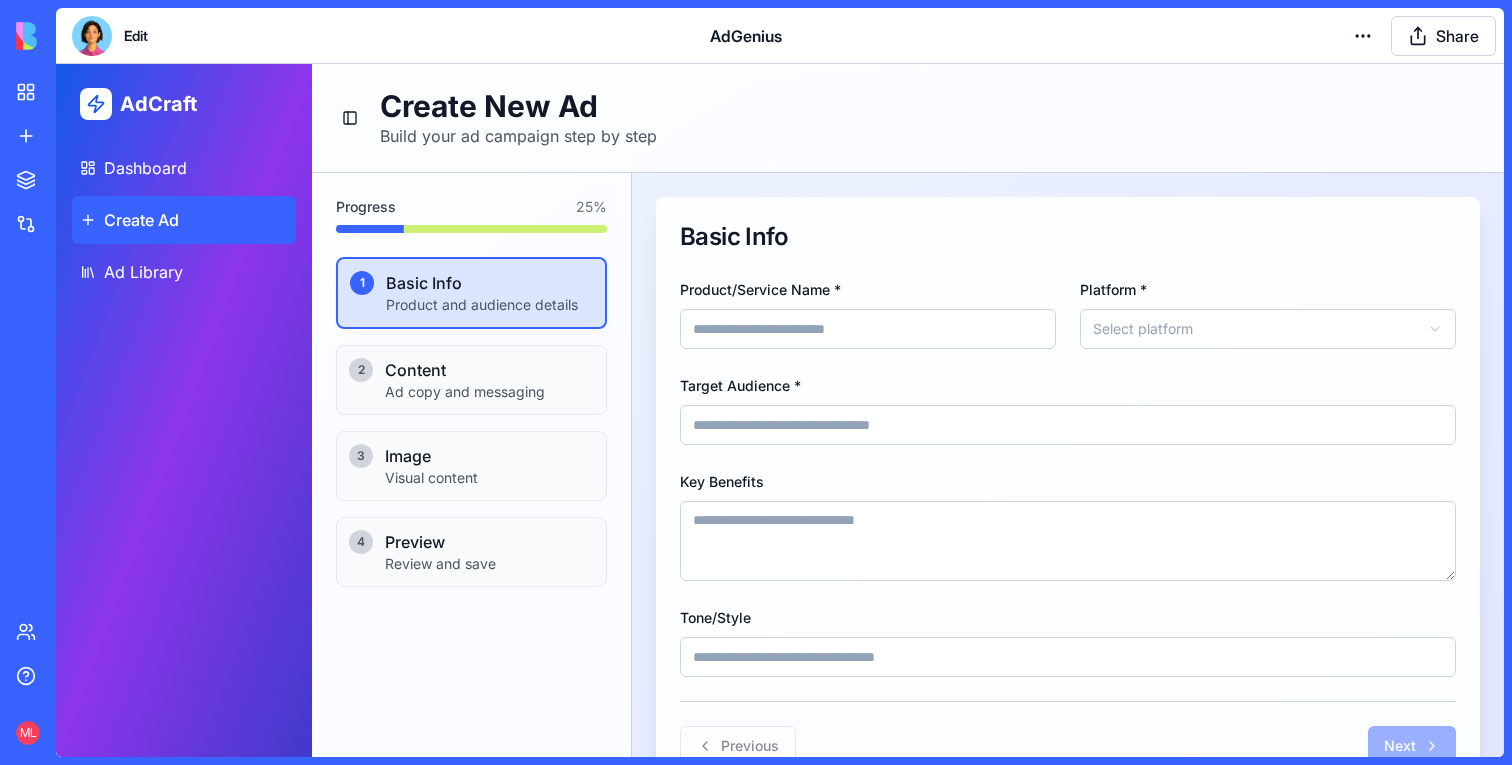 click on "Product/Service Name *" at bounding box center [868, 329] 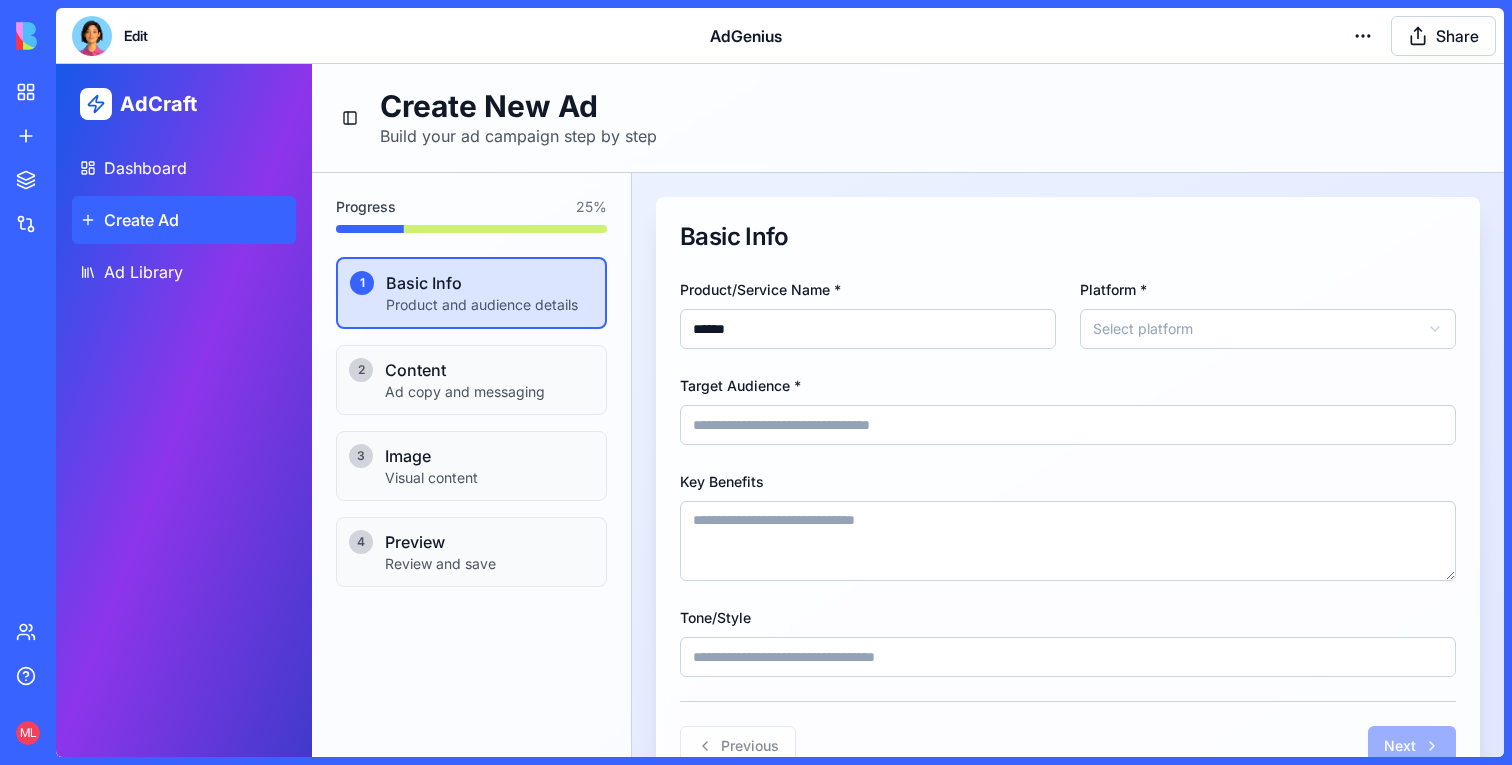 click on "Product/Service Name * ****** Platform * Select platform Target Audience * Key Benefits Tone/Style" at bounding box center [1068, 477] 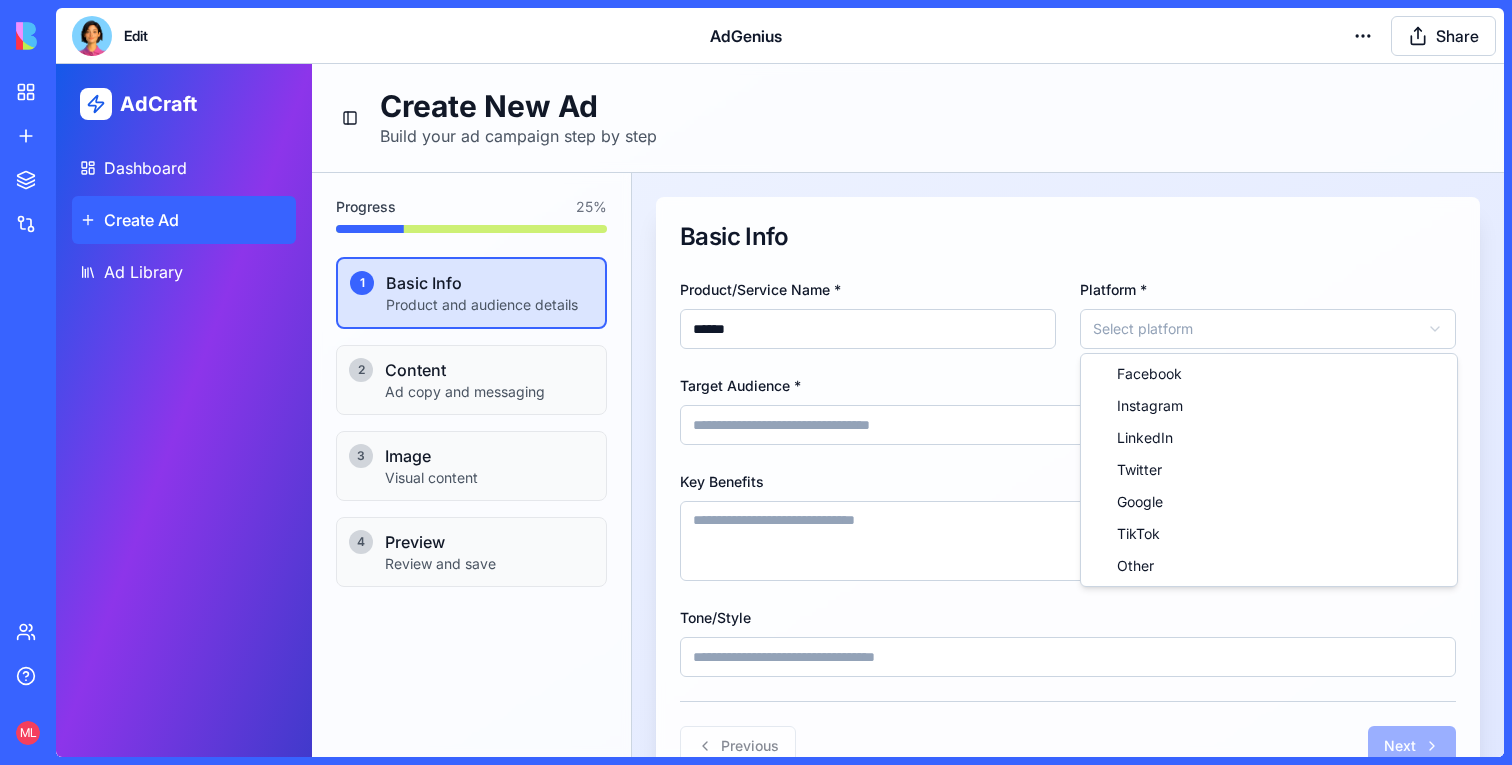 click on "AdCraft Dashboard Create Ad Ad Library Toggle Sidebar Create New Ad Build your ad campaign step by step Progress 25 % 1 Basic Info Product and audience details 2 Content Ad copy and messaging 3 Image Visual content 4 Preview Review and save Basic Info Product/Service Name * ****** Platform * Select platform Target Audience * Key Benefits Tone/Style Previous Next
Facebook Instagram LinkedIn Twitter Google TikTok Other" at bounding box center (780, 439) 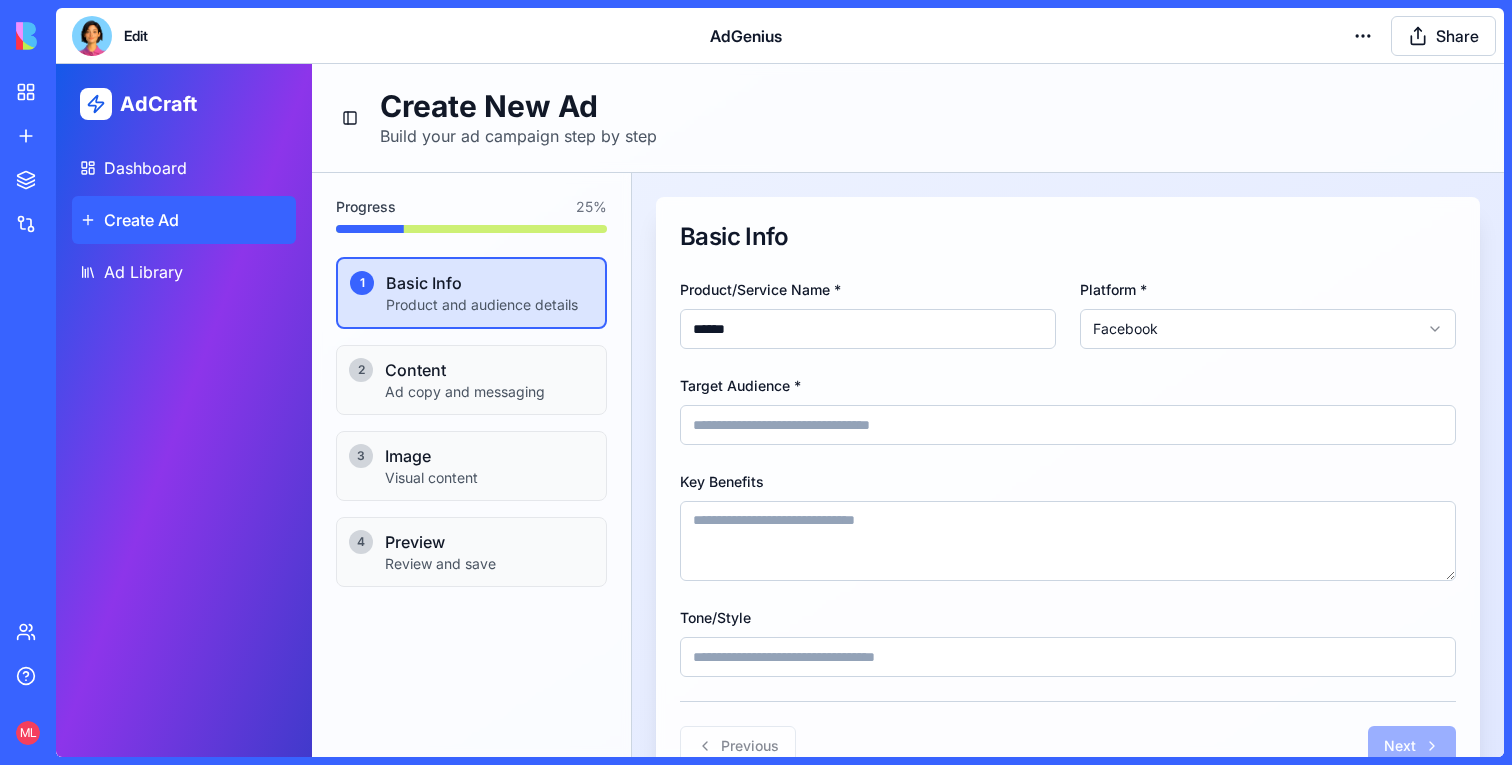 click on "Target Audience *" at bounding box center [740, 385] 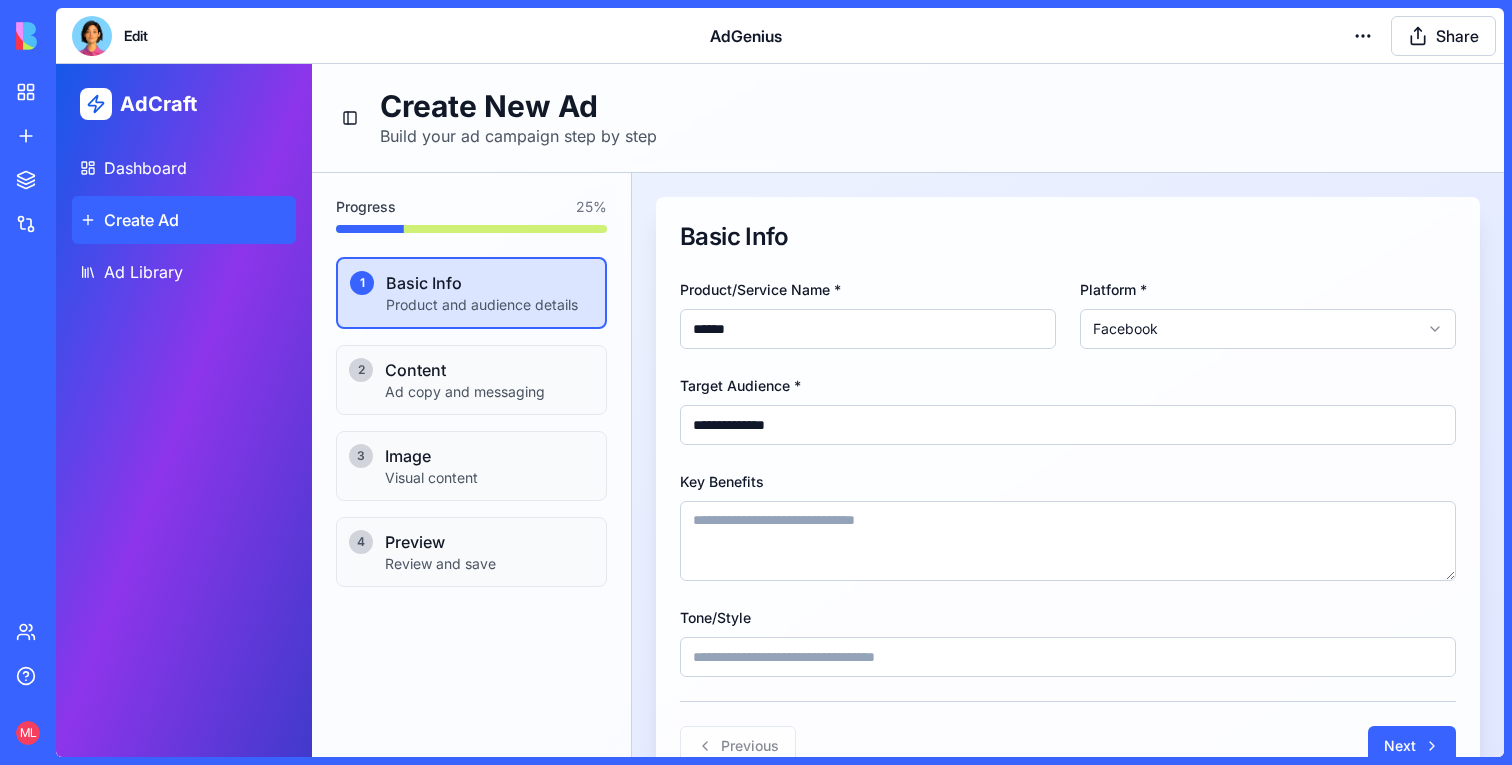 click on "Key Benefits" at bounding box center (1068, 541) 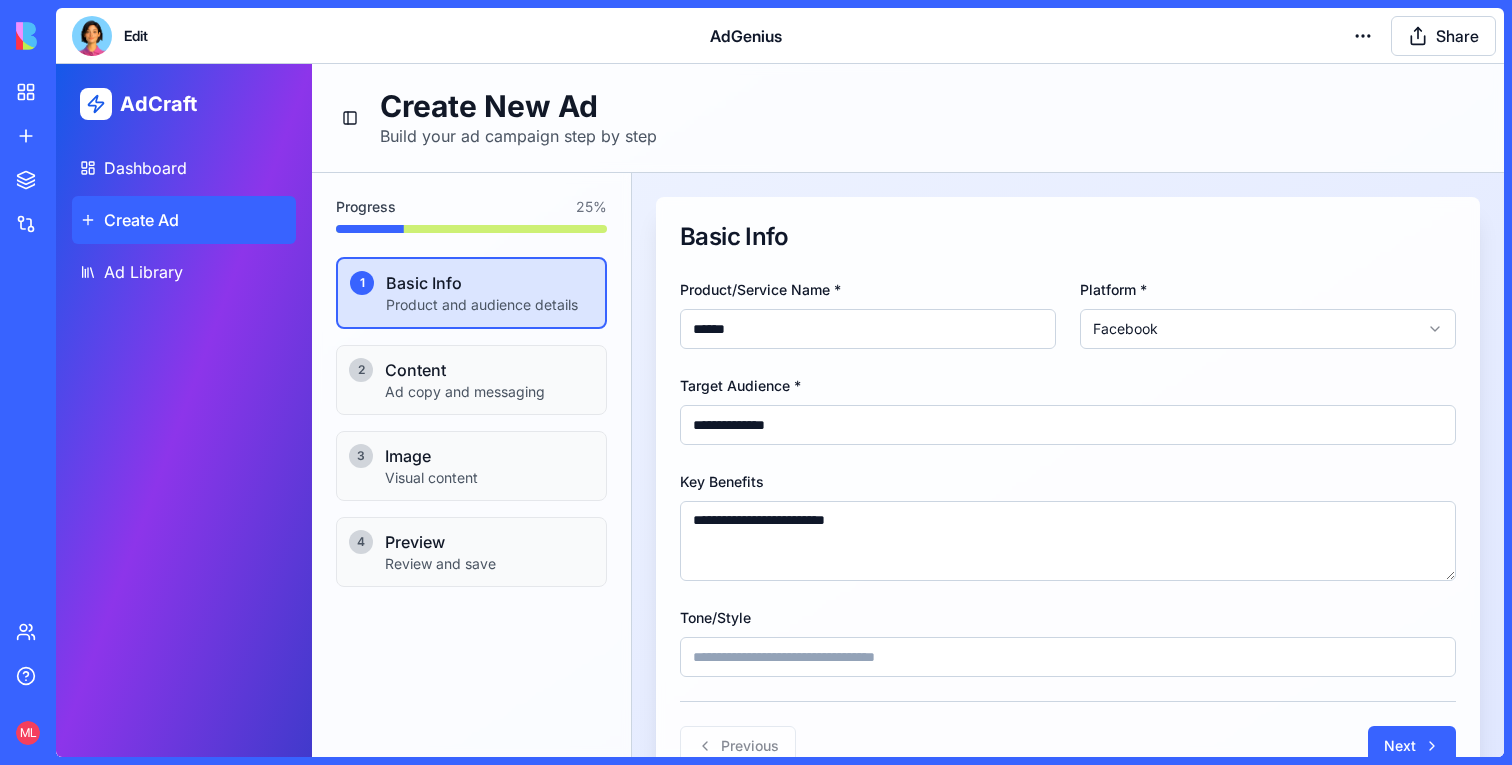 scroll, scrollTop: 57, scrollLeft: 0, axis: vertical 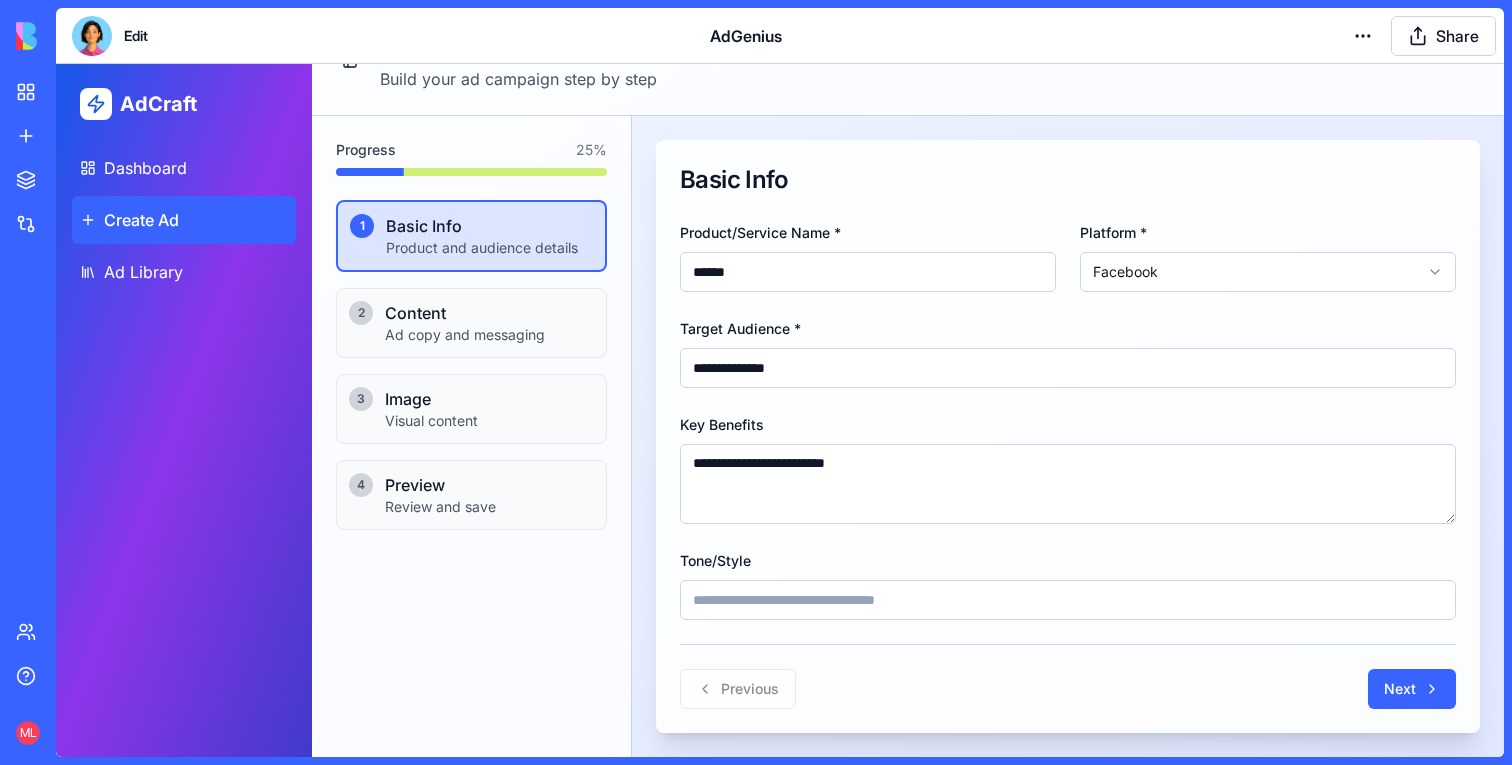 type on "**********" 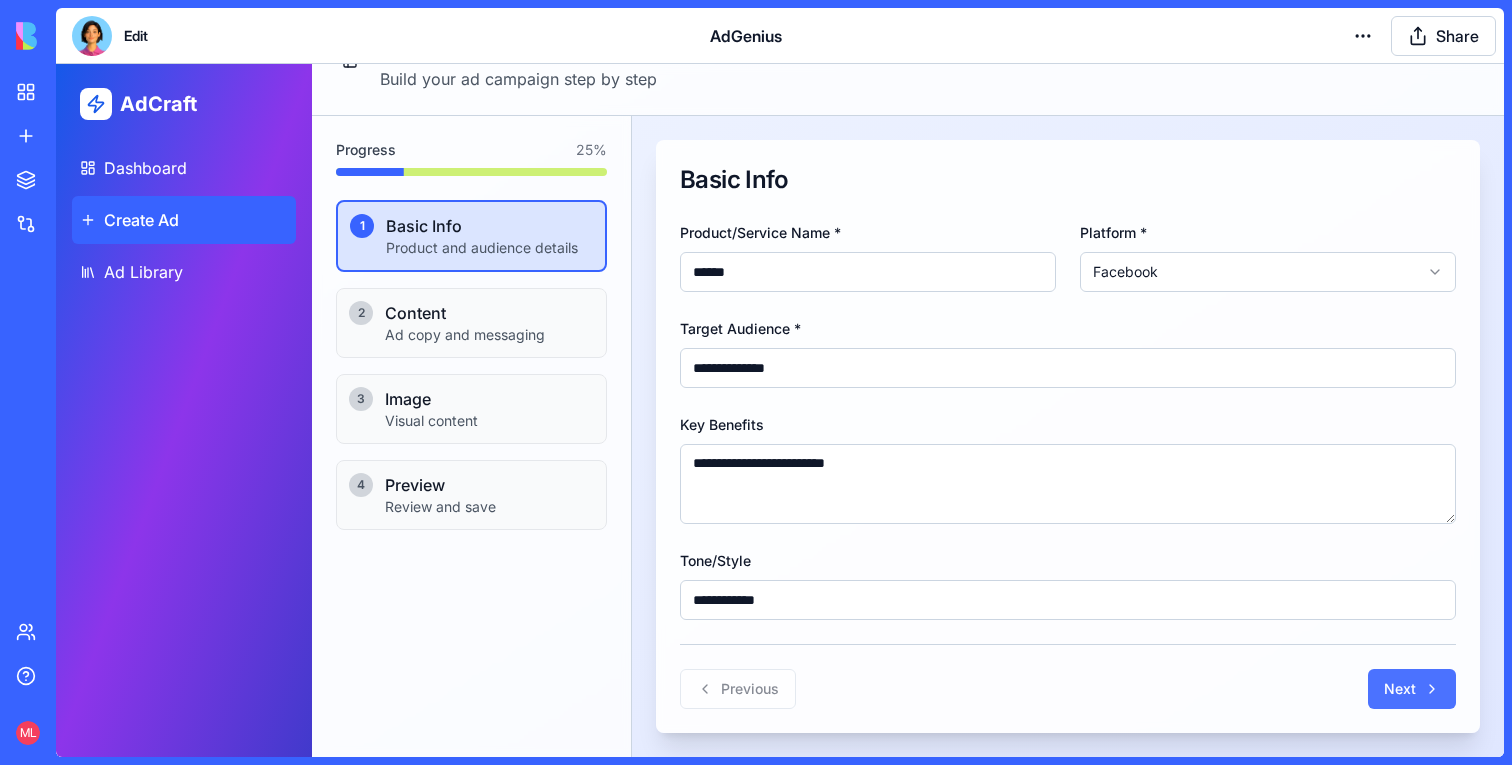 type on "**********" 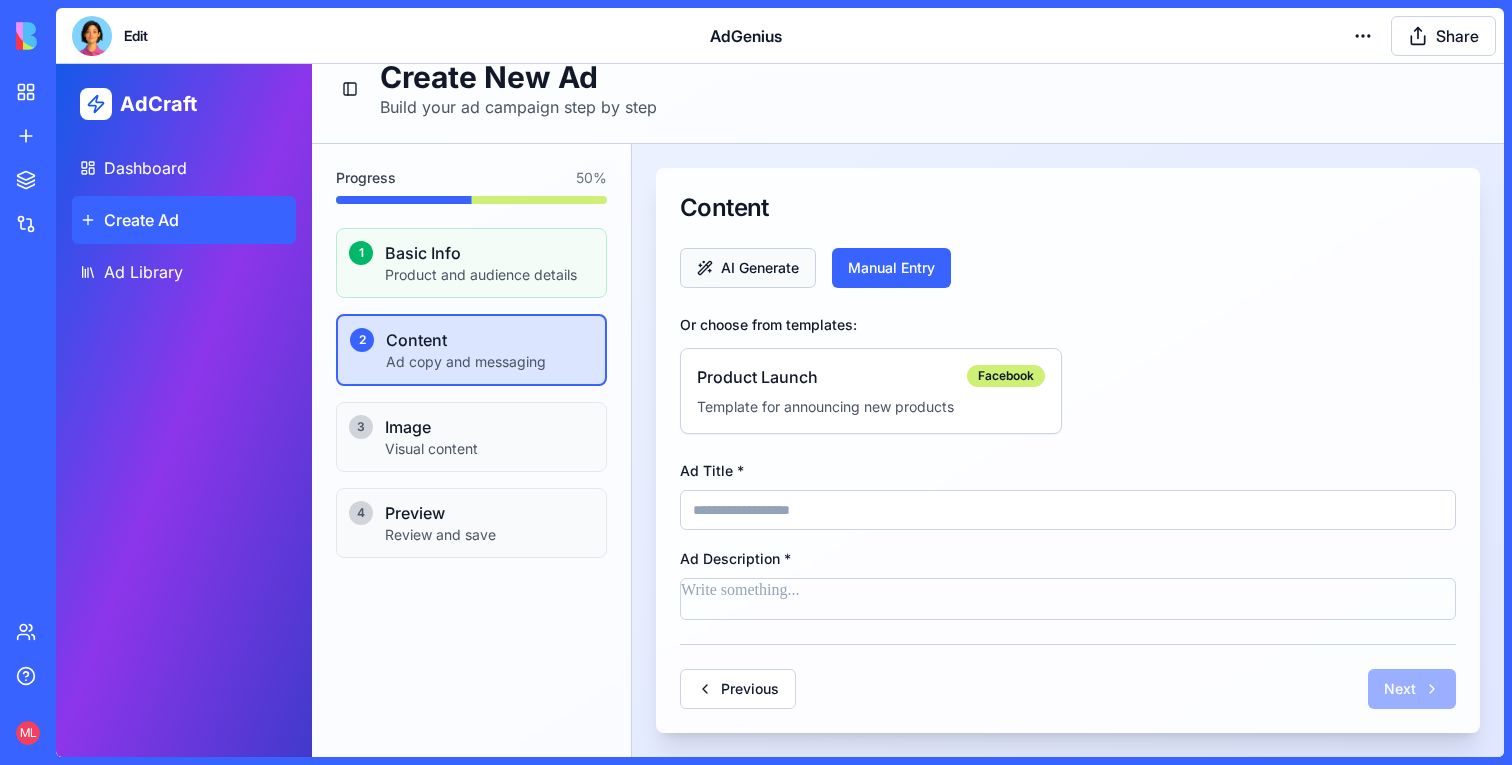 click on "AI Generate" at bounding box center [748, 268] 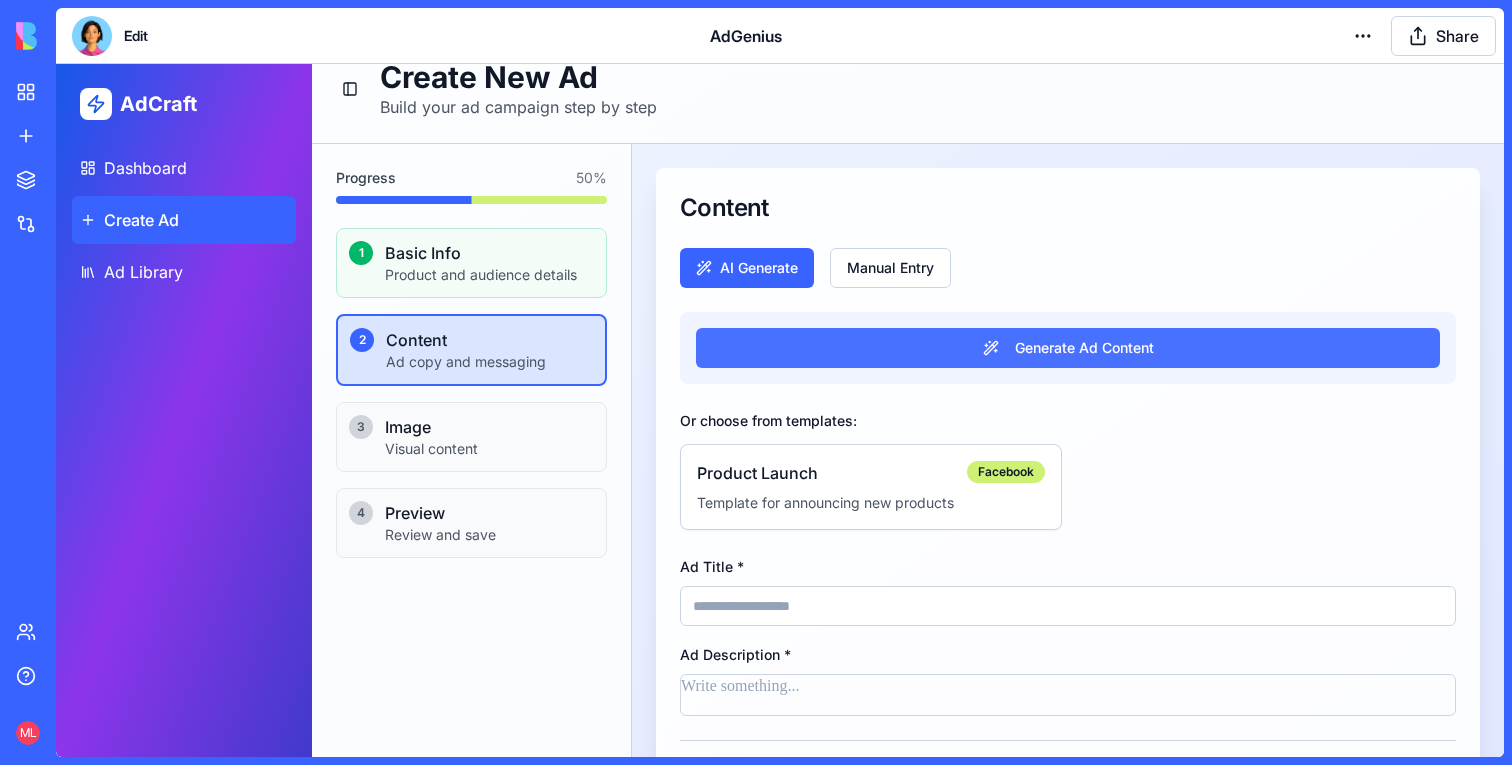 click on "Generate Ad Content" at bounding box center (1068, 348) 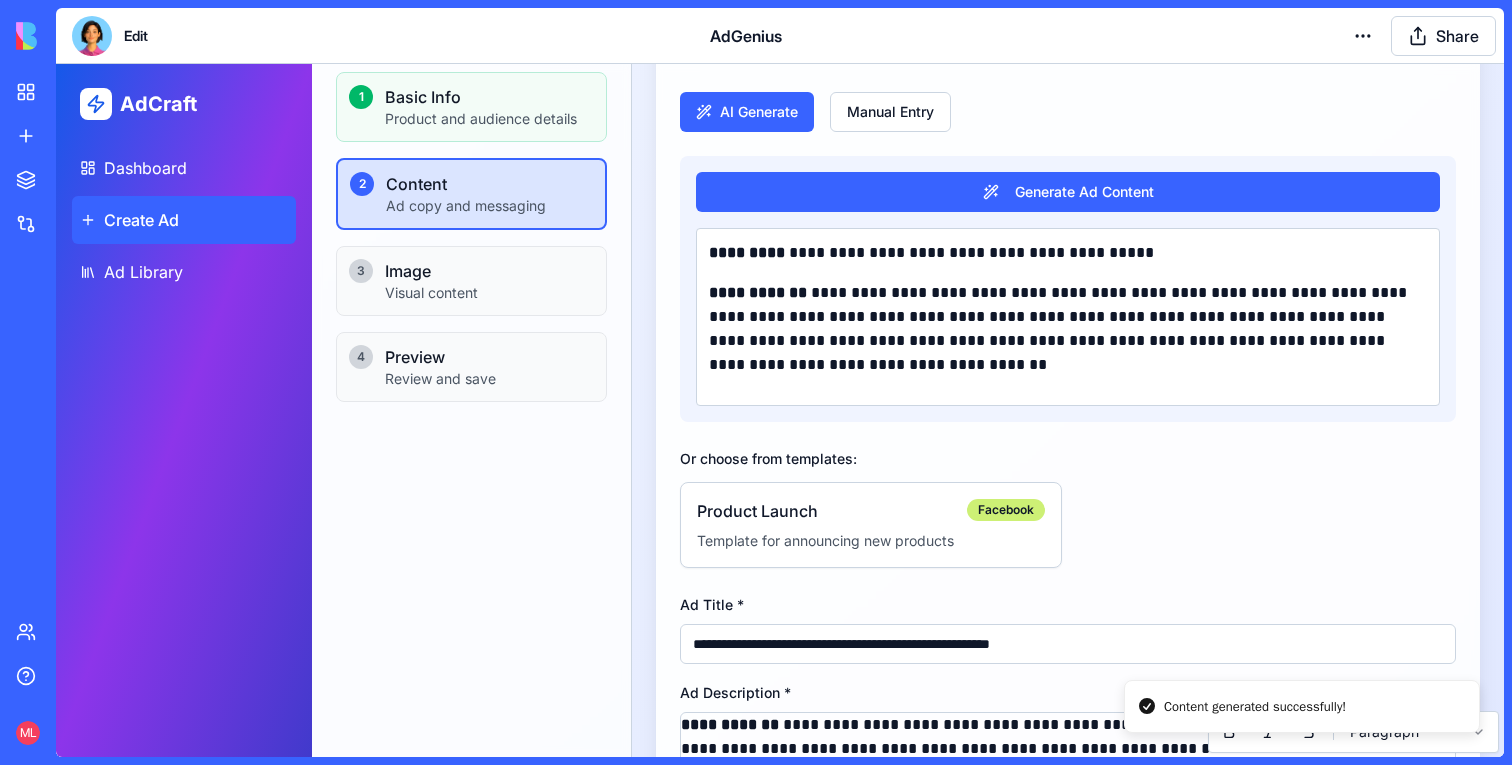 click on "Facebook" at bounding box center [1006, 510] 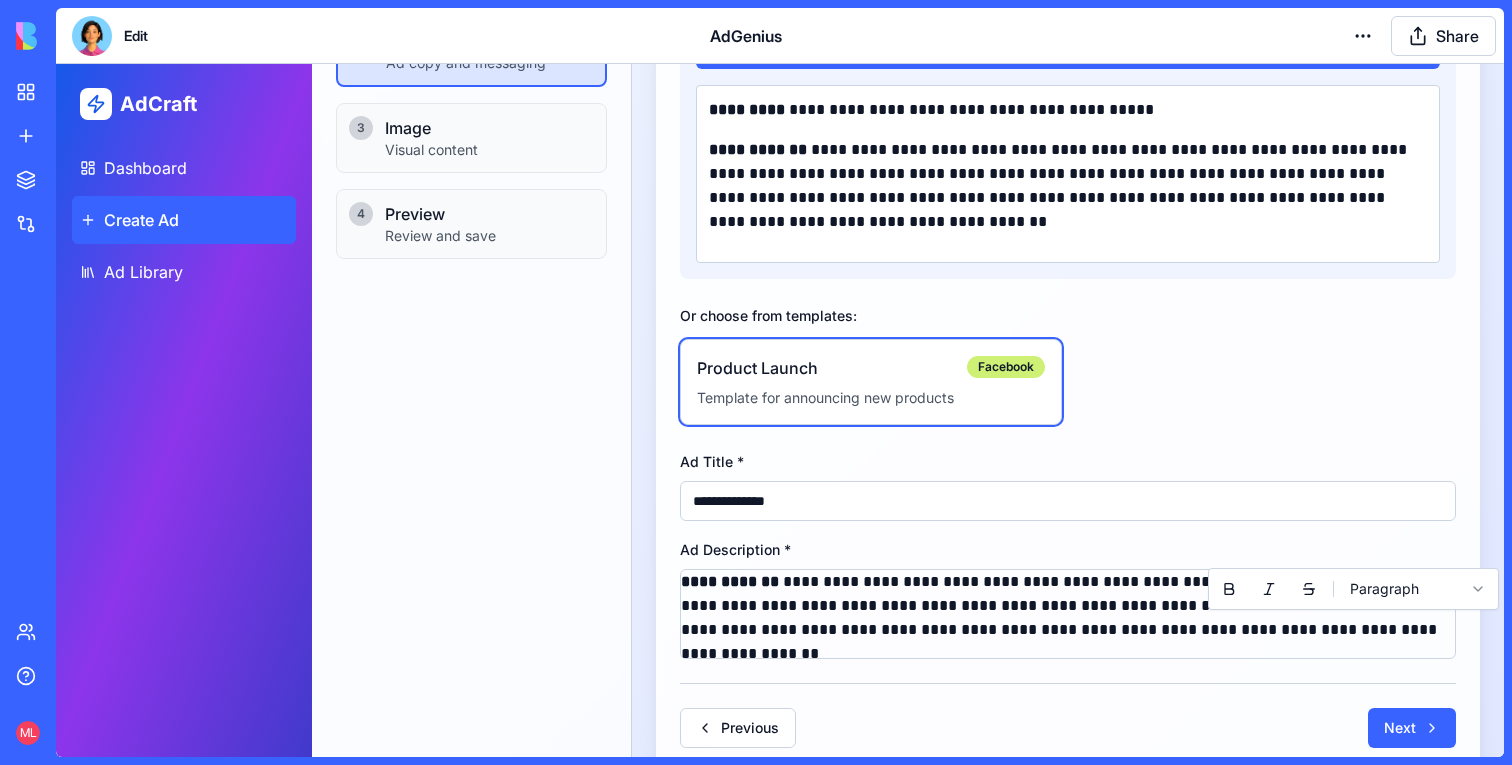 scroll, scrollTop: 335, scrollLeft: 0, axis: vertical 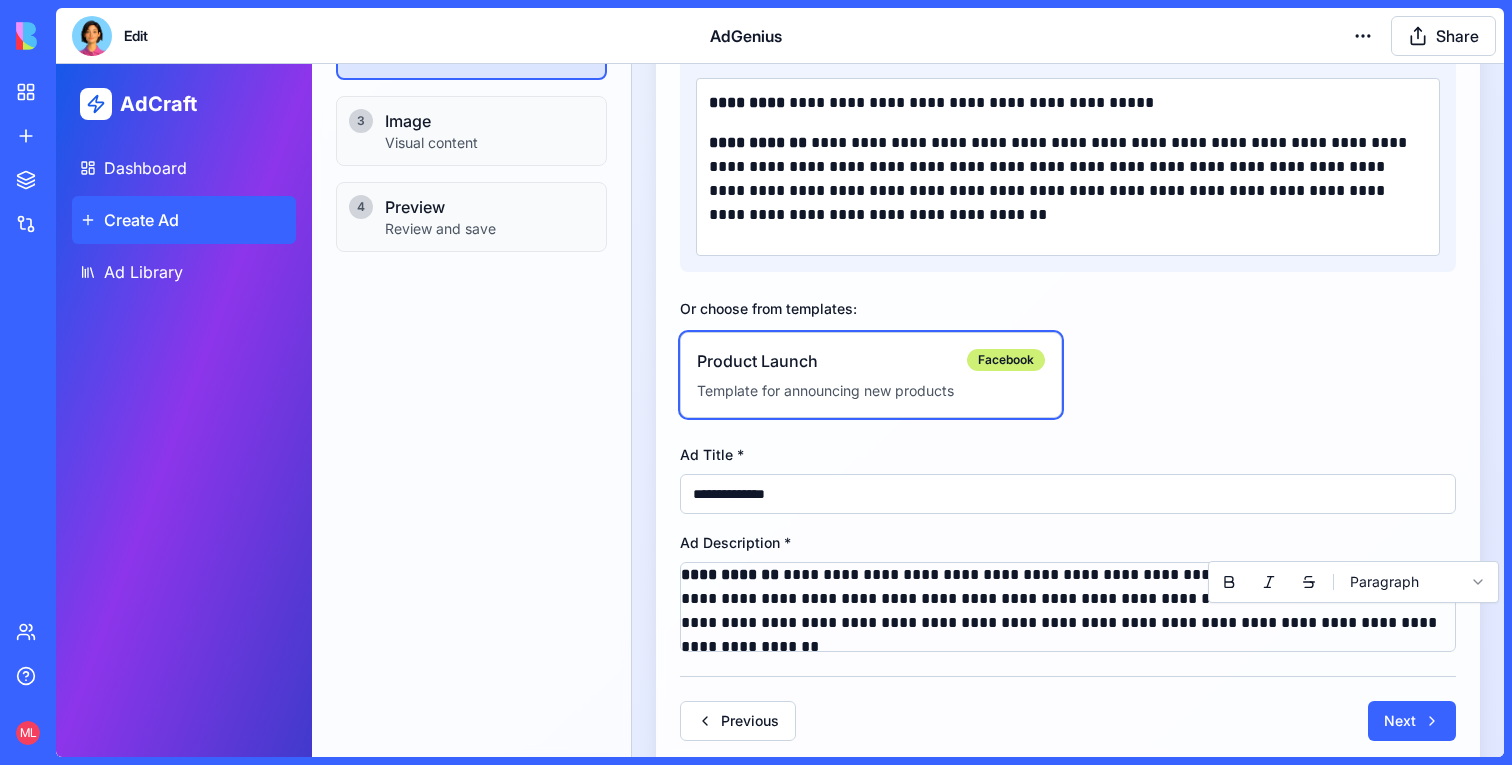 click on "Edit AdGenius Share" at bounding box center (780, 36) 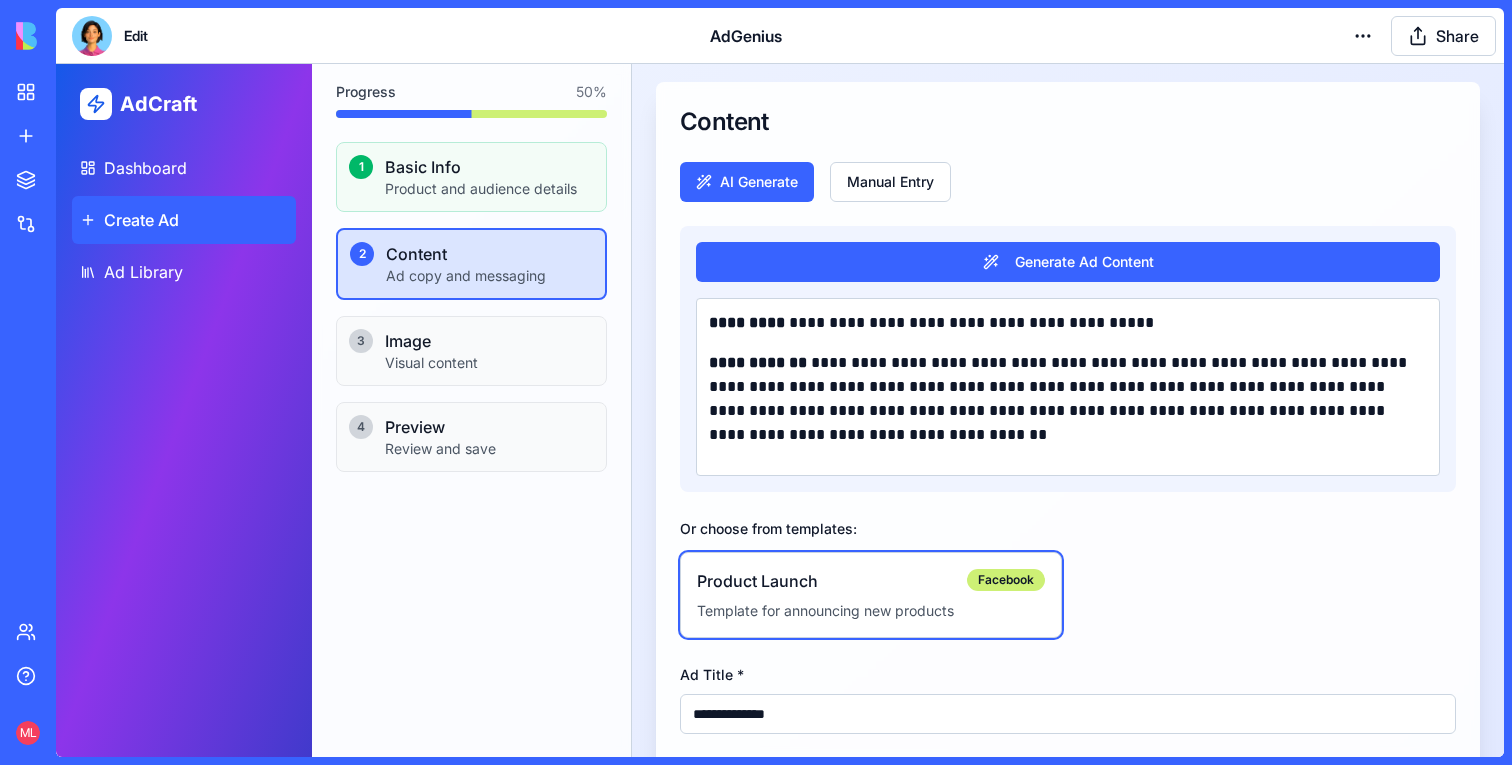 scroll, scrollTop: 0, scrollLeft: 0, axis: both 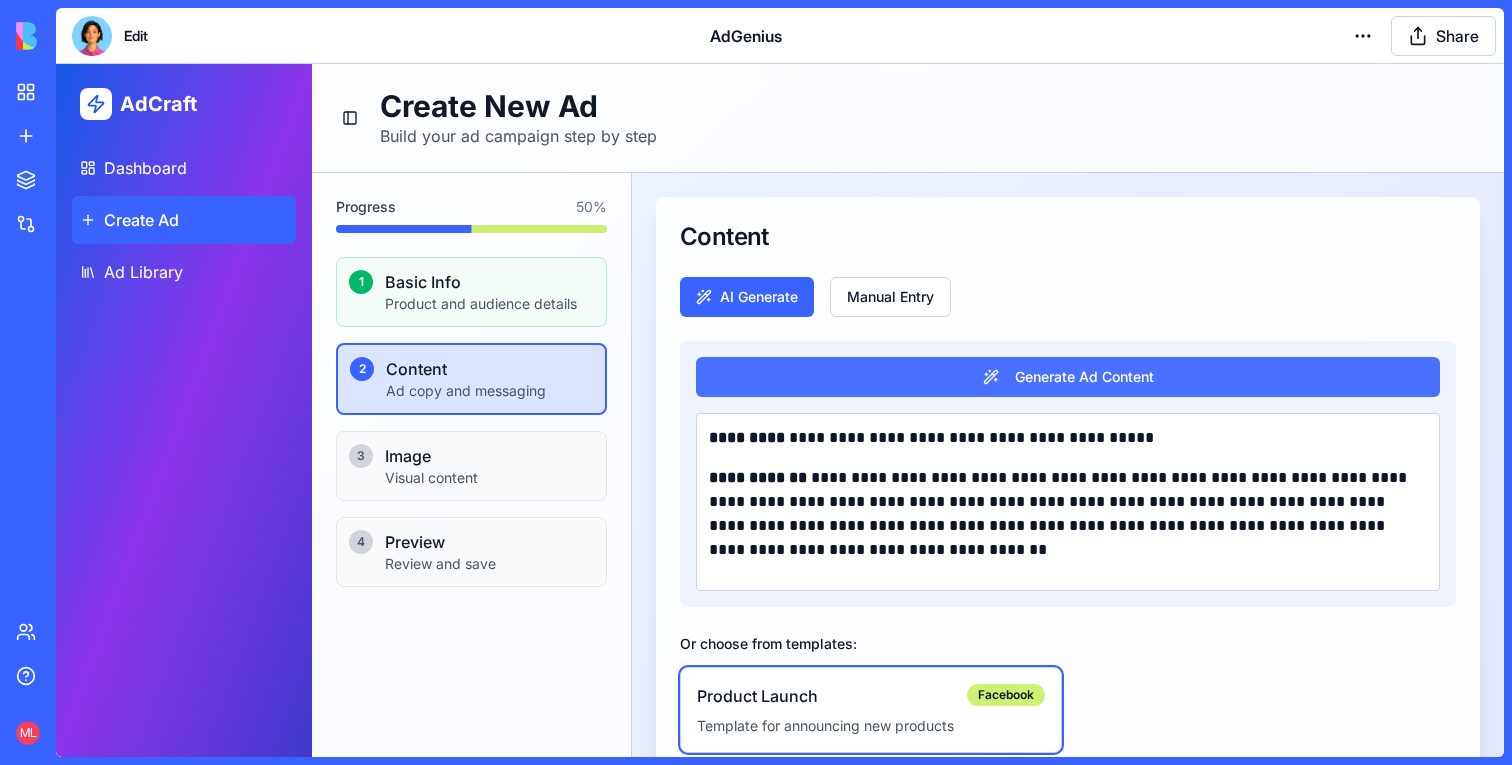 click on "Generate Ad Content" at bounding box center (1068, 377) 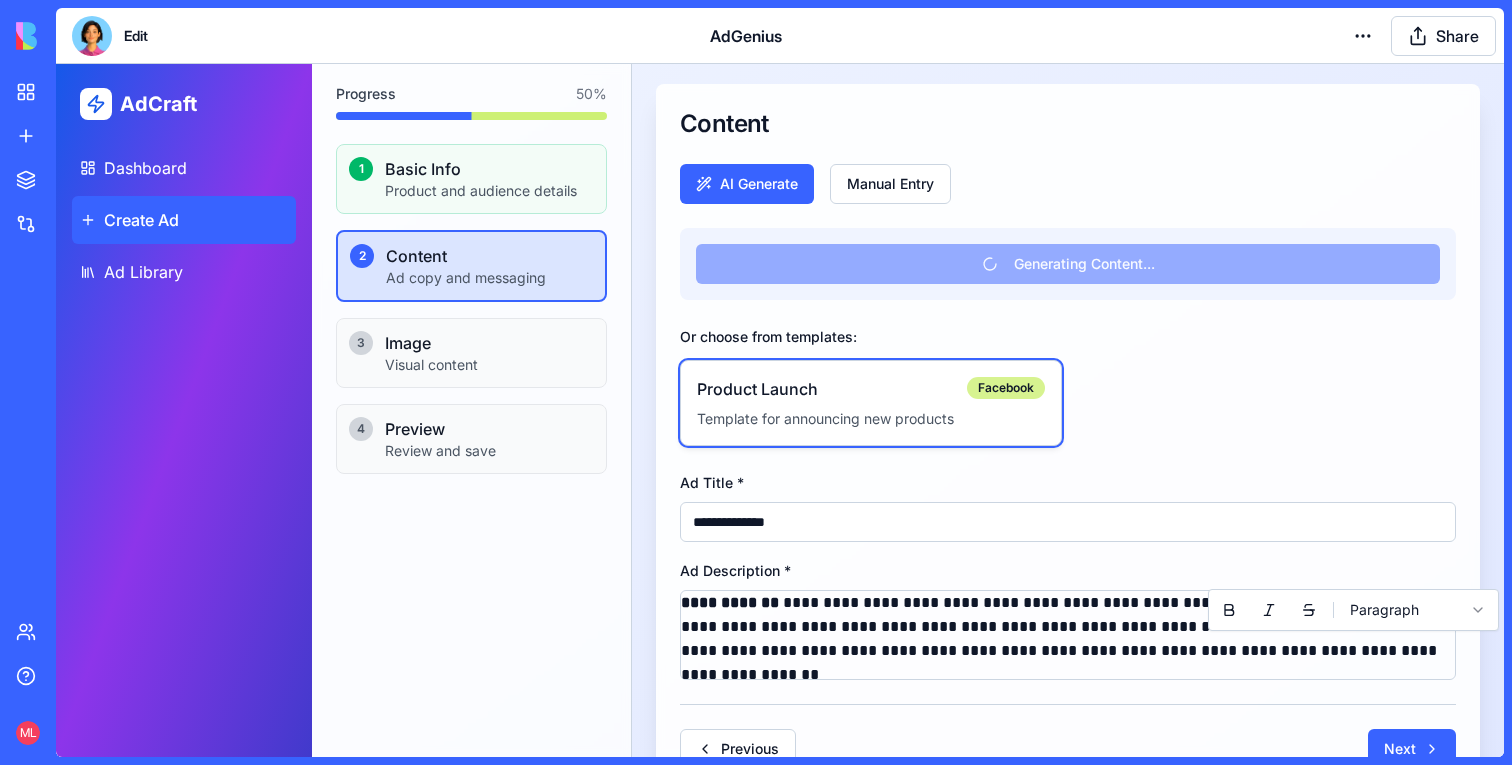 scroll, scrollTop: 173, scrollLeft: 0, axis: vertical 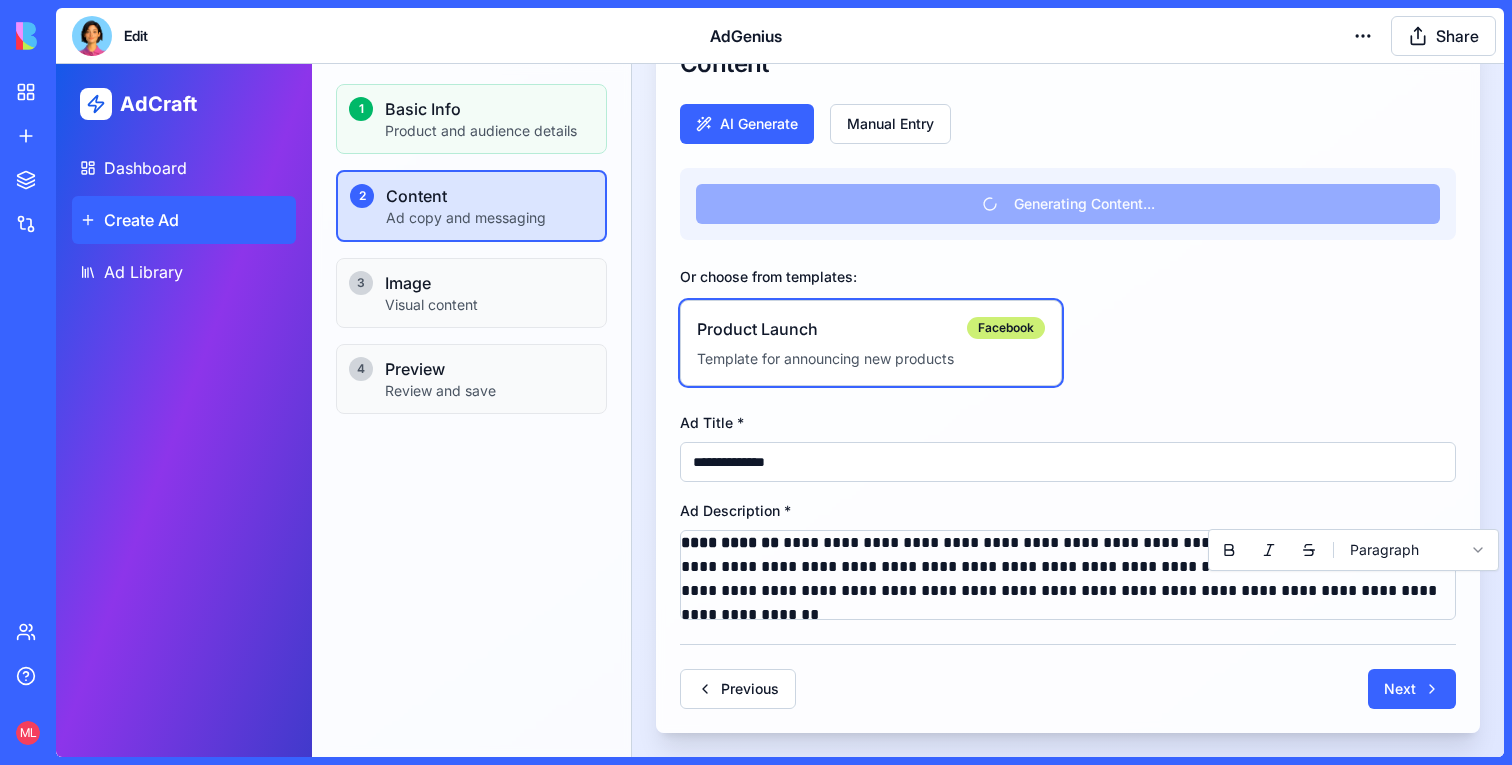 type on "**********" 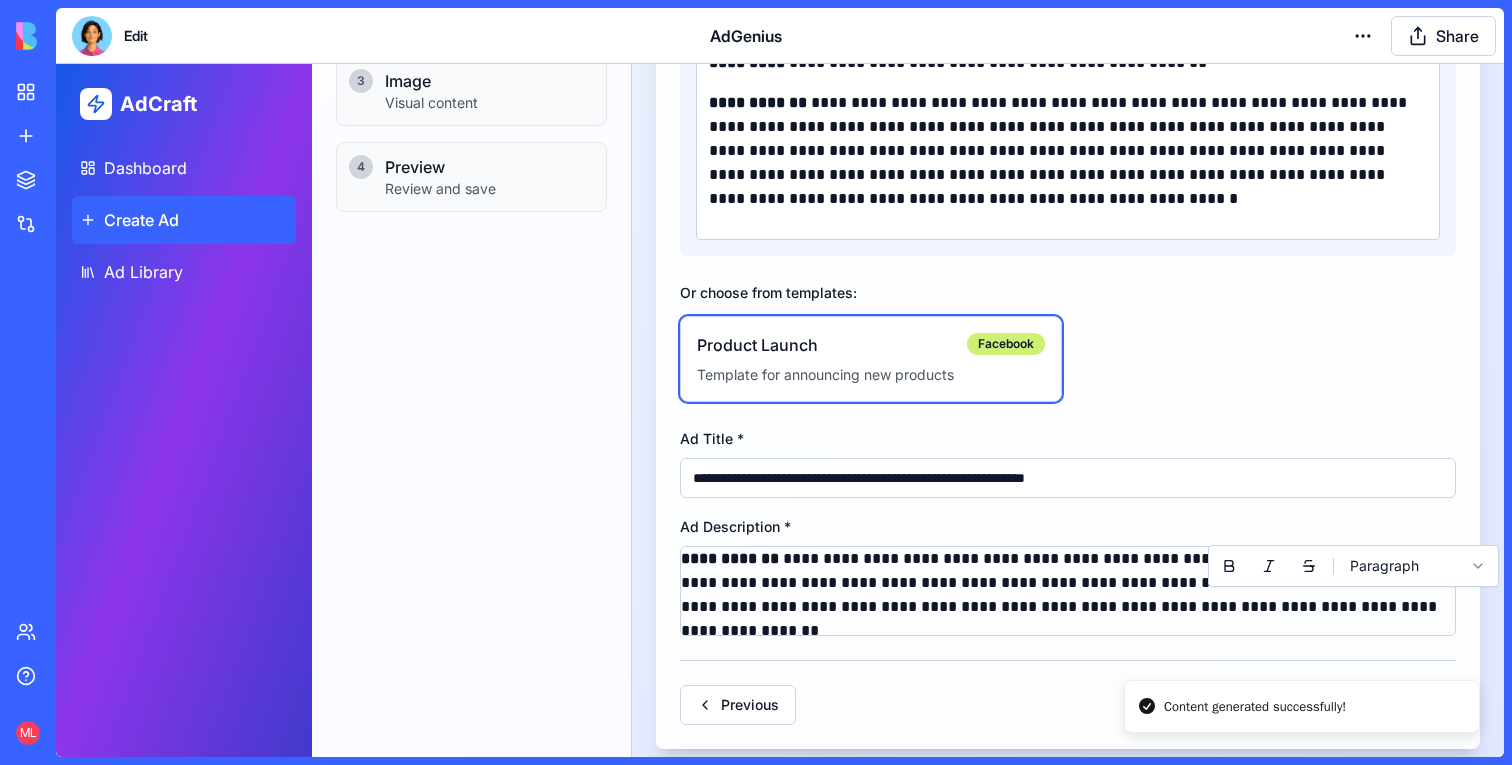 scroll, scrollTop: 391, scrollLeft: 0, axis: vertical 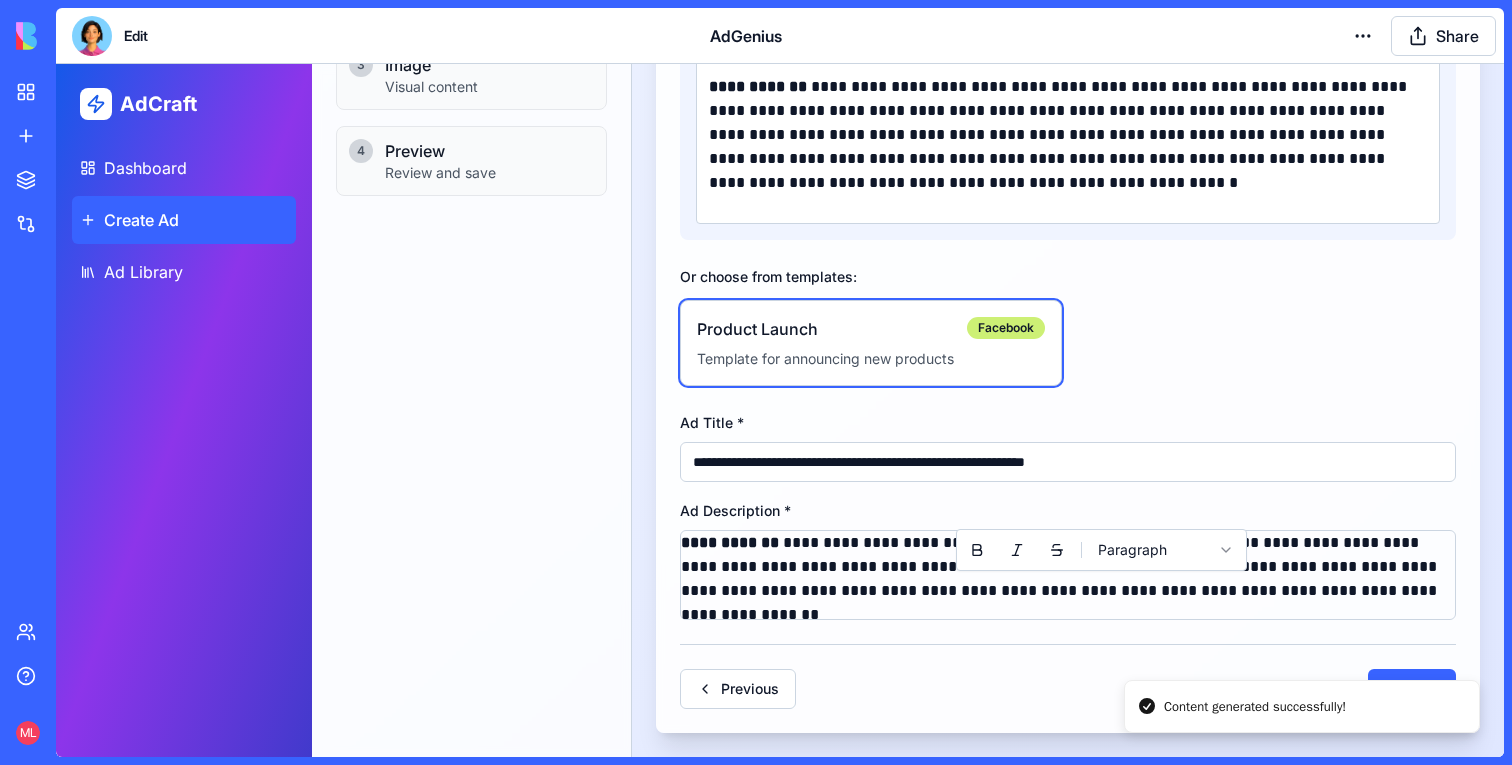 click on "**********" at bounding box center [1068, 567] 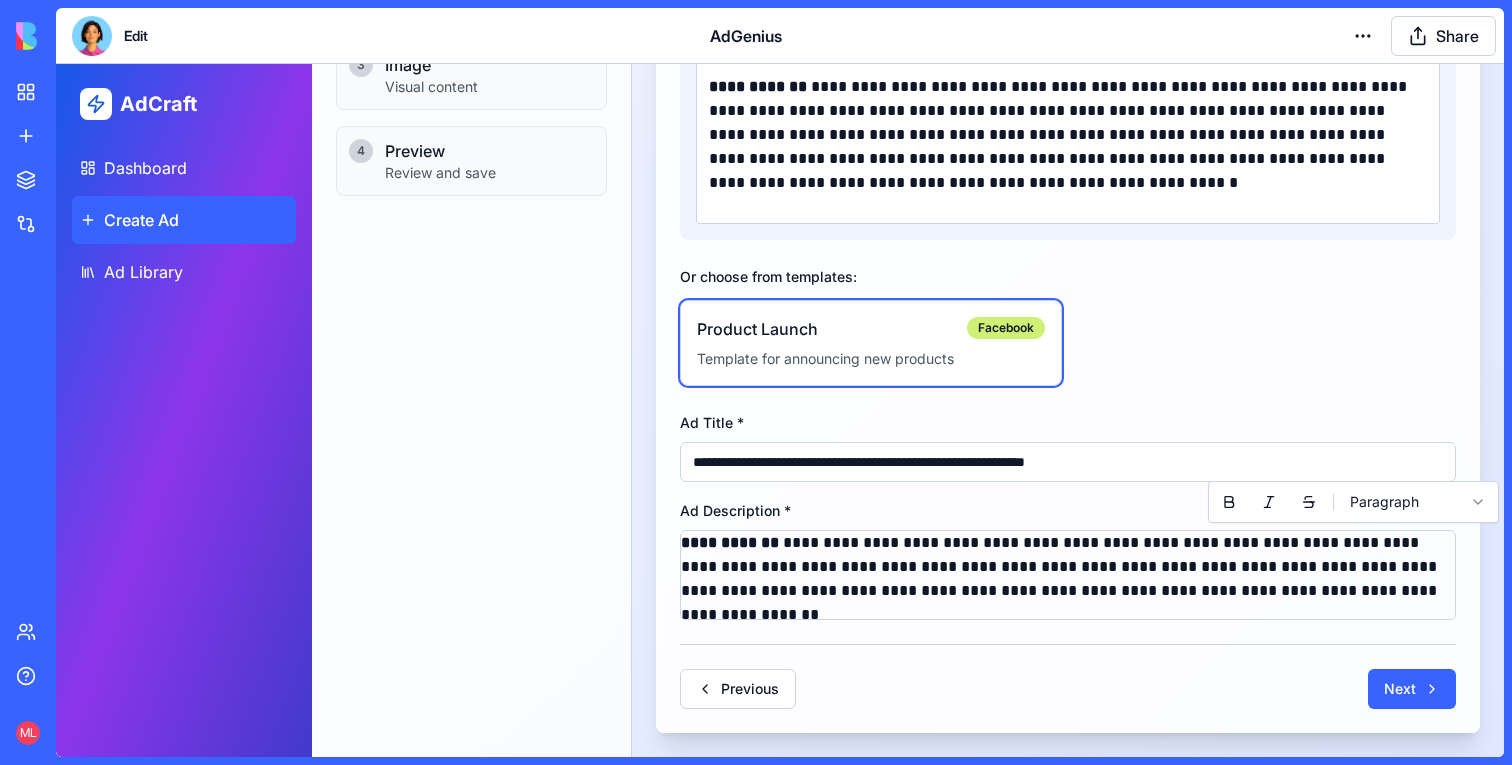 click on "**********" at bounding box center (1068, 567) 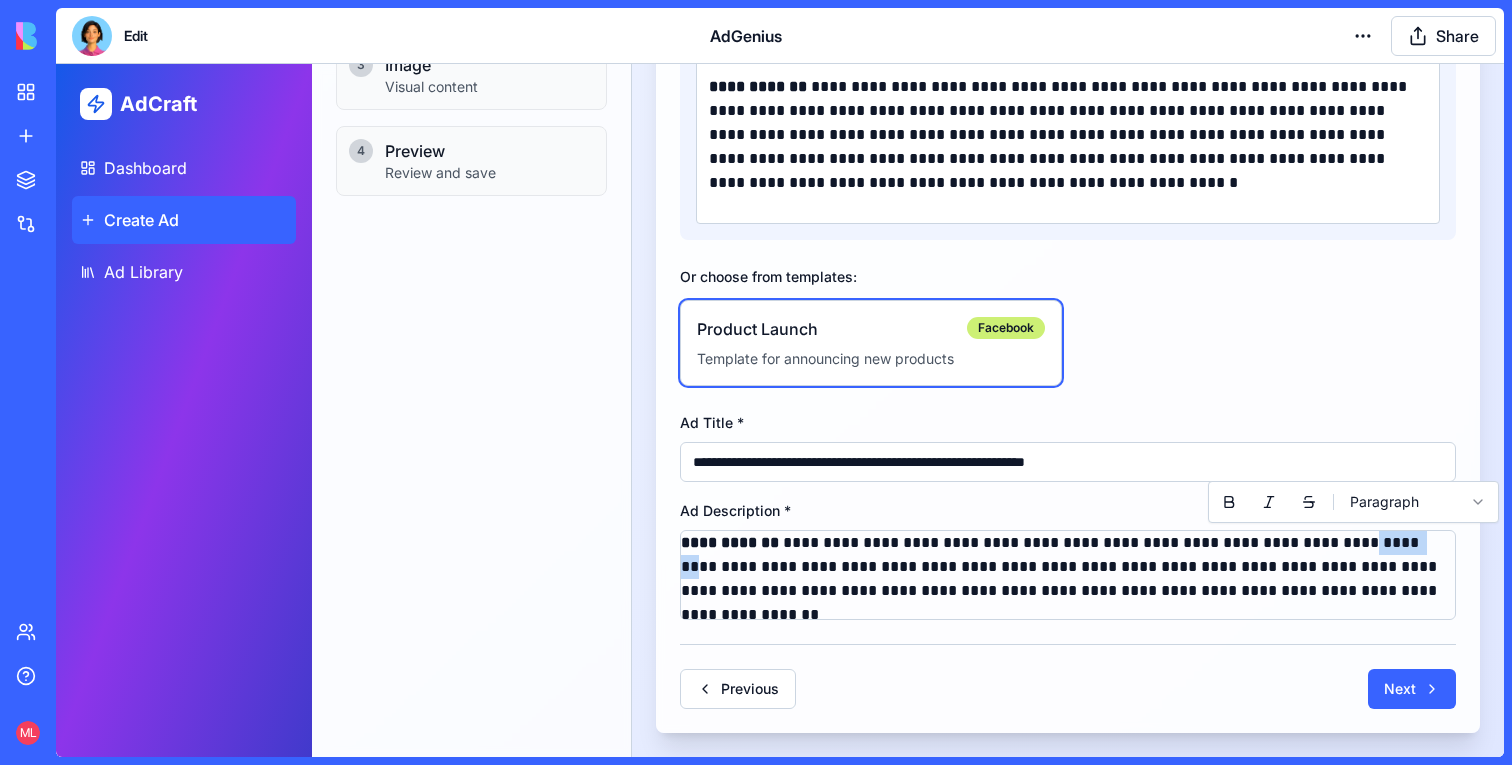 click on "**********" at bounding box center (1068, 567) 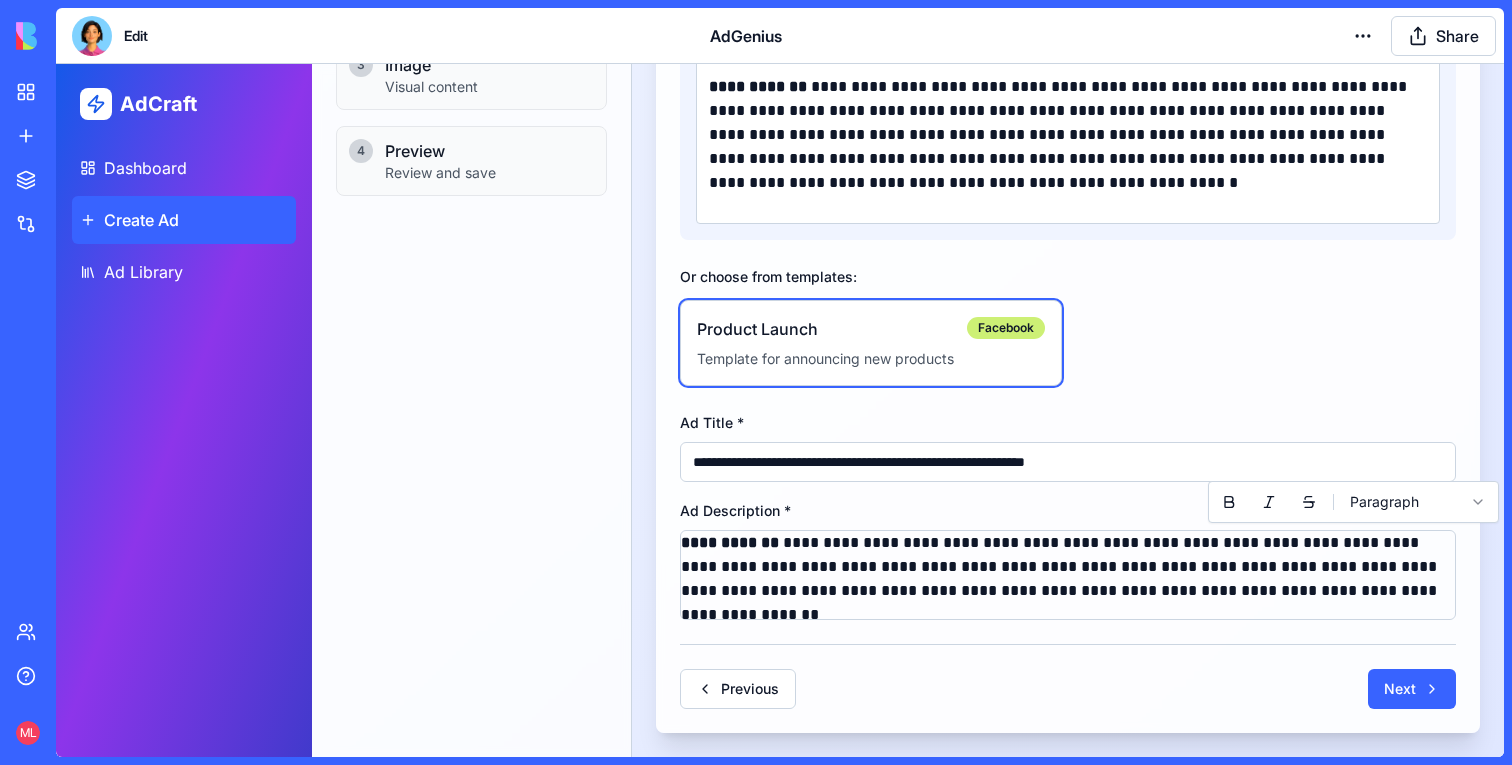 click on "**********" at bounding box center [730, 542] 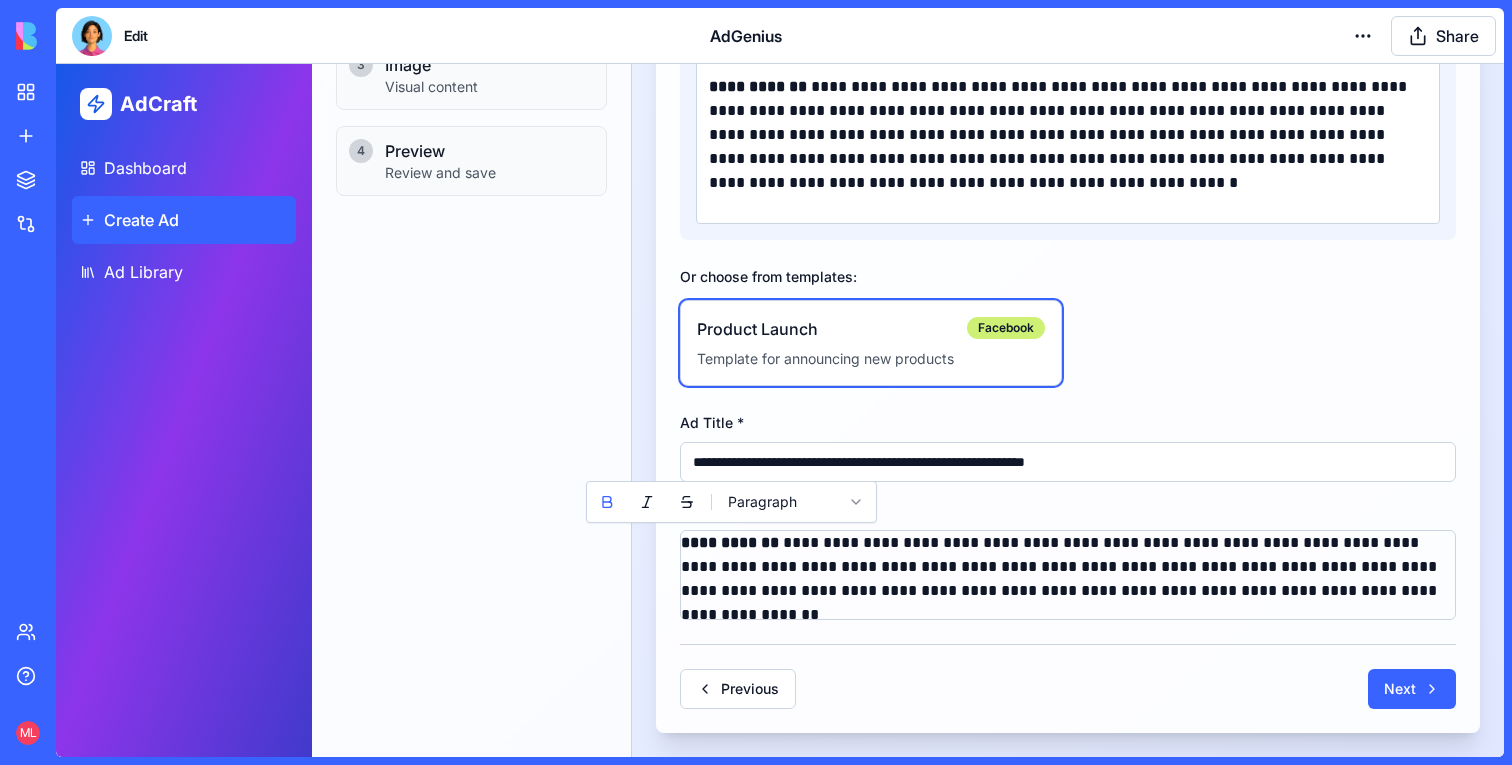 click on "**********" at bounding box center [780, 215] 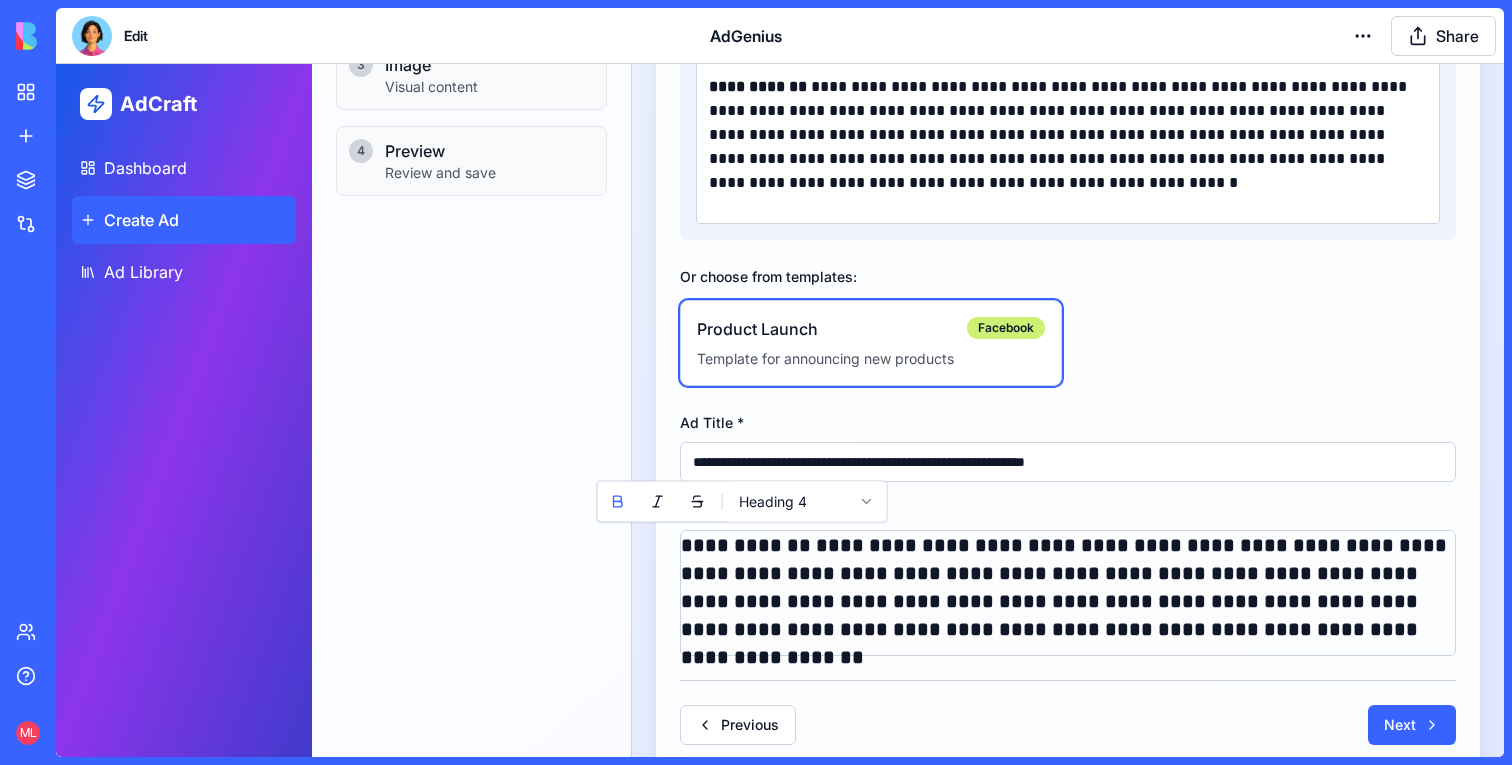click on "**********" at bounding box center (1068, 587) 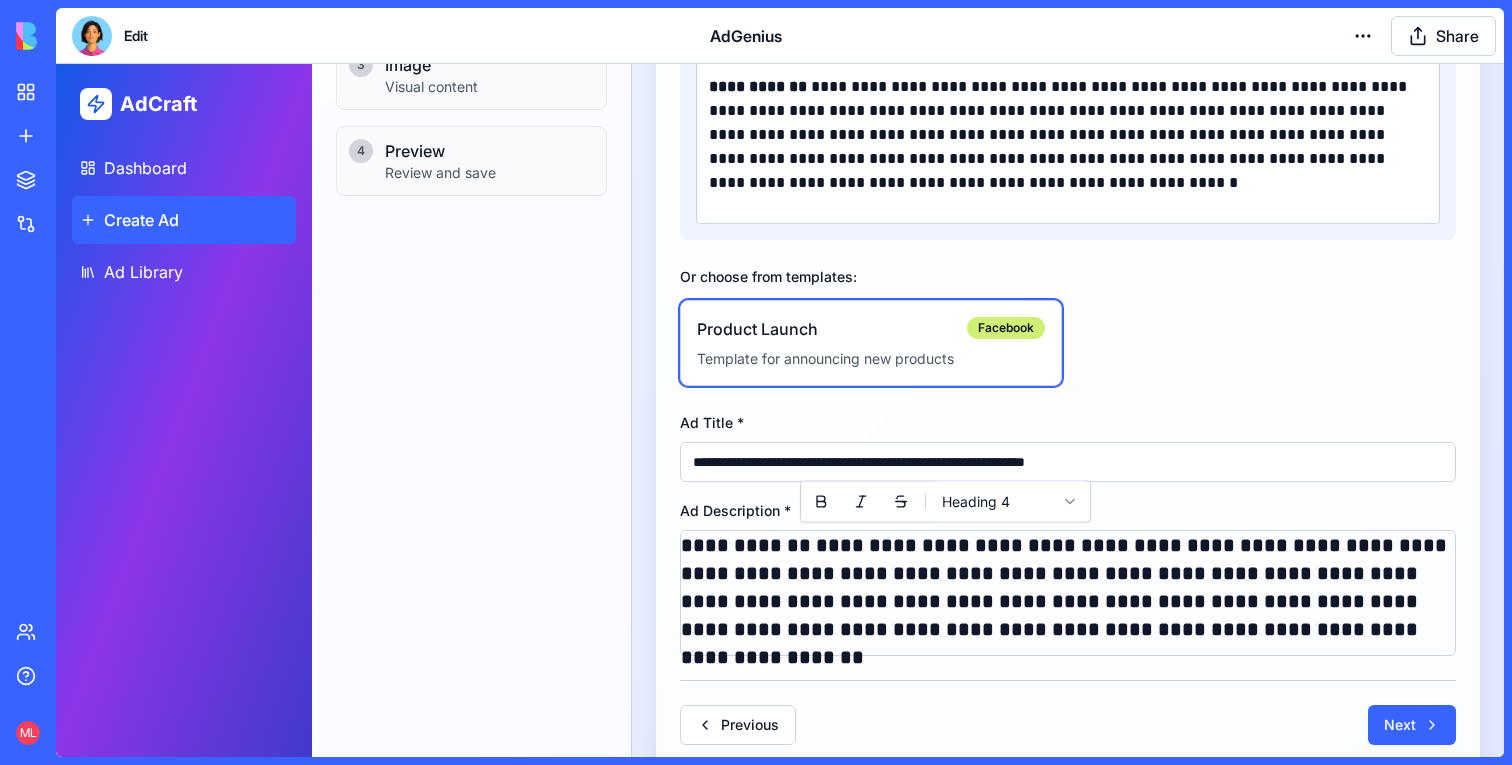 click on "**********" at bounding box center [746, 545] 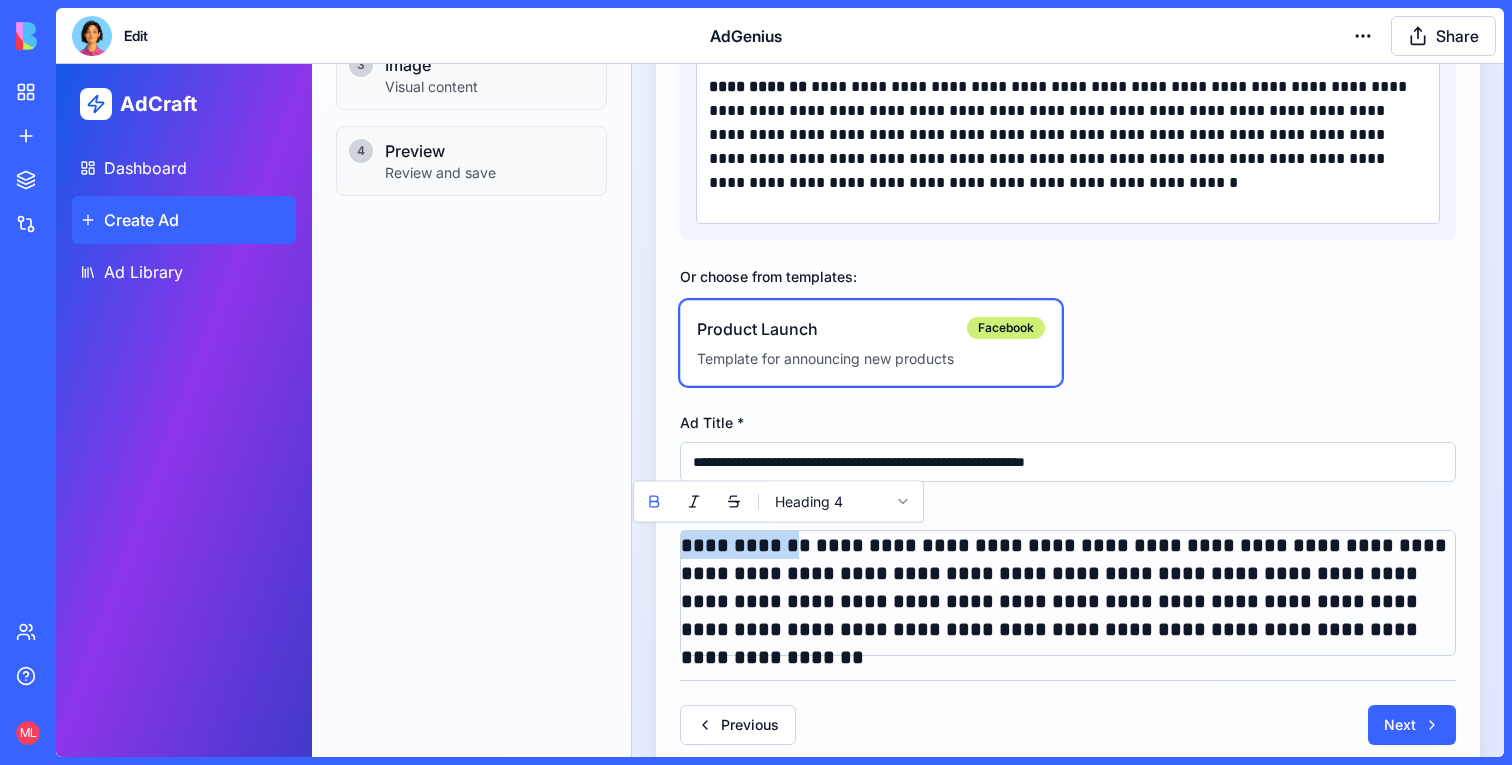click on "**********" at bounding box center (746, 545) 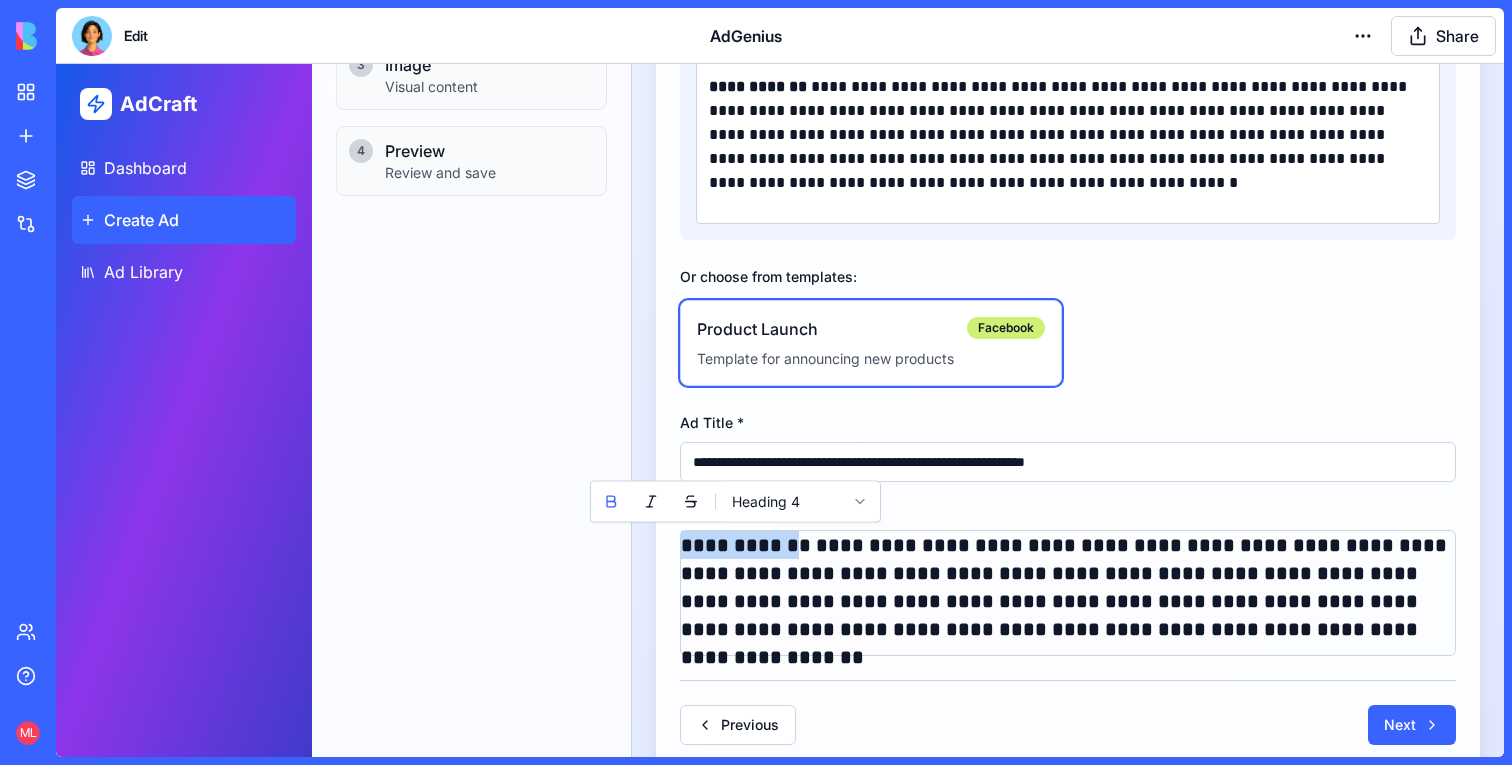 click on "**********" at bounding box center [780, 233] 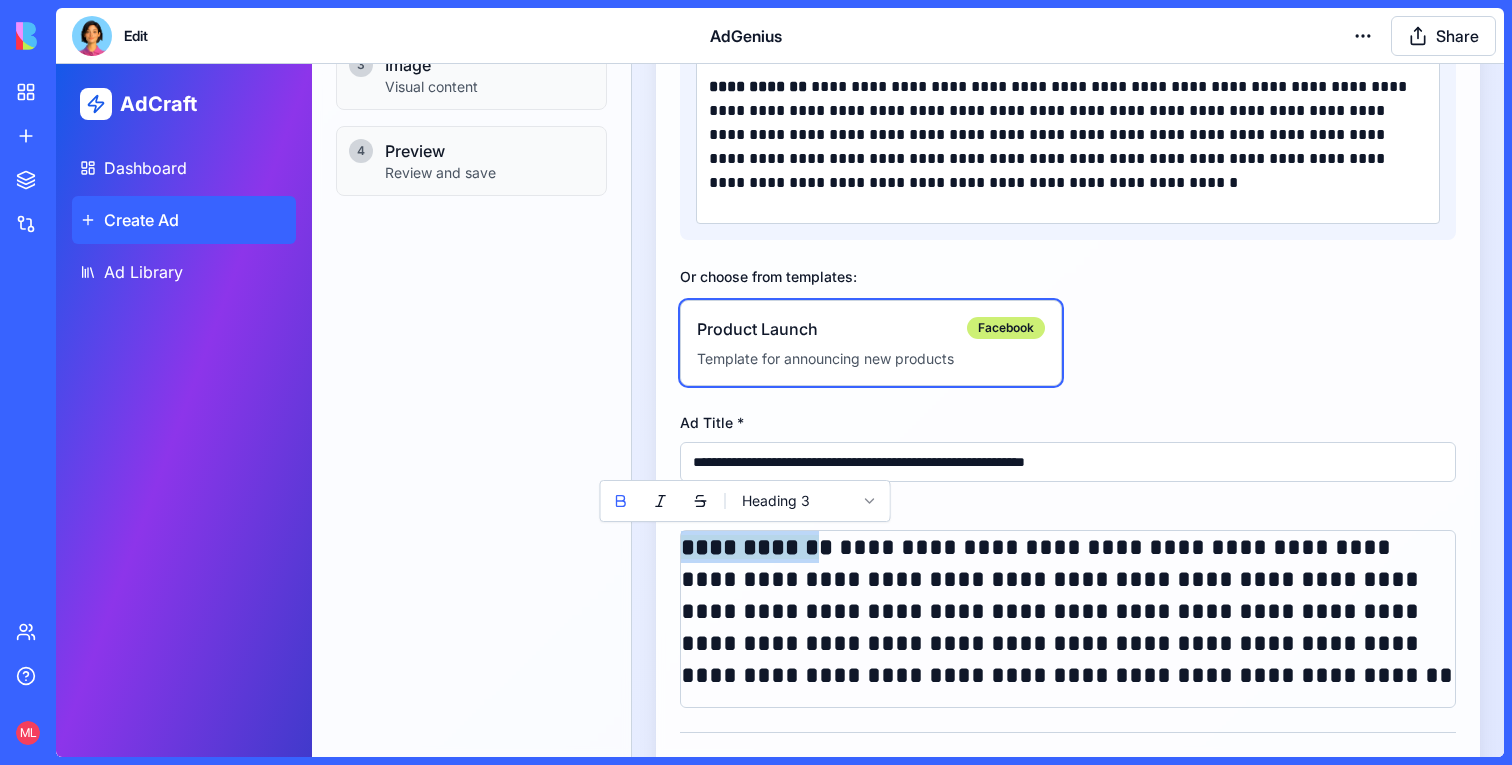 click on "**********" at bounding box center [1068, 611] 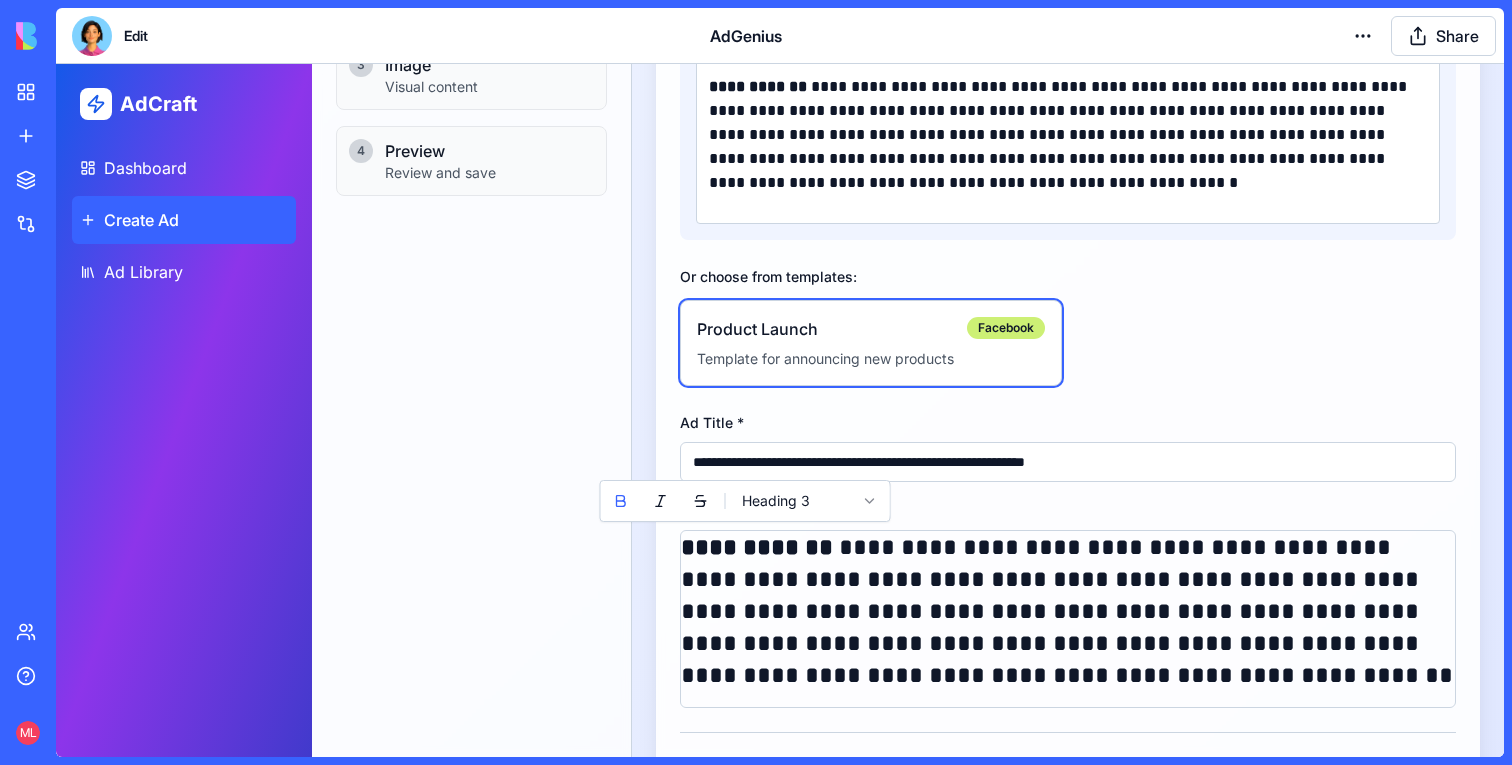 scroll, scrollTop: 479, scrollLeft: 0, axis: vertical 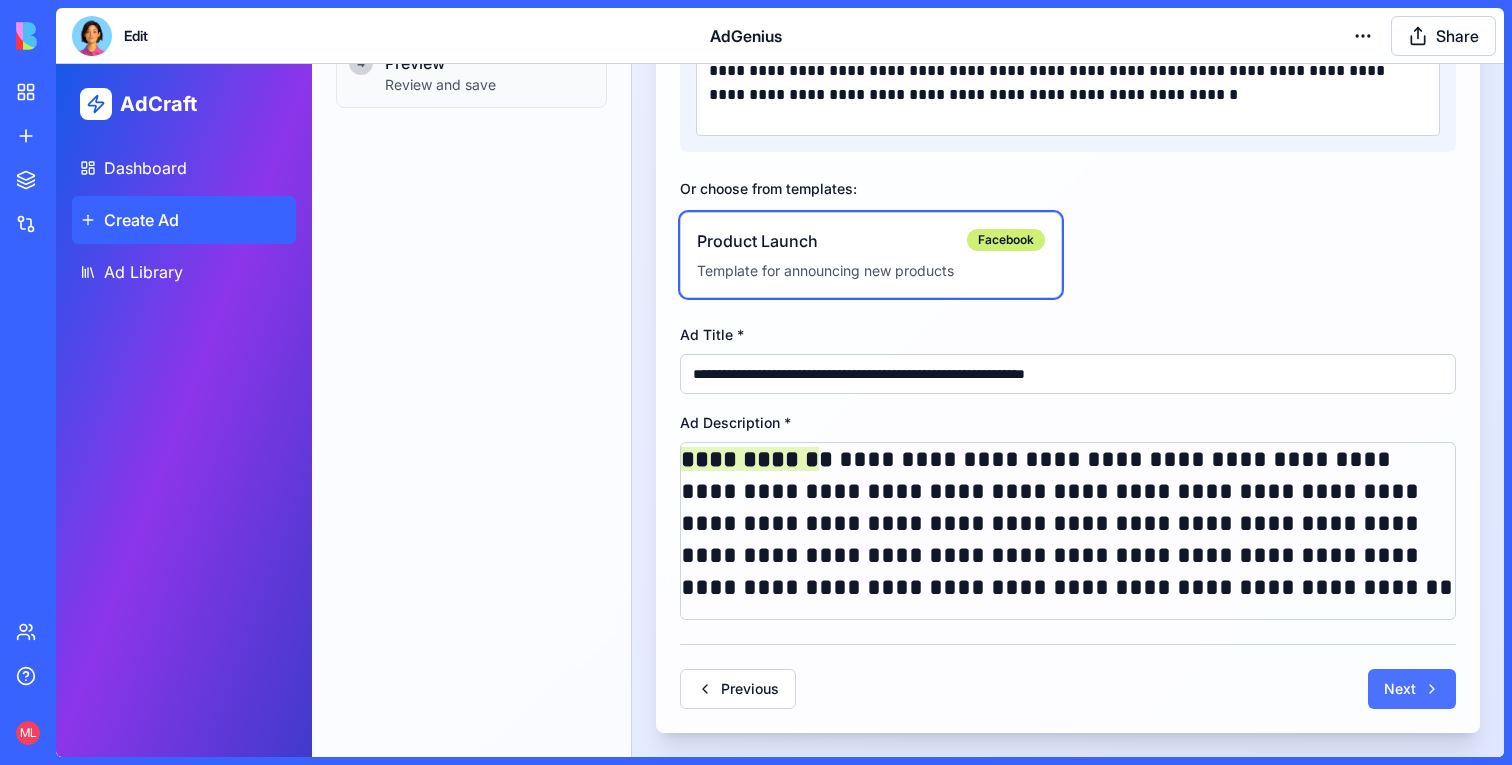 click on "Next" at bounding box center (1412, 689) 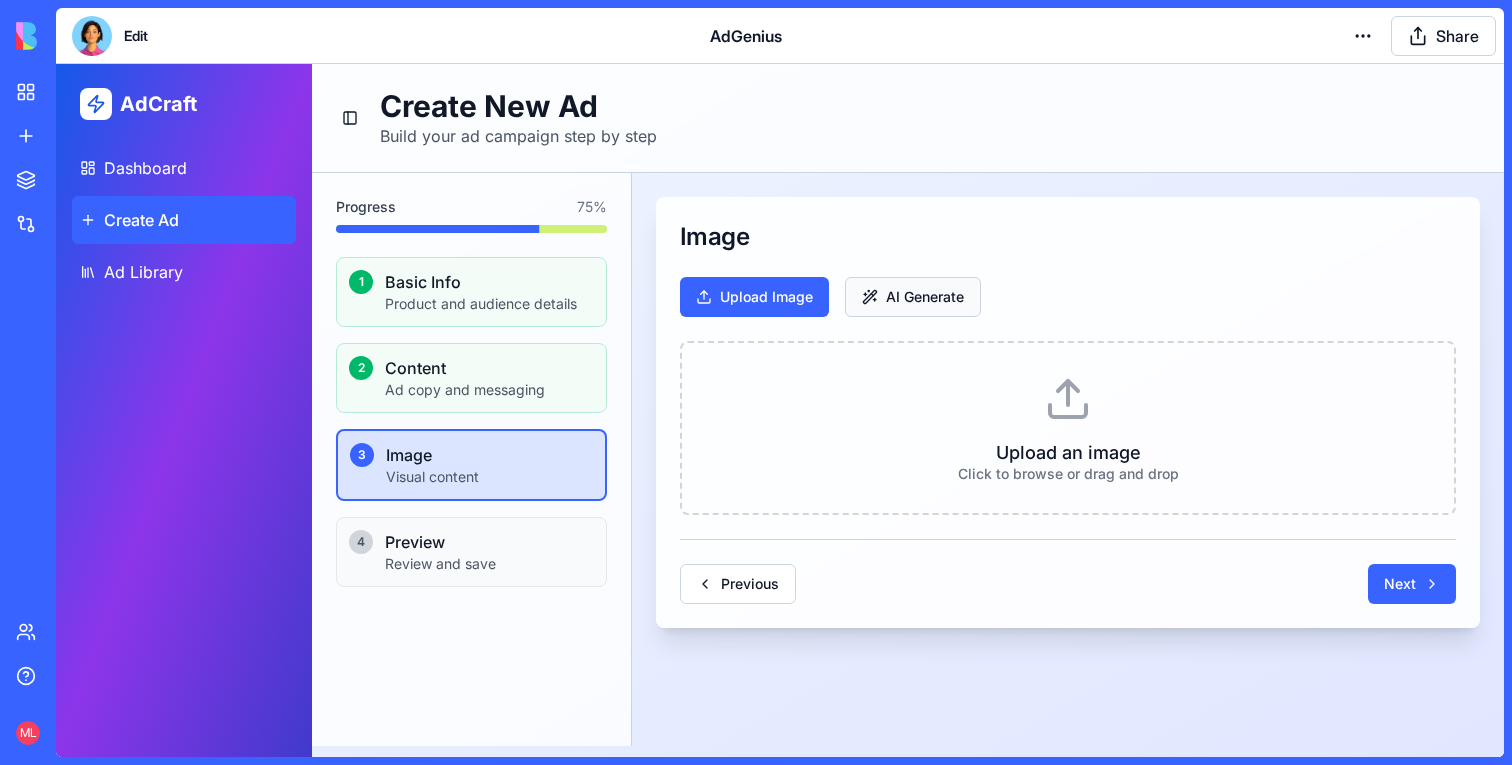 click on "AI Generate" at bounding box center (913, 297) 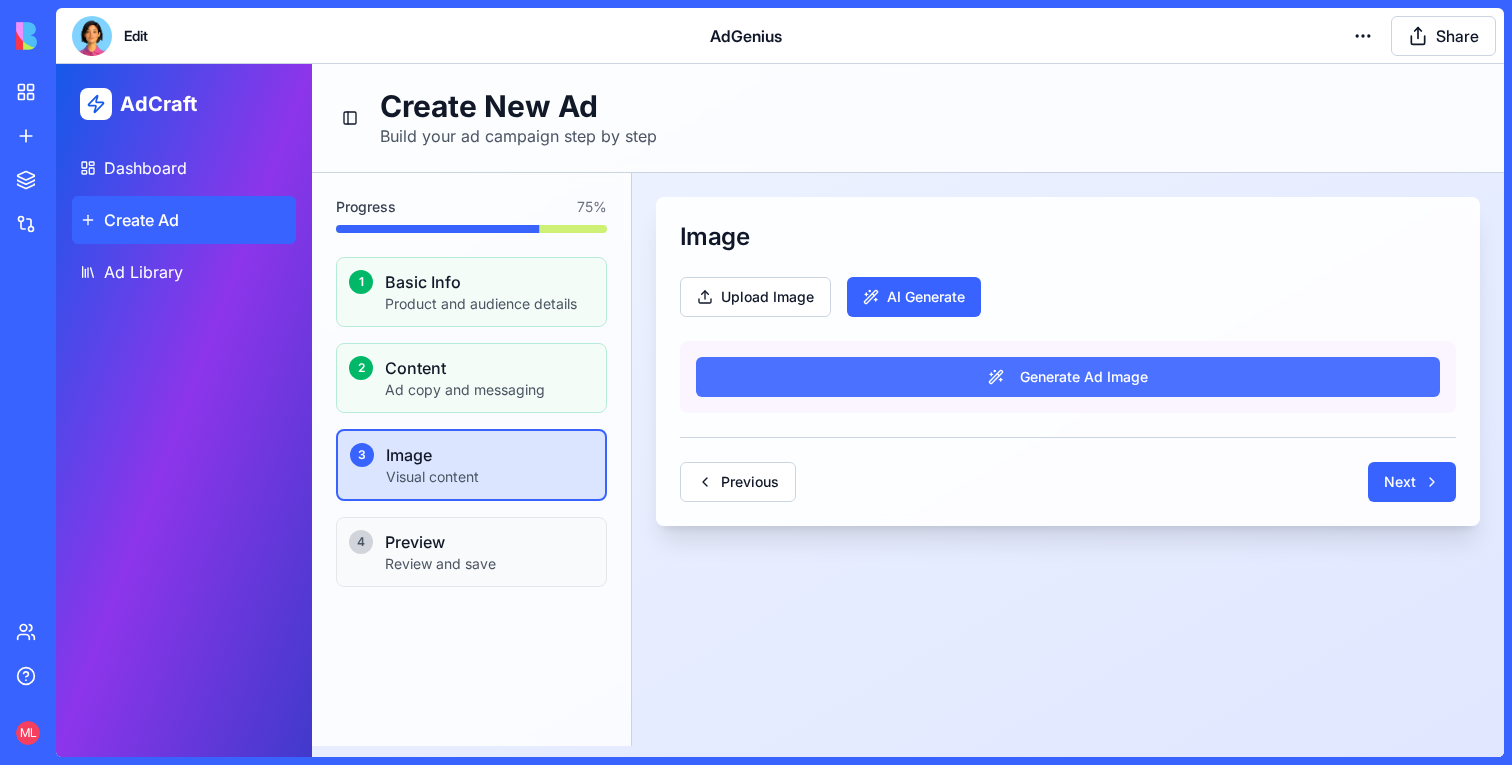click on "Generate Ad Image" at bounding box center [1068, 377] 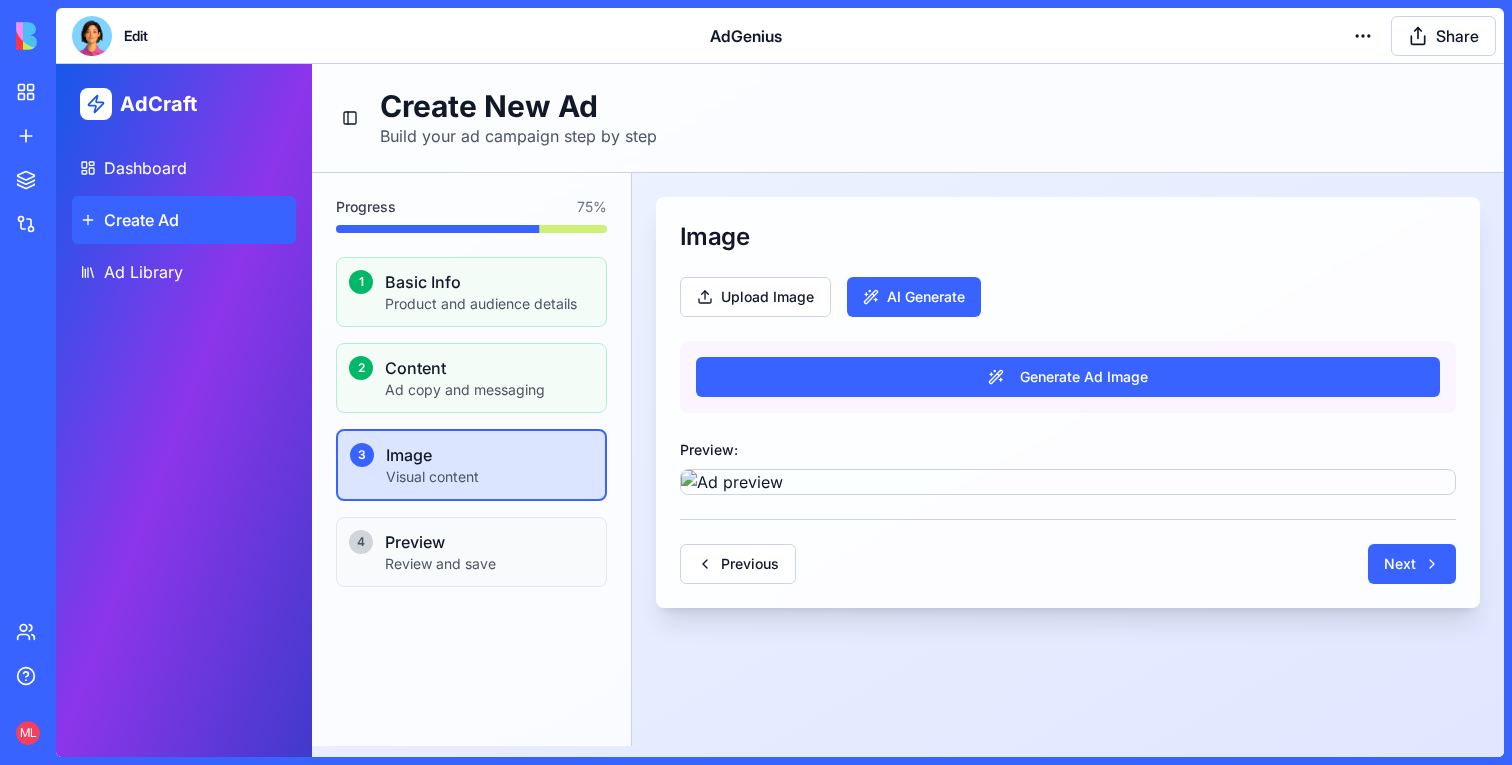 scroll, scrollTop: 107, scrollLeft: 0, axis: vertical 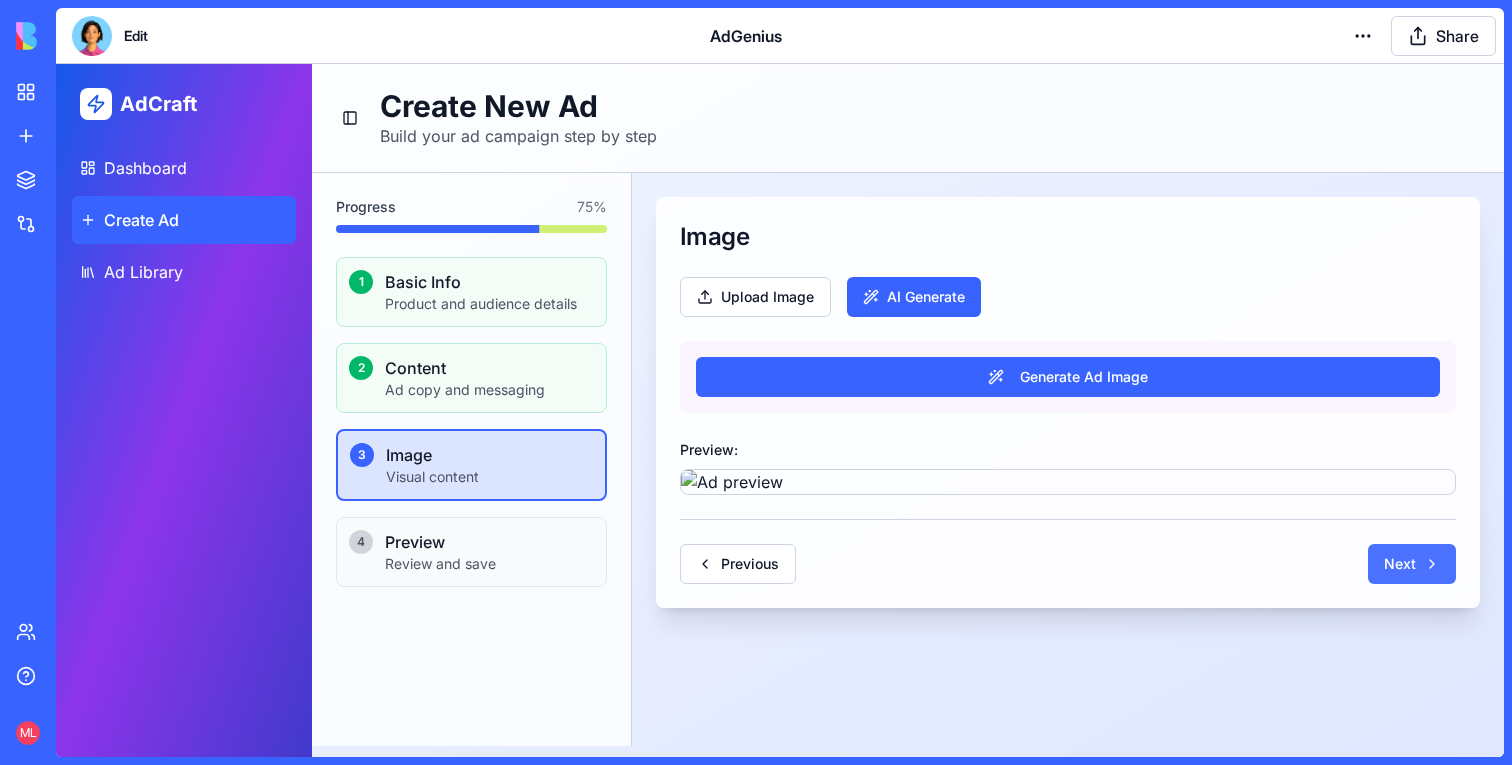 click on "Next" at bounding box center [1412, 564] 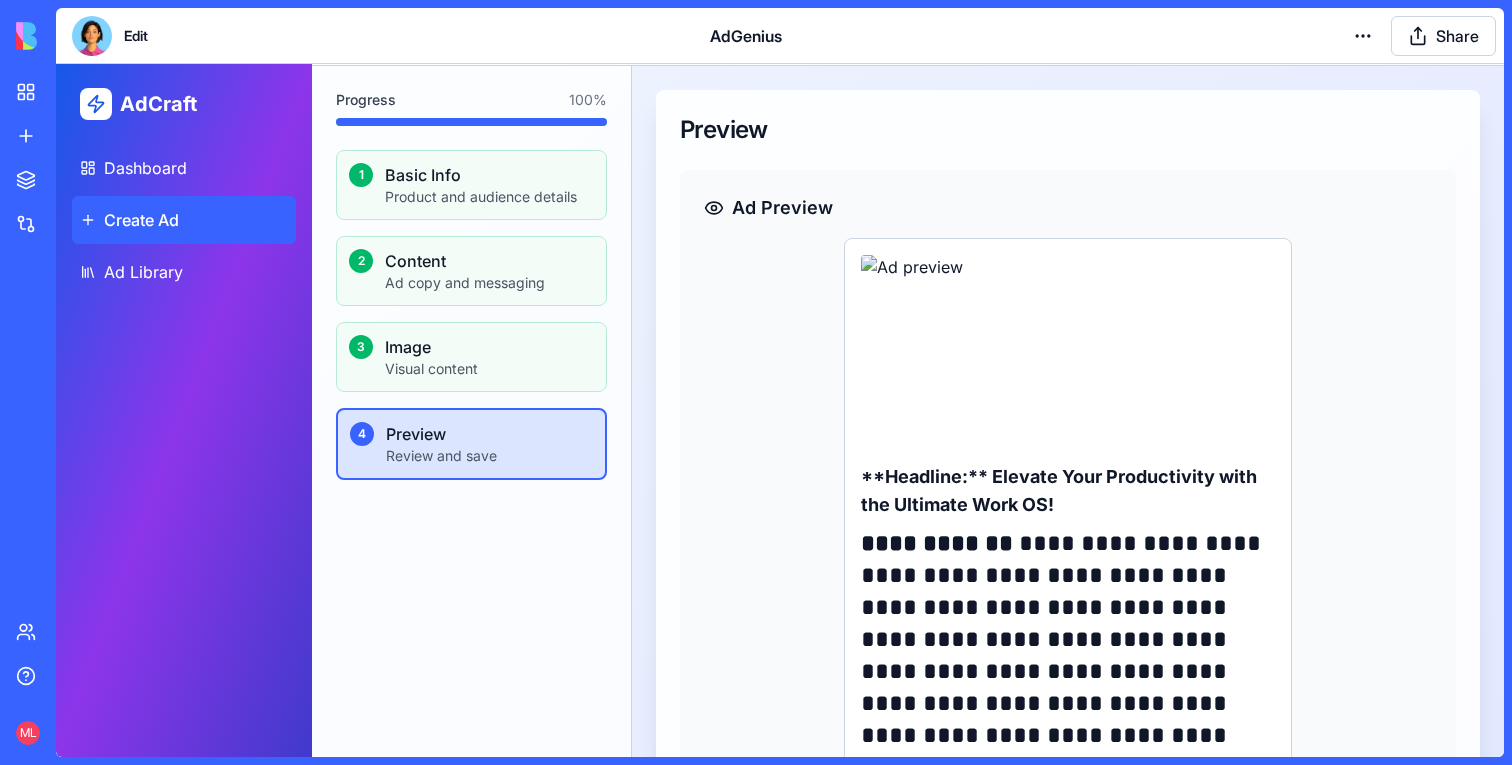 scroll, scrollTop: 389, scrollLeft: 0, axis: vertical 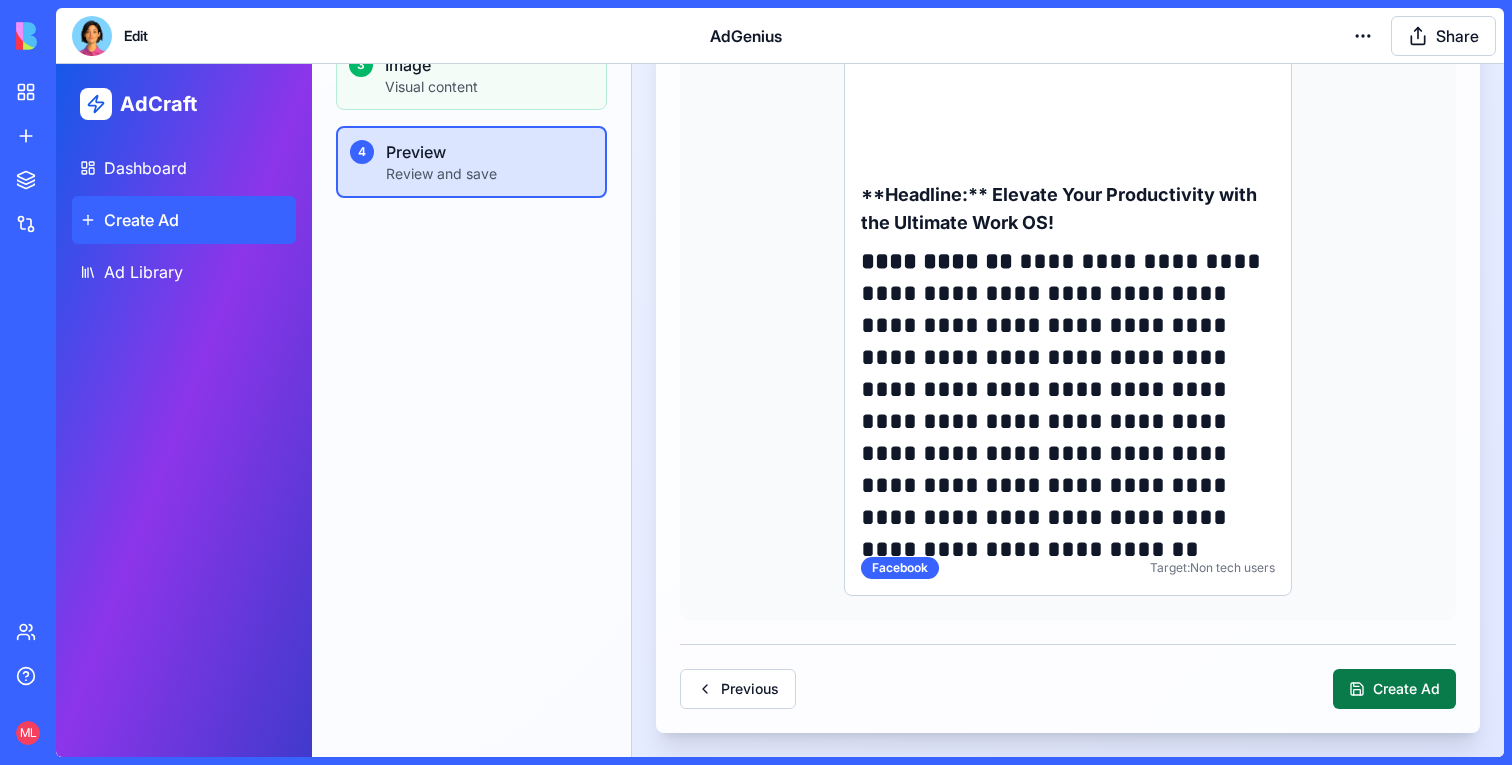 click on "Create Ad" at bounding box center [1394, 689] 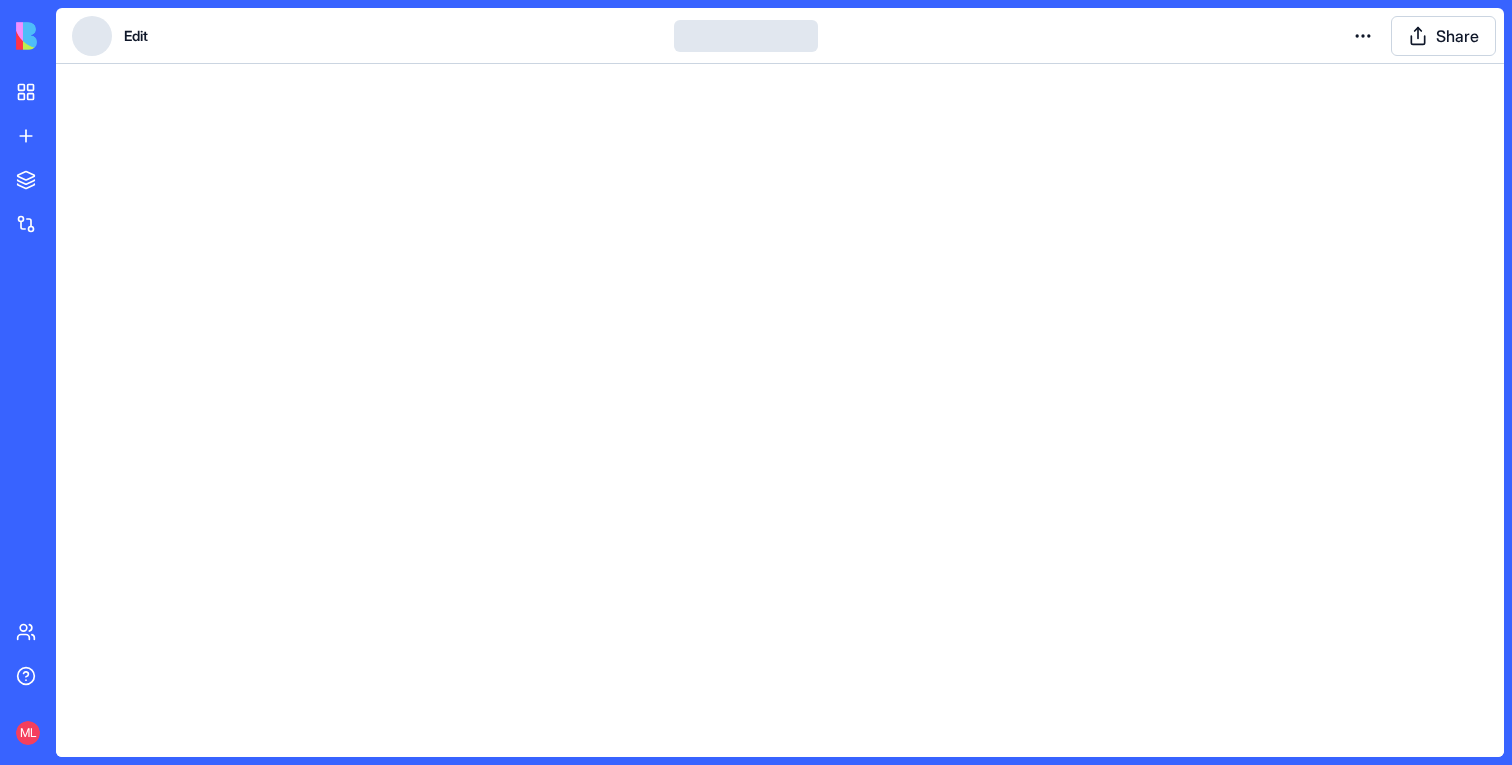 scroll, scrollTop: 0, scrollLeft: 0, axis: both 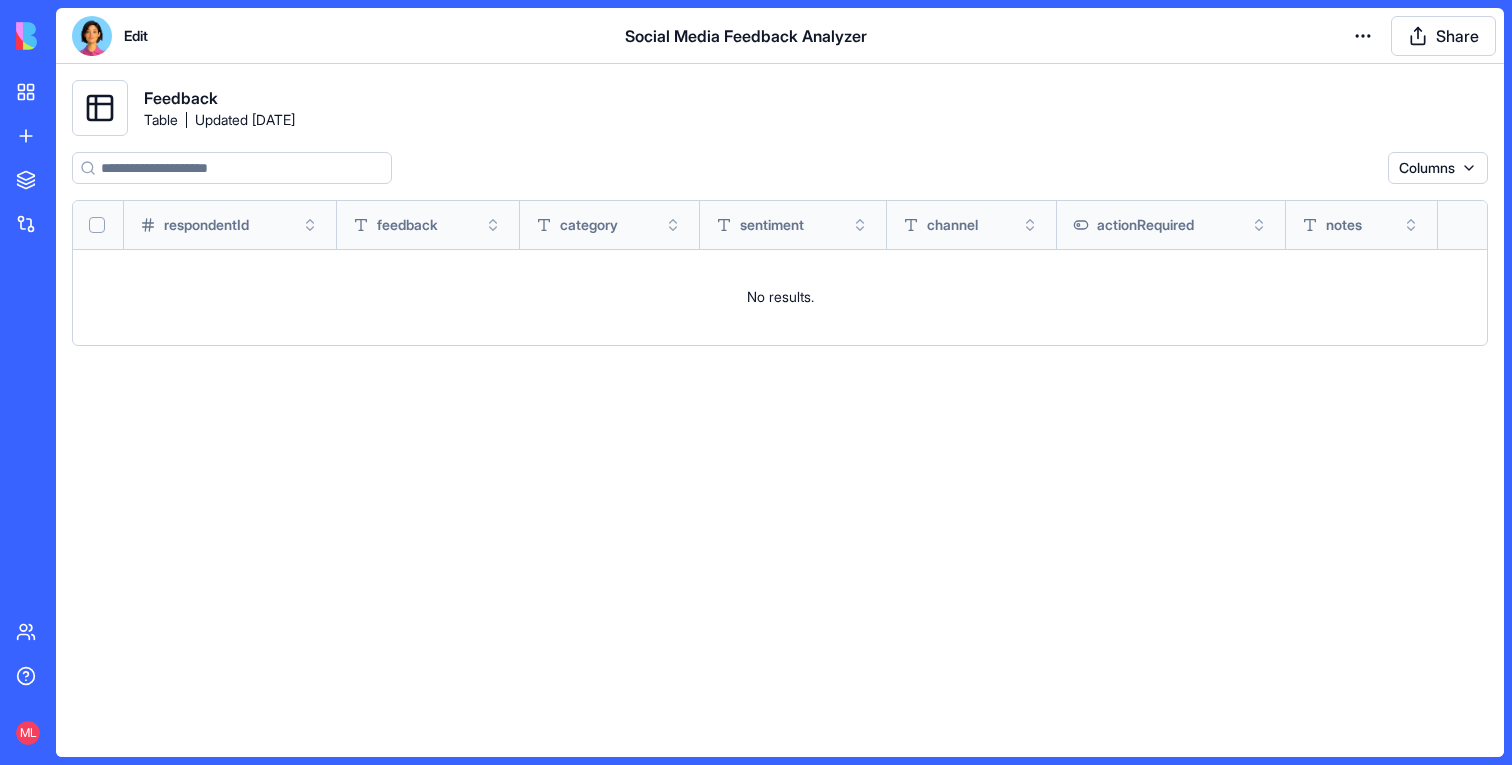 click at bounding box center [92, 36] 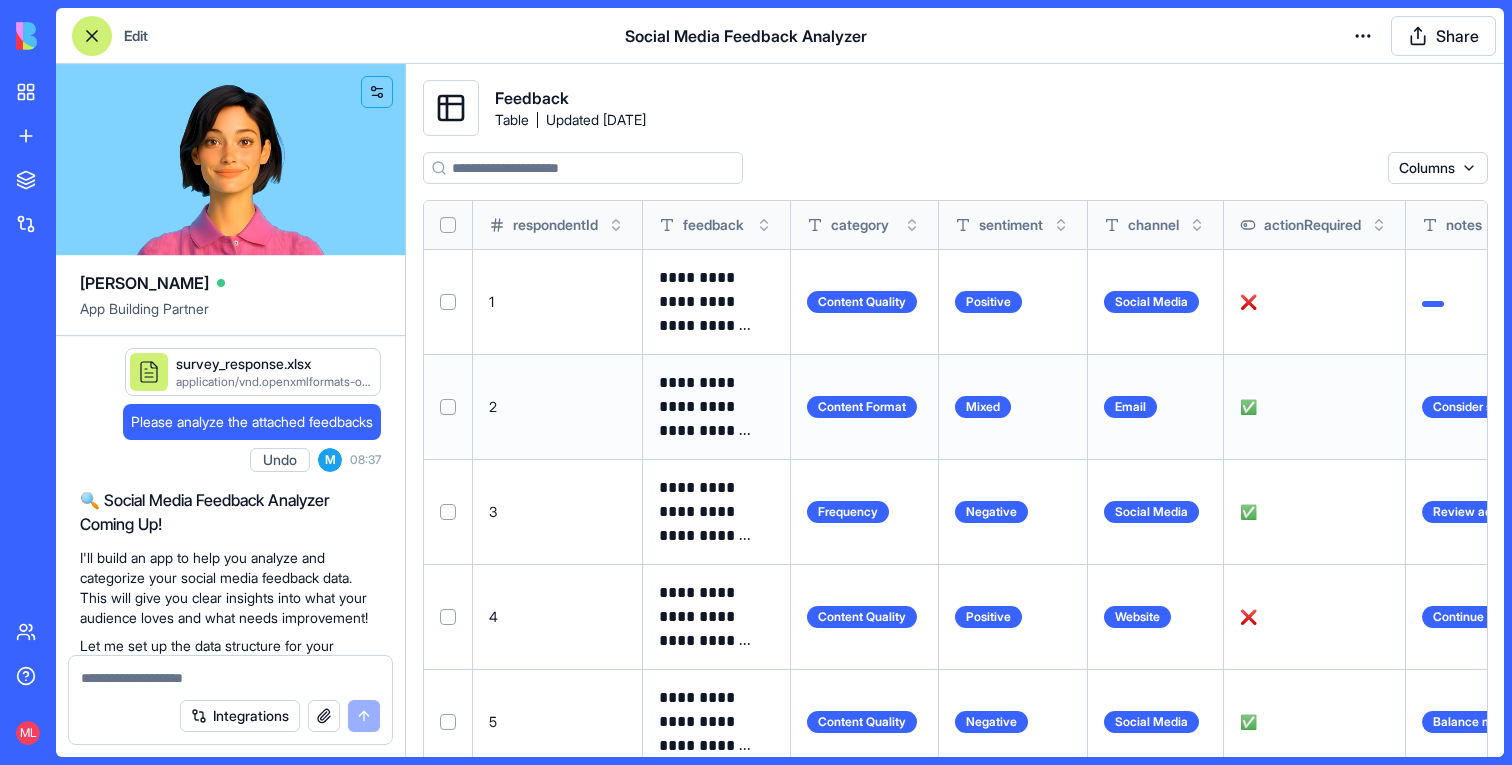 scroll, scrollTop: 5805, scrollLeft: 0, axis: vertical 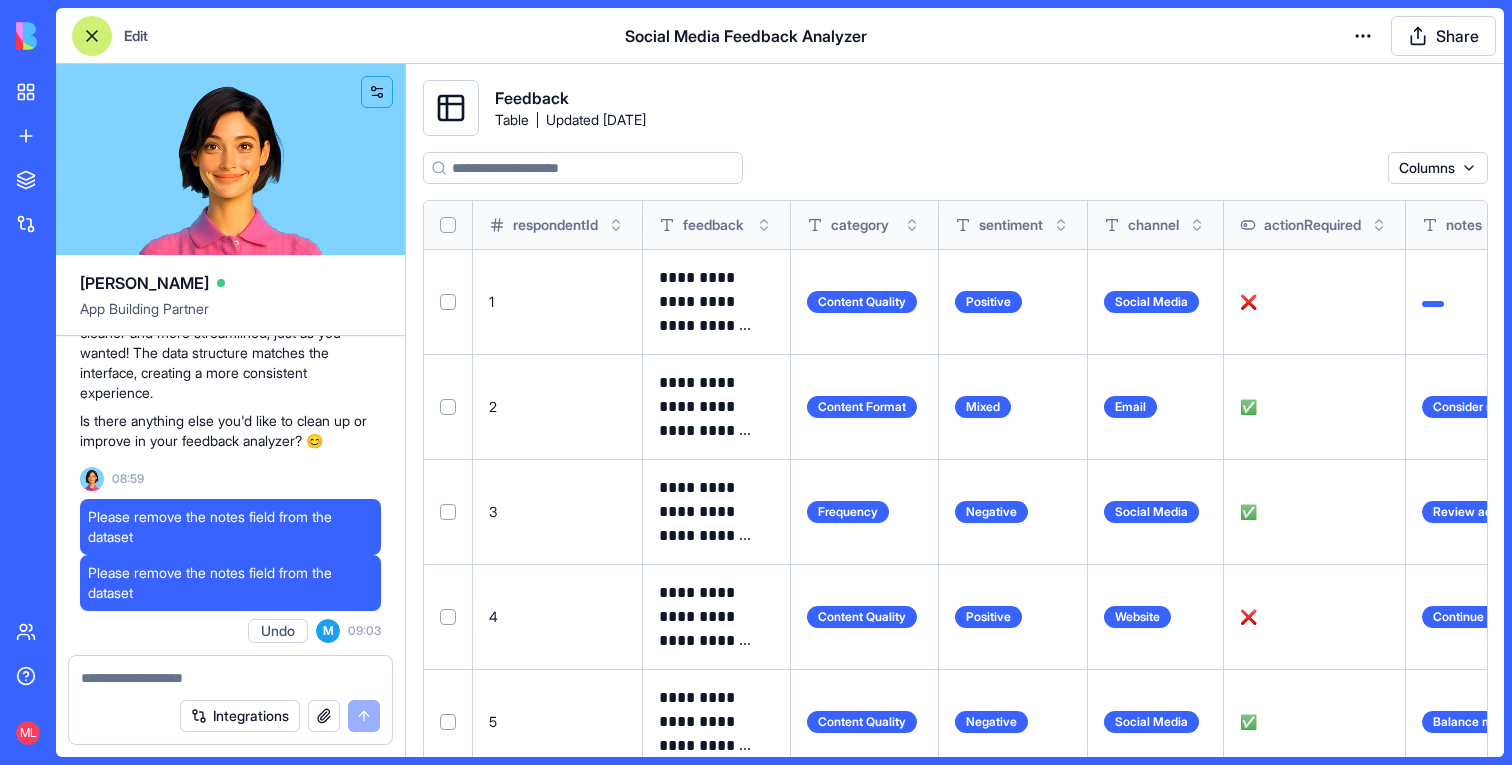 click on "My Apps New App
To pick up a draggable item, press the space bar.
While dragging, use the arrow keys to move the item.
Press space again to drop the item in its new position, or press escape to cancel.
Marketplace Integrations Team Help ML Edit Social Media Feedback Analyzer Share Ella App Building Partner survey_response.xlsx application/vnd.openxmlformats-officedocument.spreadsheetml.sheet Please analyze the attached feedbacks
Undo M 08:37 🔍 Social Media Feedback Analyzer Coming Up!
I'll build an app to help you analyze and categorize your social media feedback data. This will give you clear insights into what your audience loves and what needs improvement!
Let me set up the data structure for your feedback analysis app. Setting up your data structure Now I'll populate the table with your feedback data, adding categorization and sentiment analysis: Now I'll implement the app with a dashboard and detailed feedback analysis pages: Naming the app Working on the "AppLayout"" at bounding box center [756, 382] 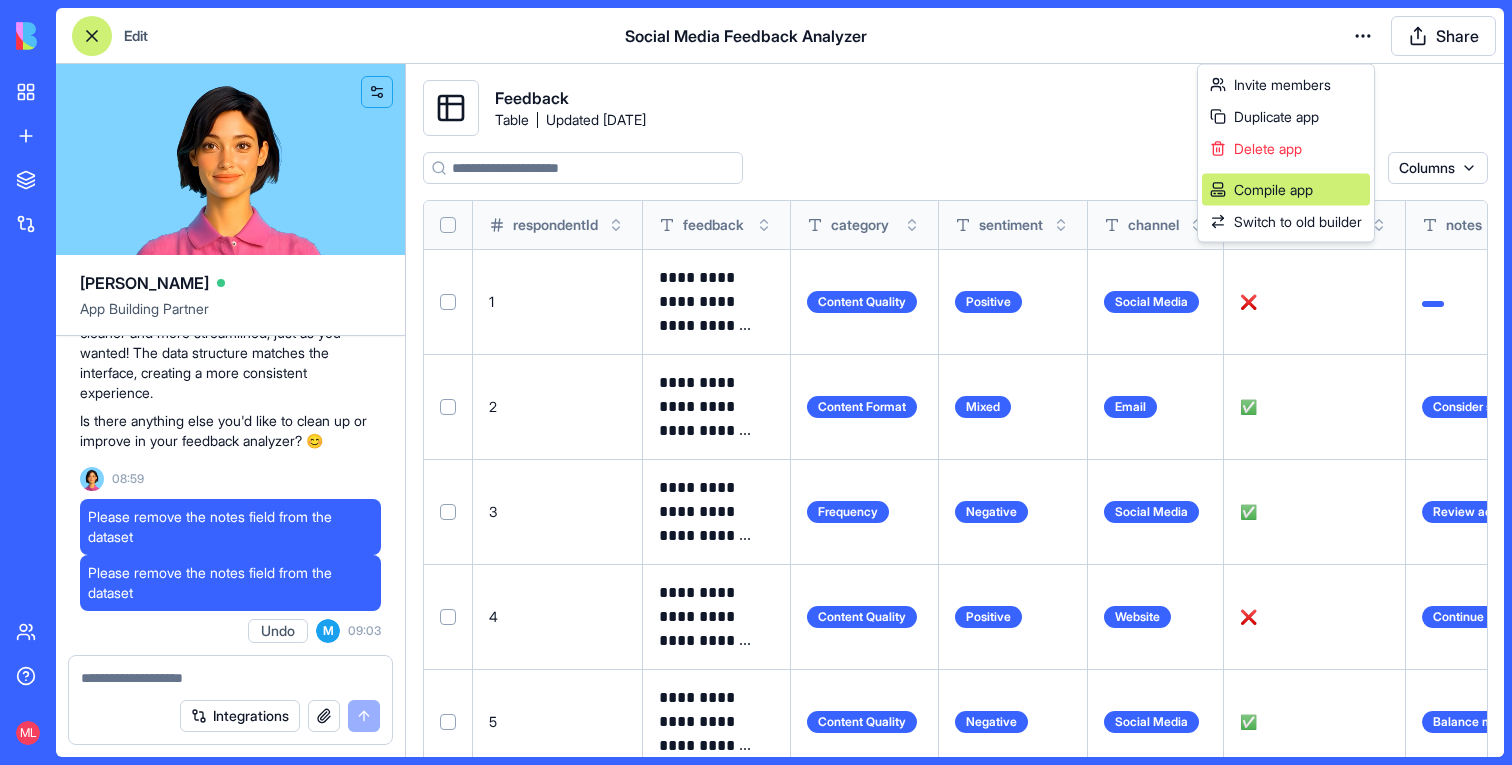 click on "Compile app" at bounding box center [1286, 190] 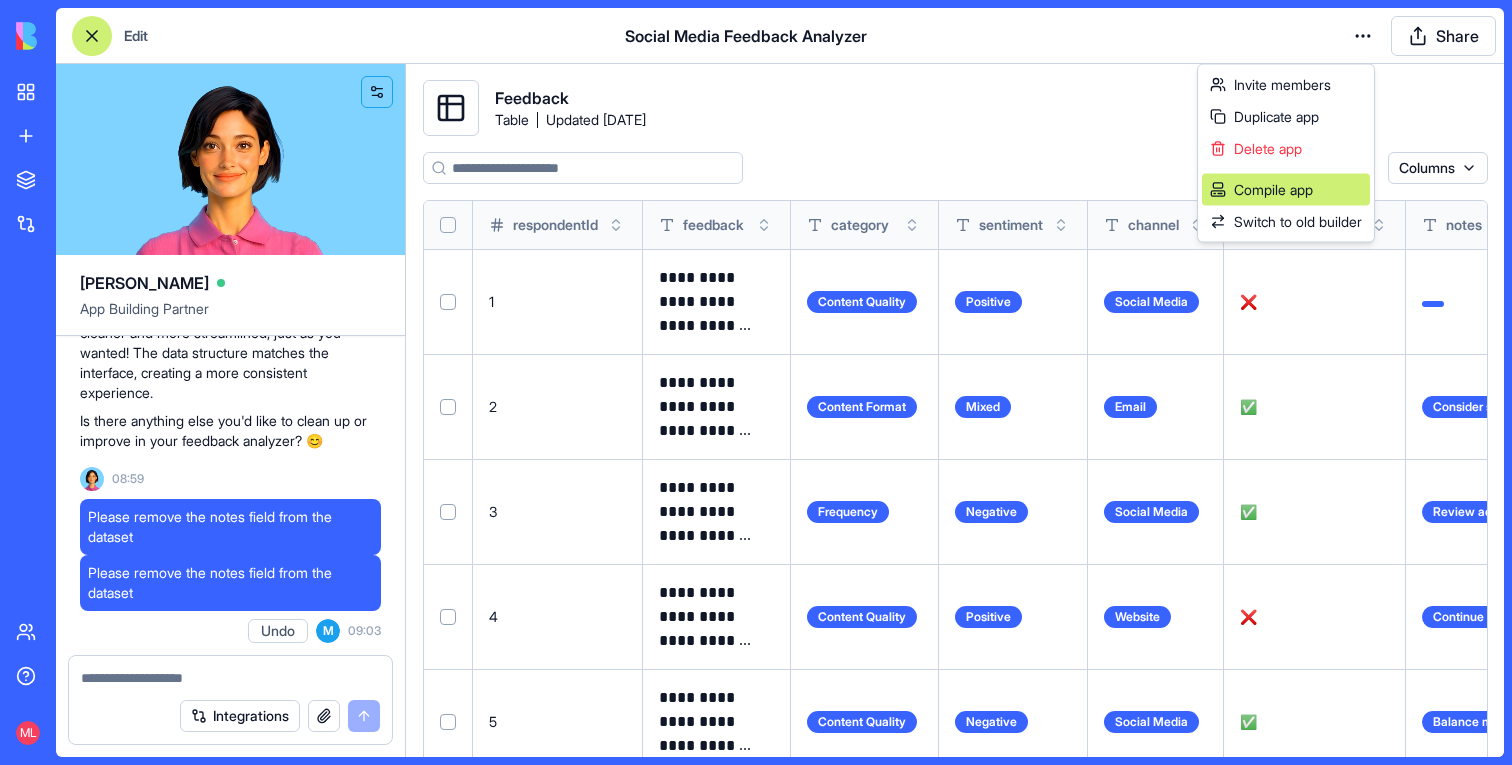 click on "Compile app" at bounding box center (1286, 190) 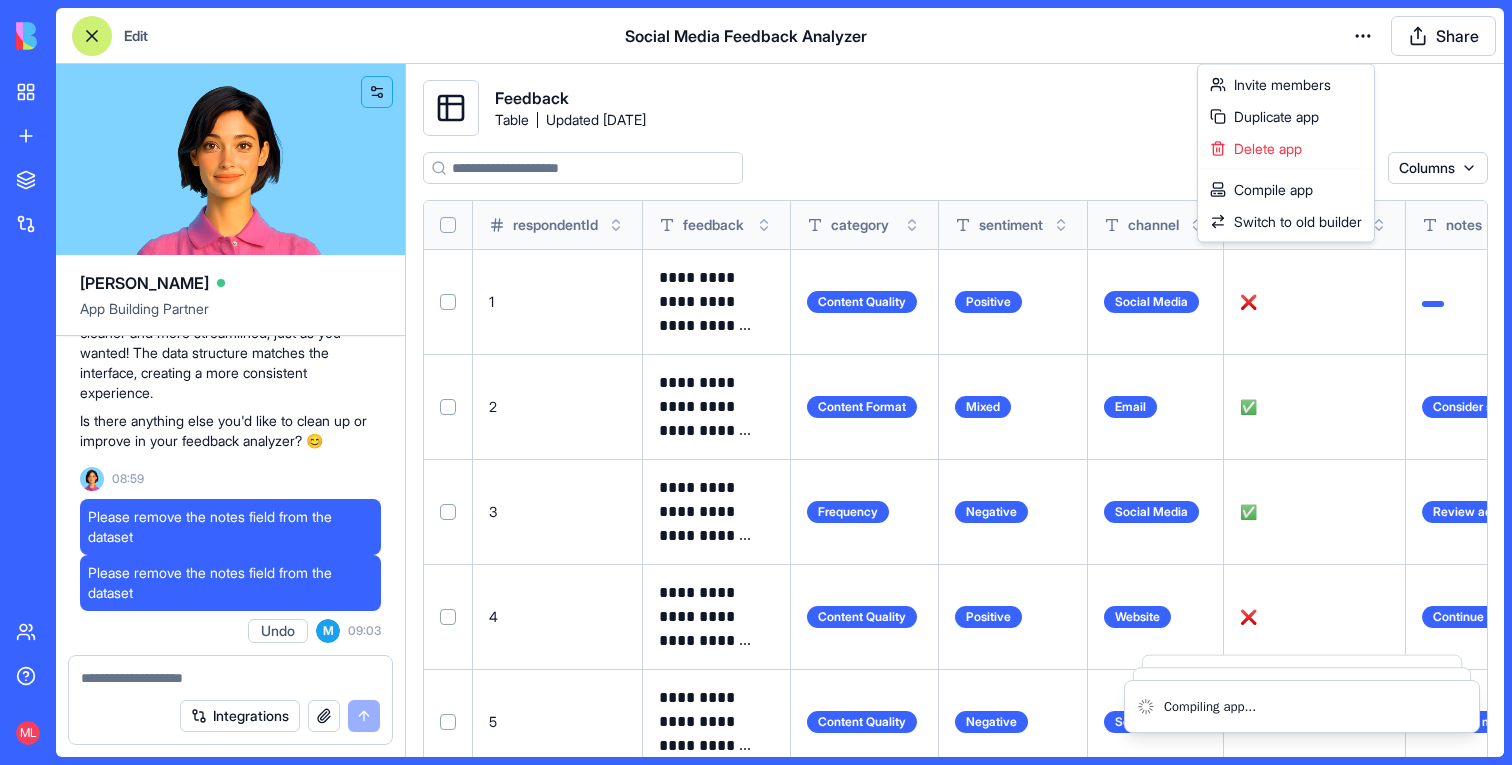 click on "My Apps New App
To pick up a draggable item, press the space bar.
While dragging, use the arrow keys to move the item.
Press space again to drop the item in its new position, or press escape to cancel.
Marketplace Integrations Team Help ML Edit Social Media Feedback Analyzer Share Ella App Building Partner survey_response.xlsx application/vnd.openxmlformats-officedocument.spreadsheetml.sheet Please analyze the attached feedbacks
Undo M 08:37 🔍 Social Media Feedback Analyzer Coming Up!
I'll build an app to help you analyze and categorize your social media feedback data. This will give you clear insights into what your audience loves and what needs improvement!
Let me set up the data structure for your feedback analysis app. Setting up your data structure Now I'll populate the table with your feedback data, adding categorization and sentiment analysis: Now I'll implement the app with a dashboard and detailed feedback analysis pages: Naming the app Working on the "AppLayout"" at bounding box center [756, 382] 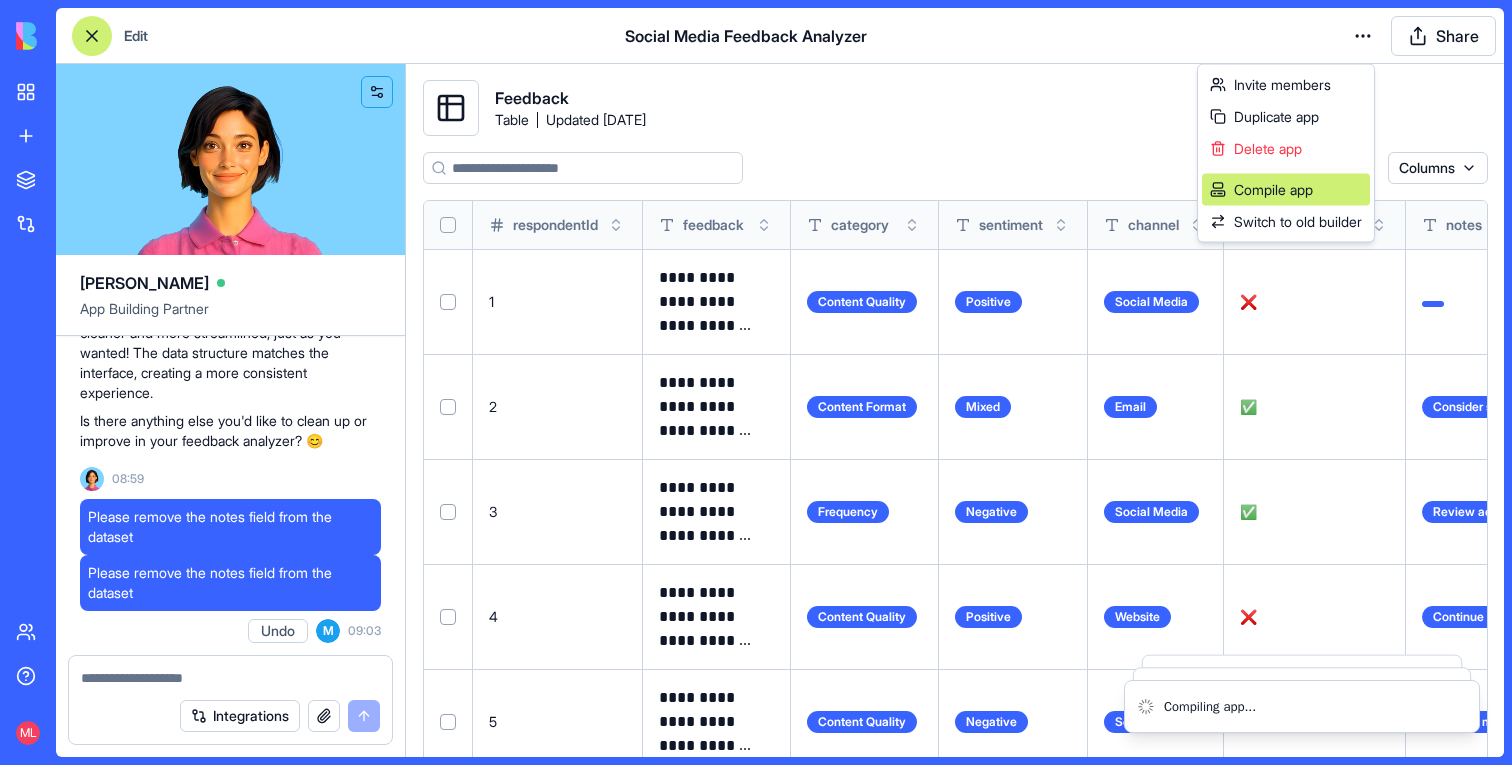 click on "Compile app" at bounding box center (1286, 190) 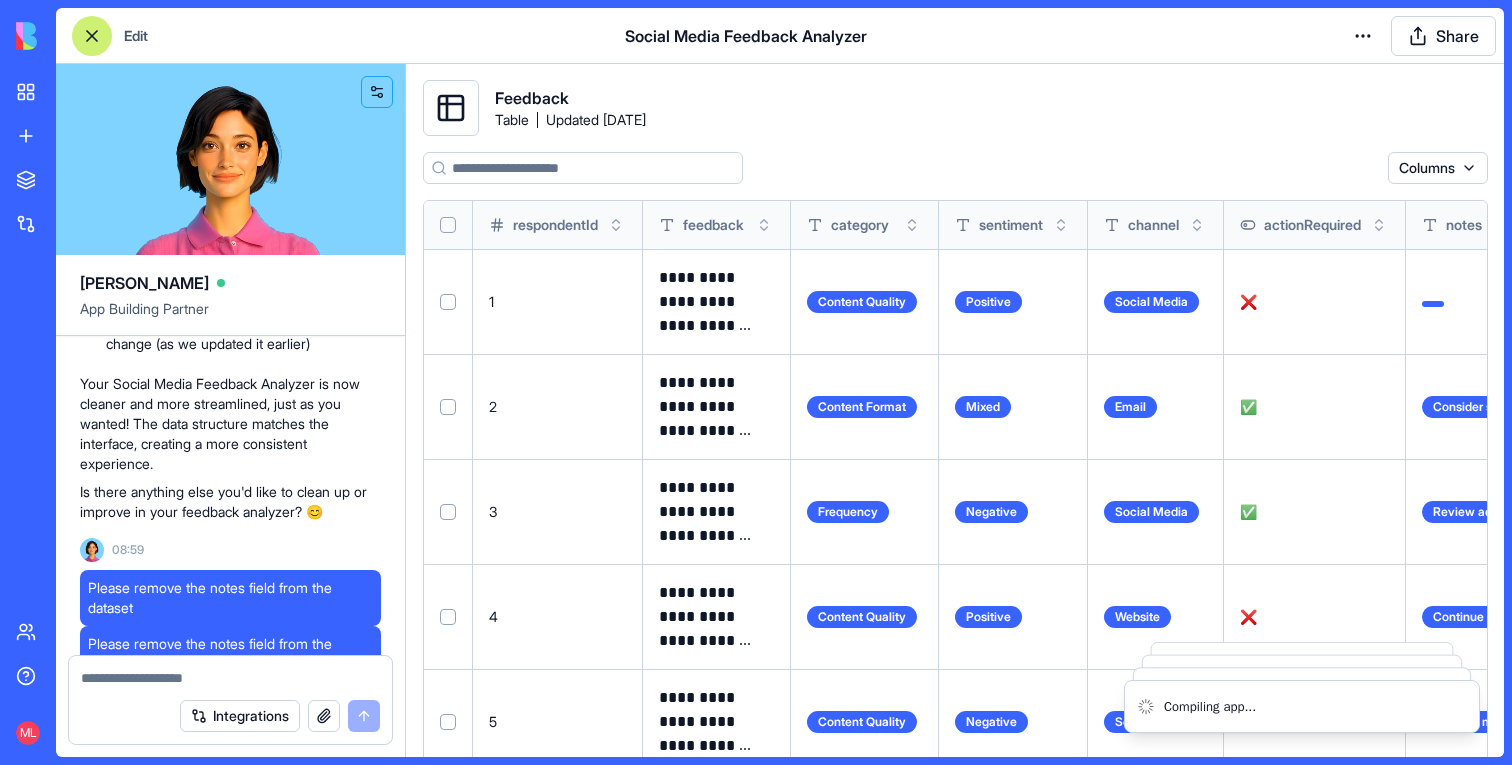scroll, scrollTop: 5805, scrollLeft: 0, axis: vertical 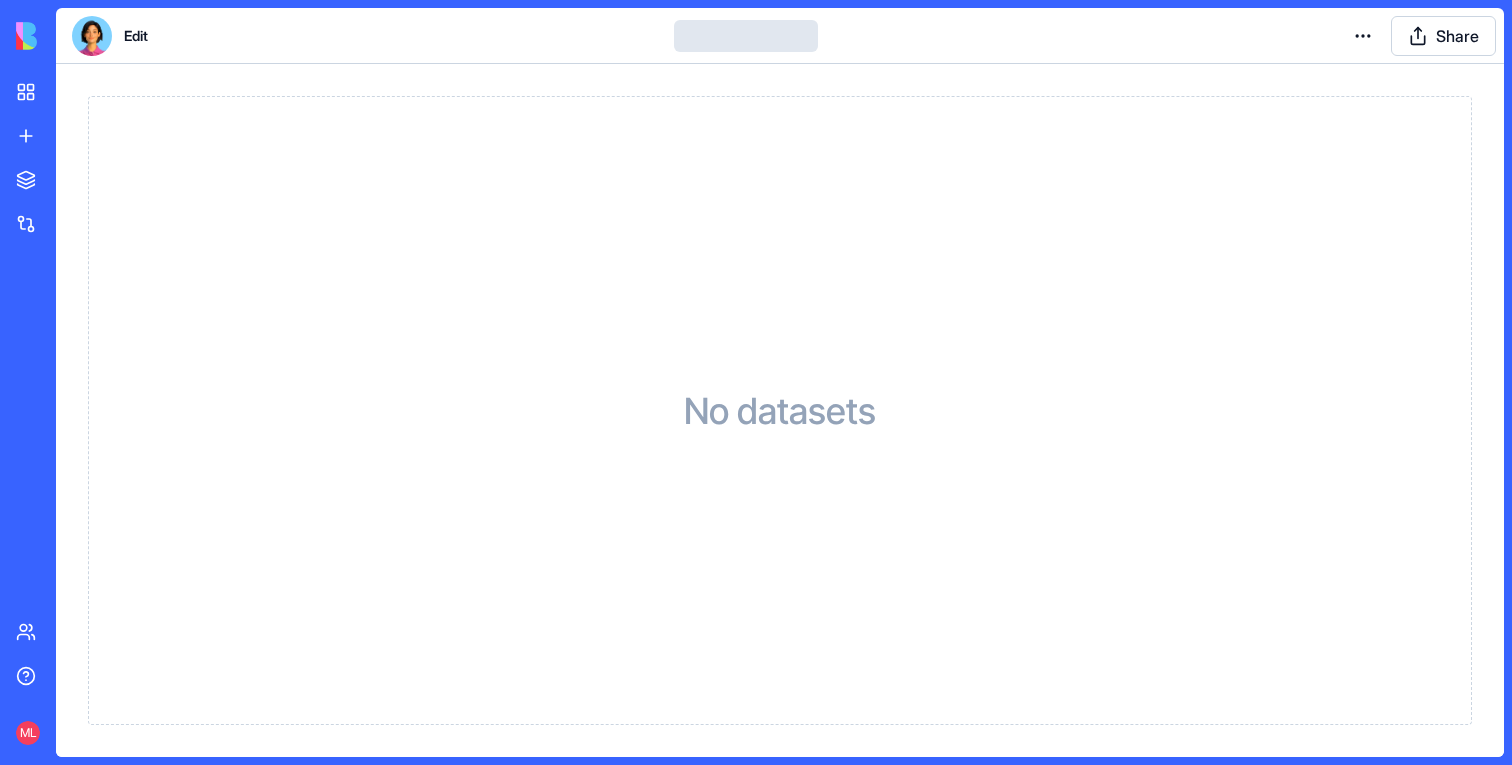 click at bounding box center (92, 36) 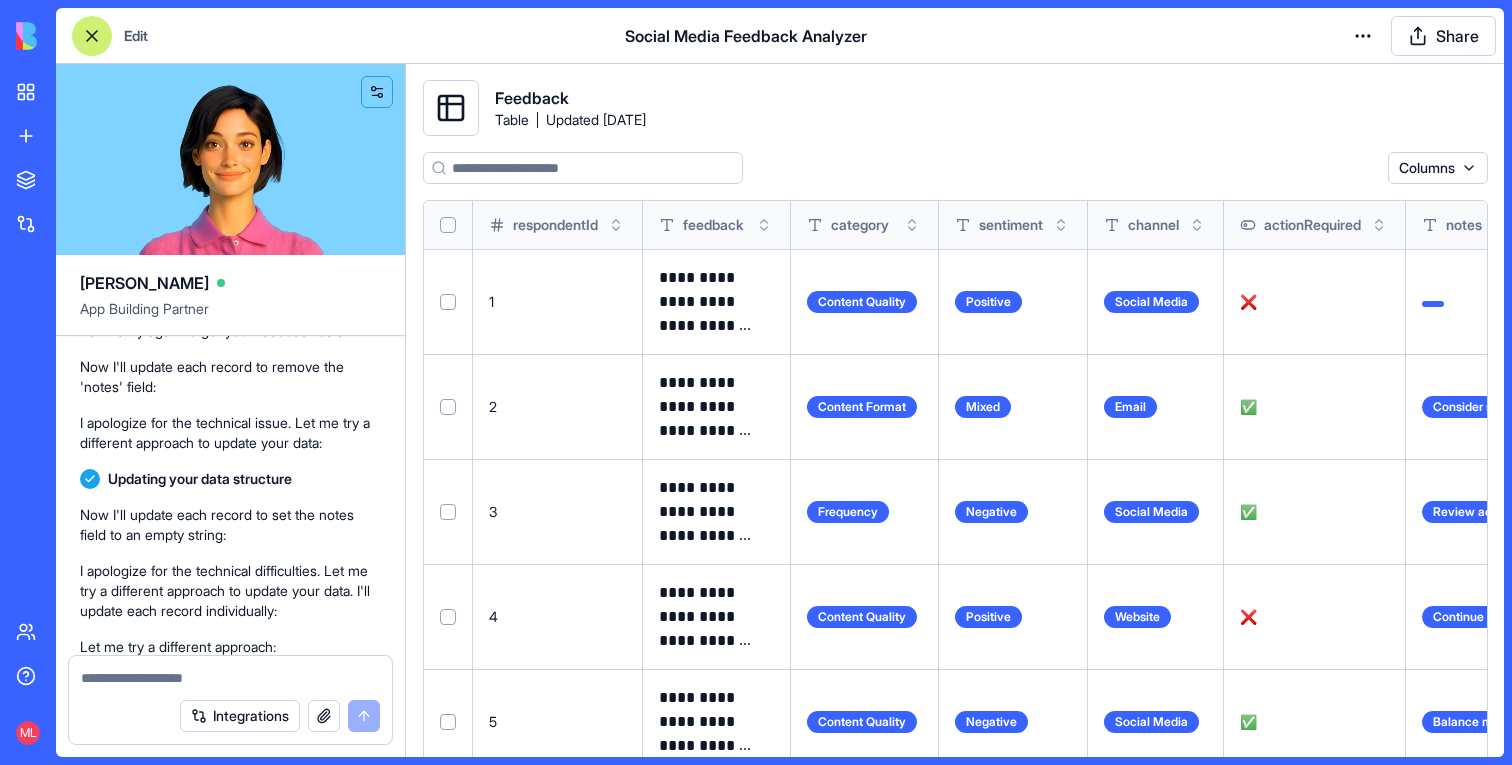 scroll, scrollTop: 3774, scrollLeft: 0, axis: vertical 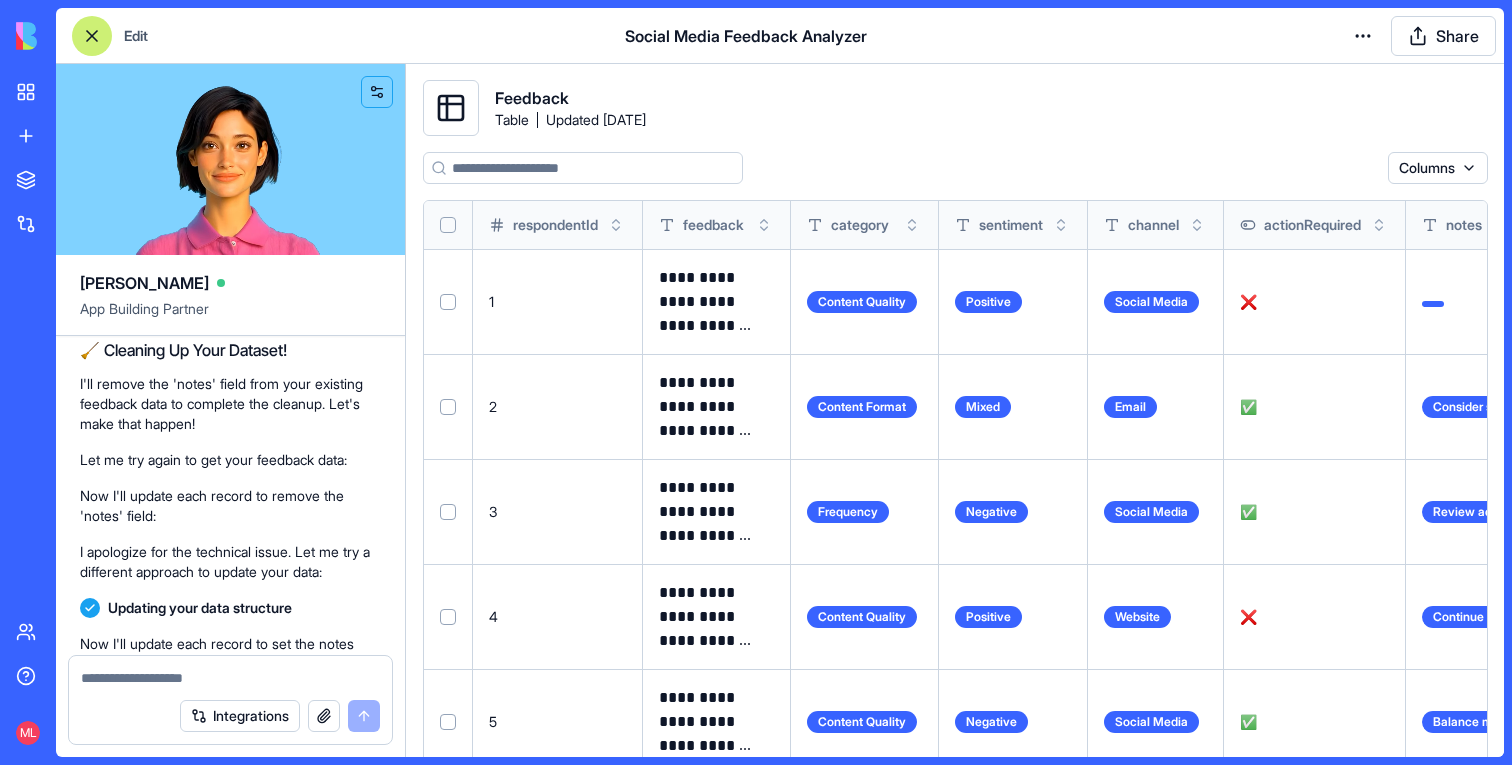 click on "Undo" at bounding box center [279, 310] 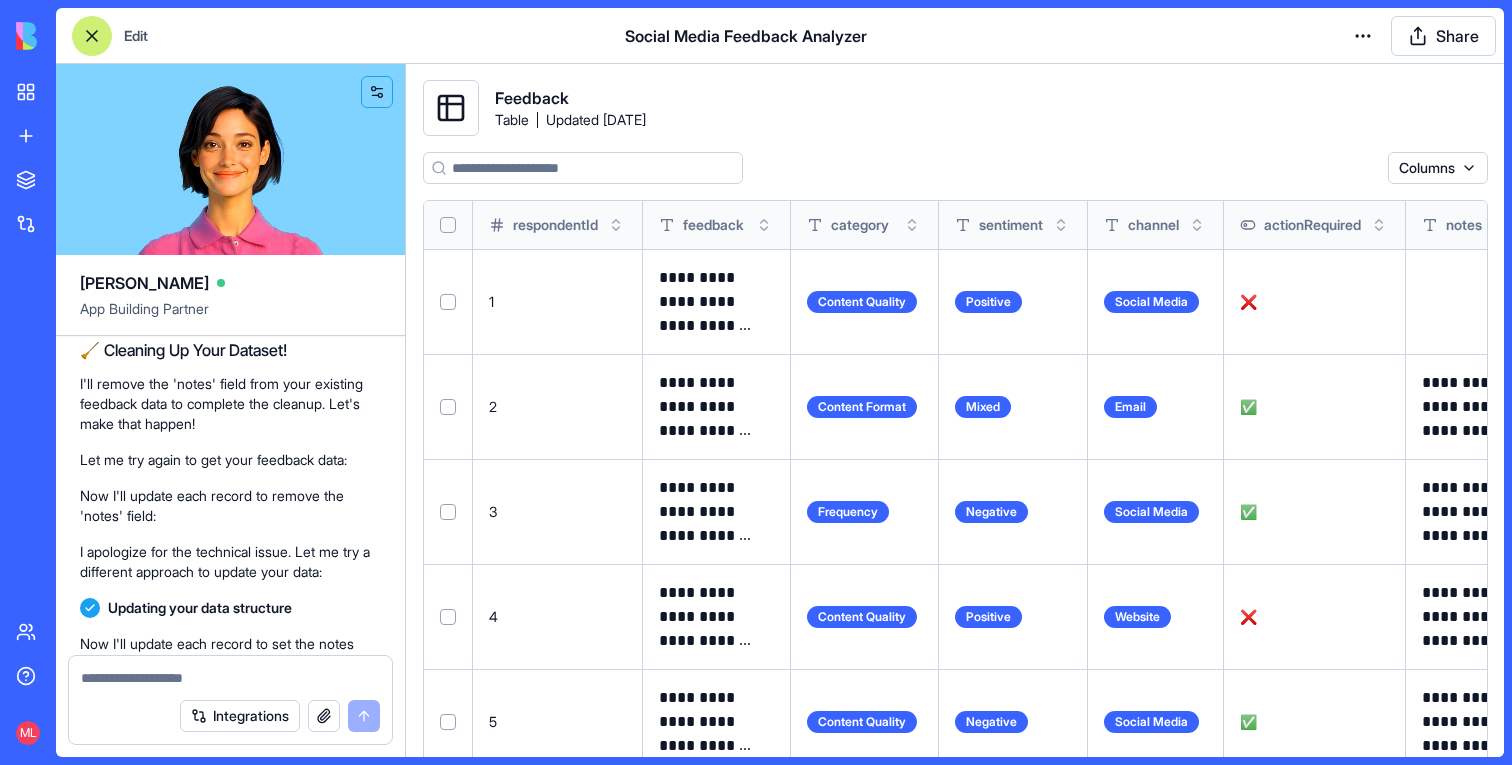 click on "Please remove it also from the dataset" at bounding box center [253, 272] 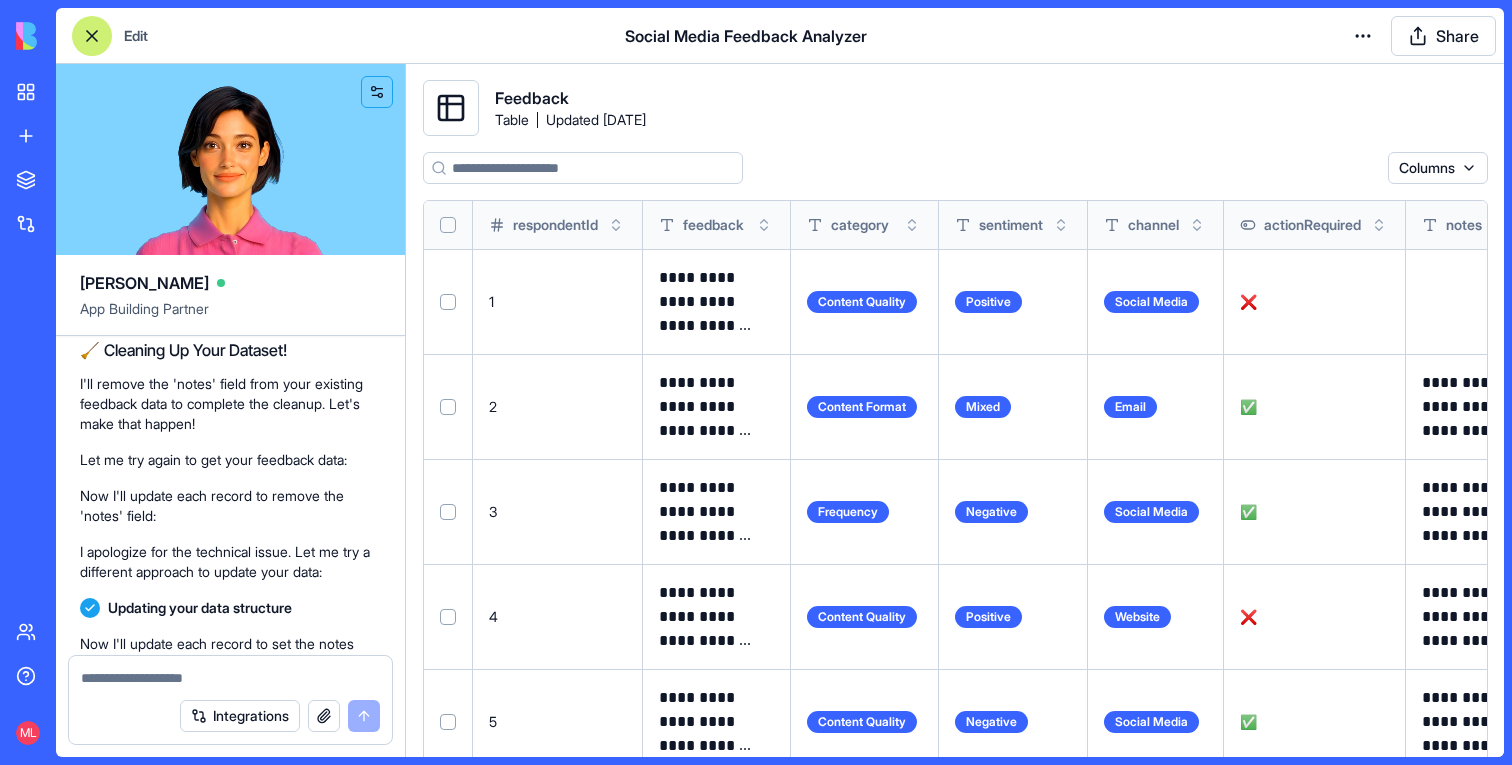 click on "Please remove it also from the dataset" at bounding box center (253, 272) 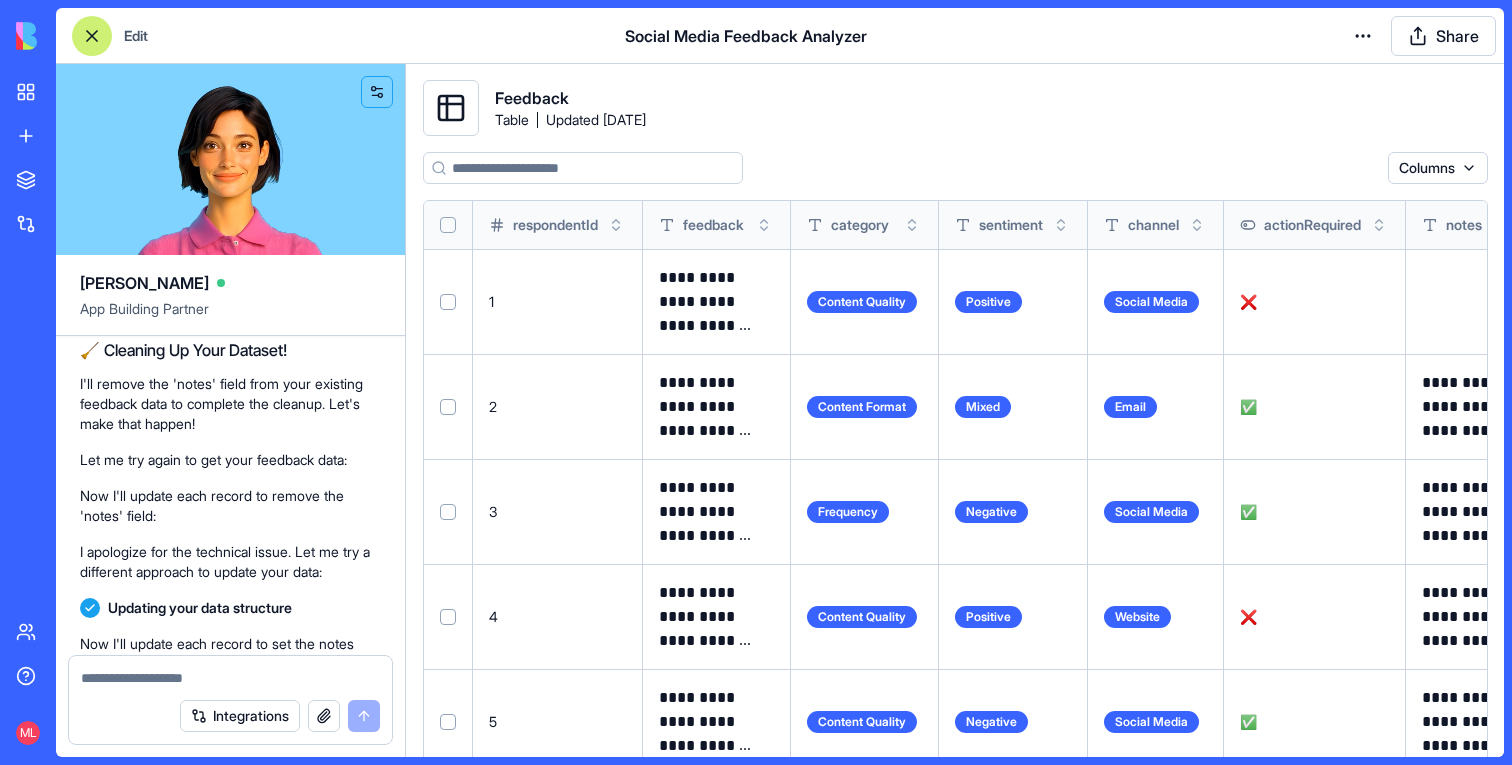 click on "Please remove it also from the dataset" at bounding box center (253, 272) 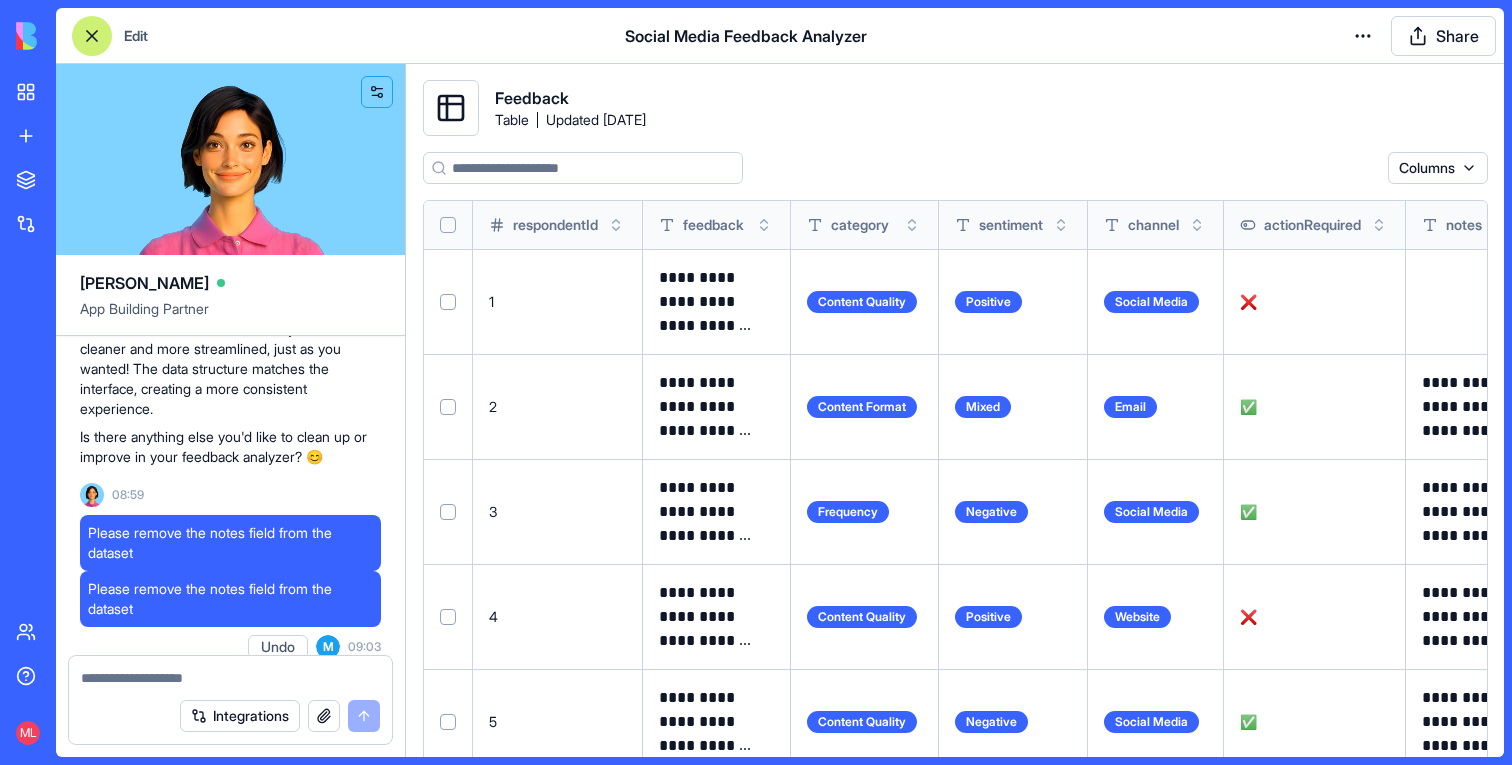 scroll, scrollTop: 5805, scrollLeft: 0, axis: vertical 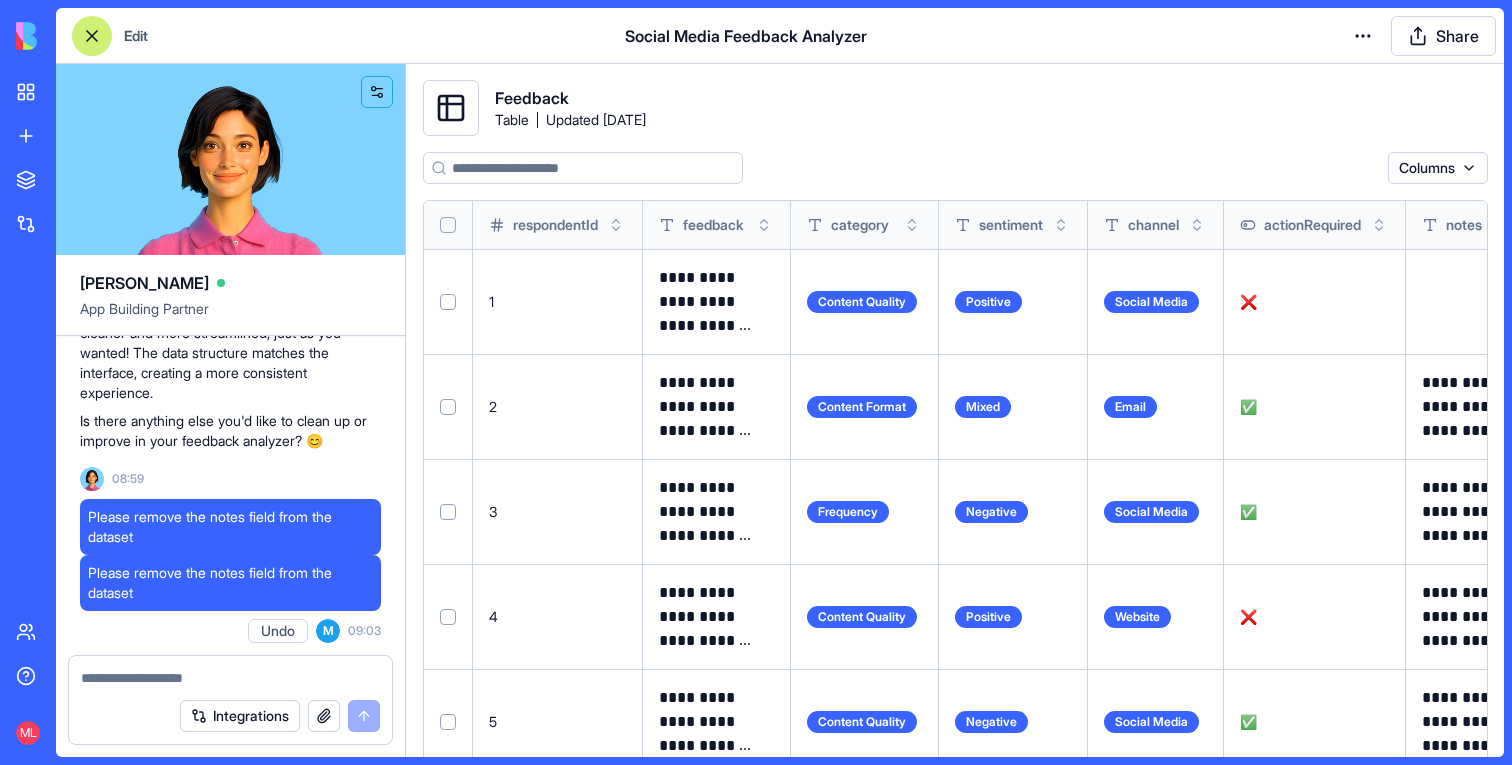 click on "Please remove the notes field from the dataset" at bounding box center [230, 527] 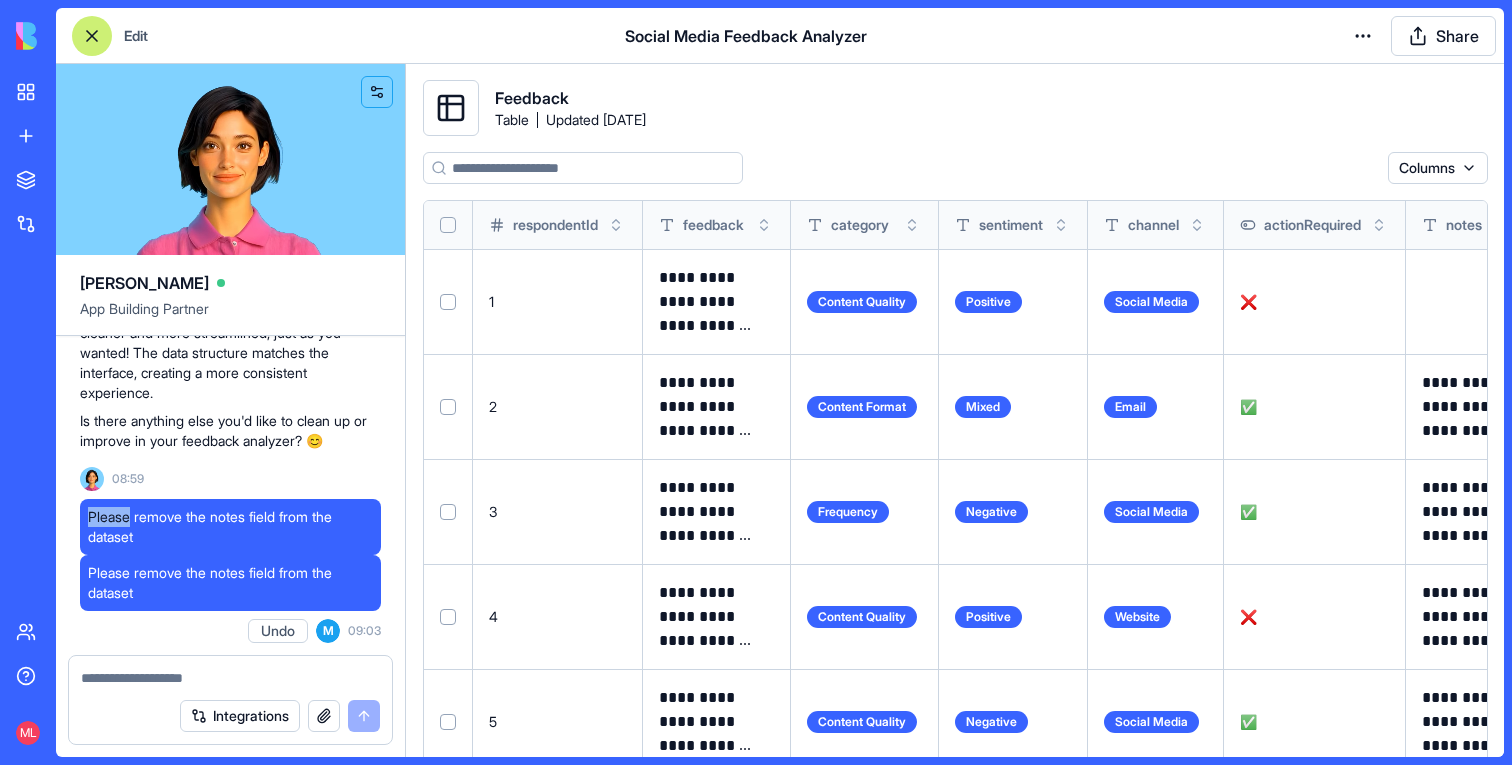 click on "Please remove the notes field from the dataset" at bounding box center (230, 527) 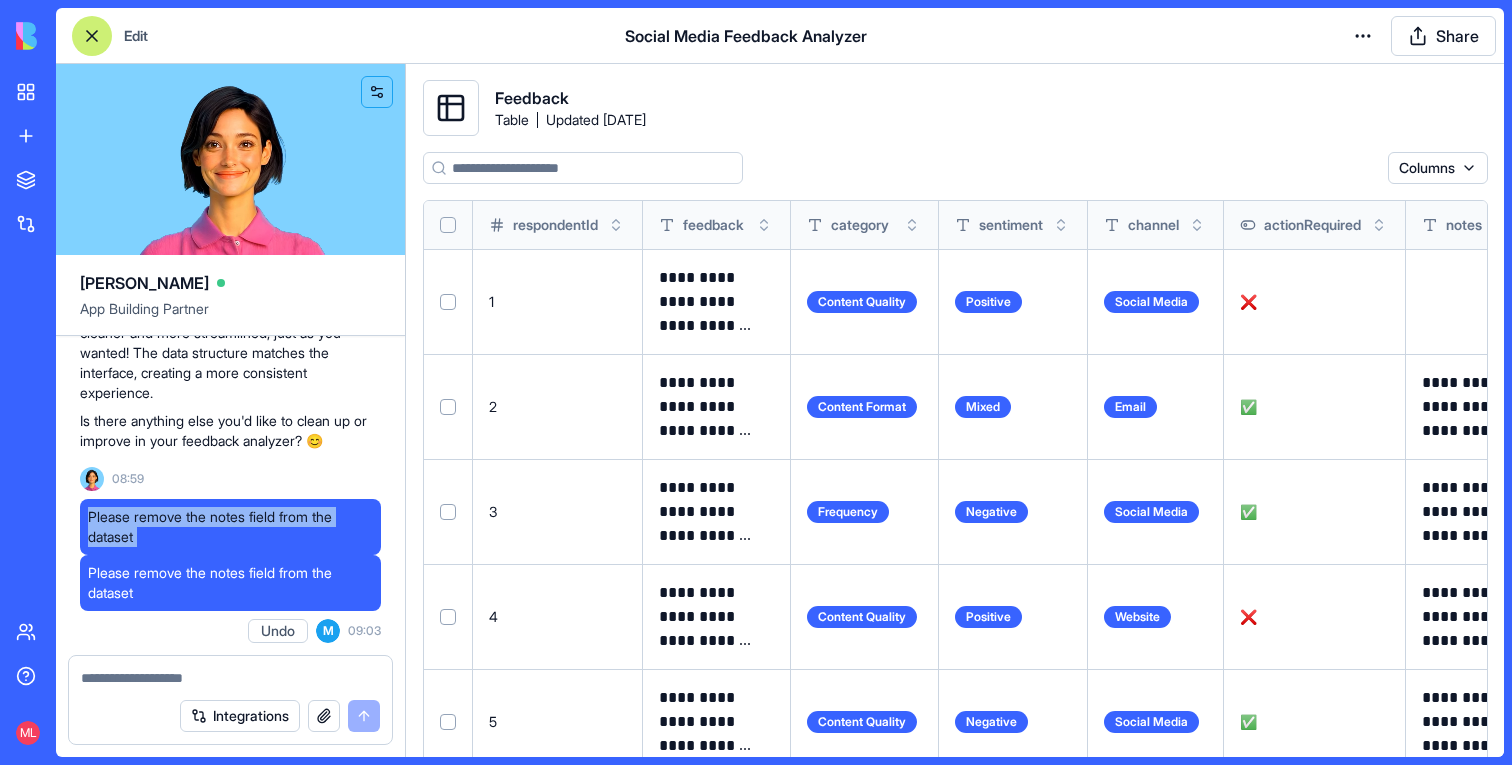 click on "Please remove the notes field from the dataset" at bounding box center (230, 527) 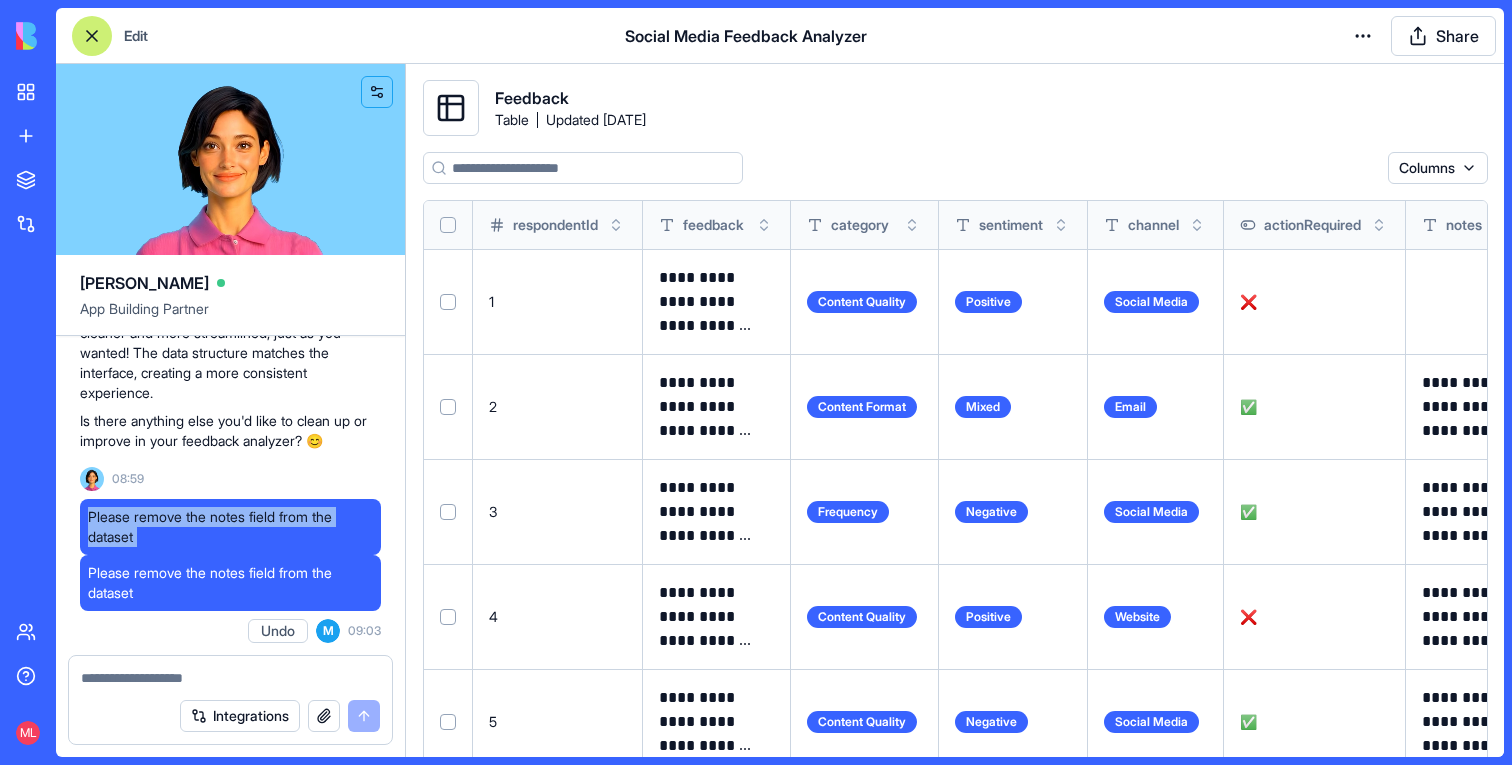 copy on "Please remove the notes field from the dataset" 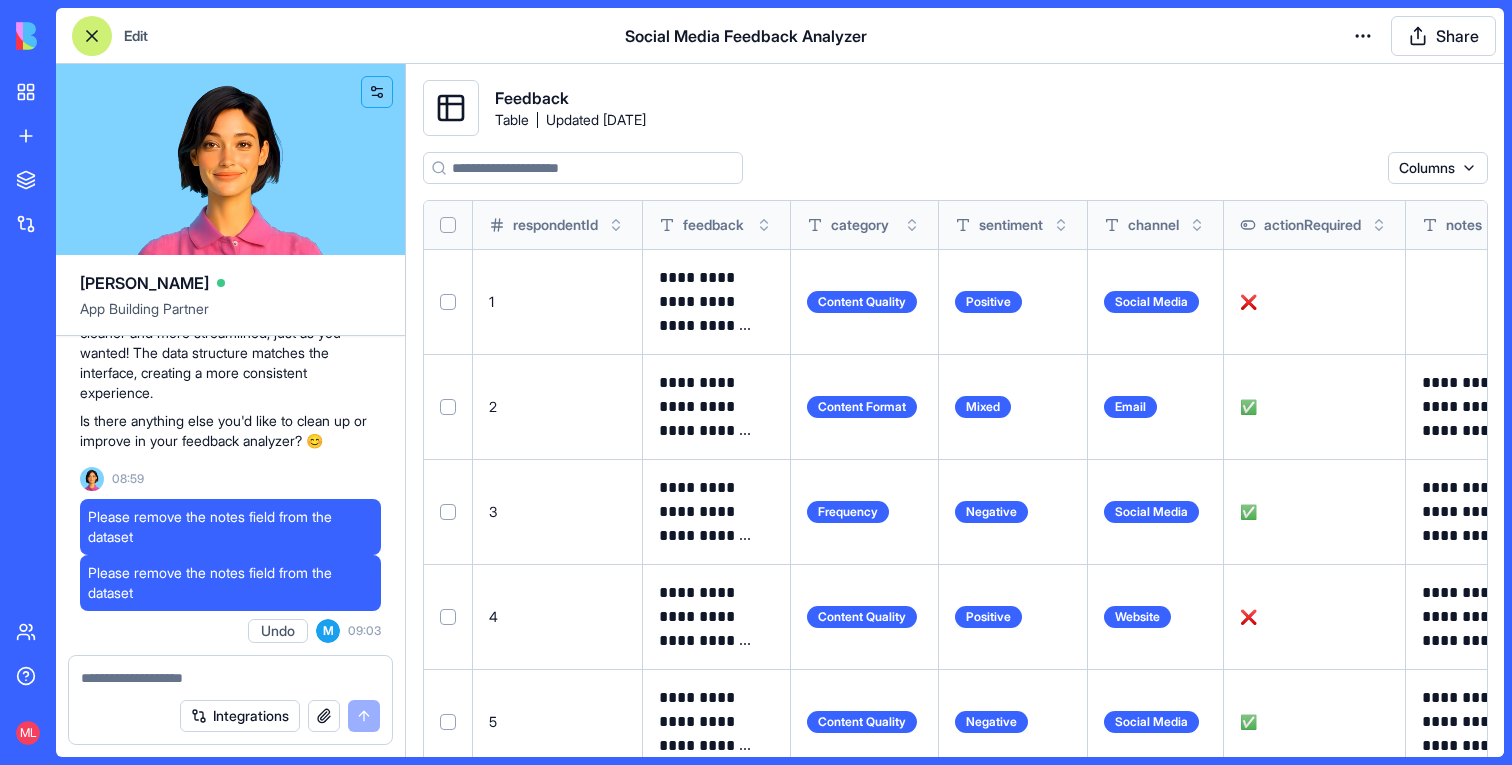 click on "Please remove the notes field from the dataset" at bounding box center [230, 527] 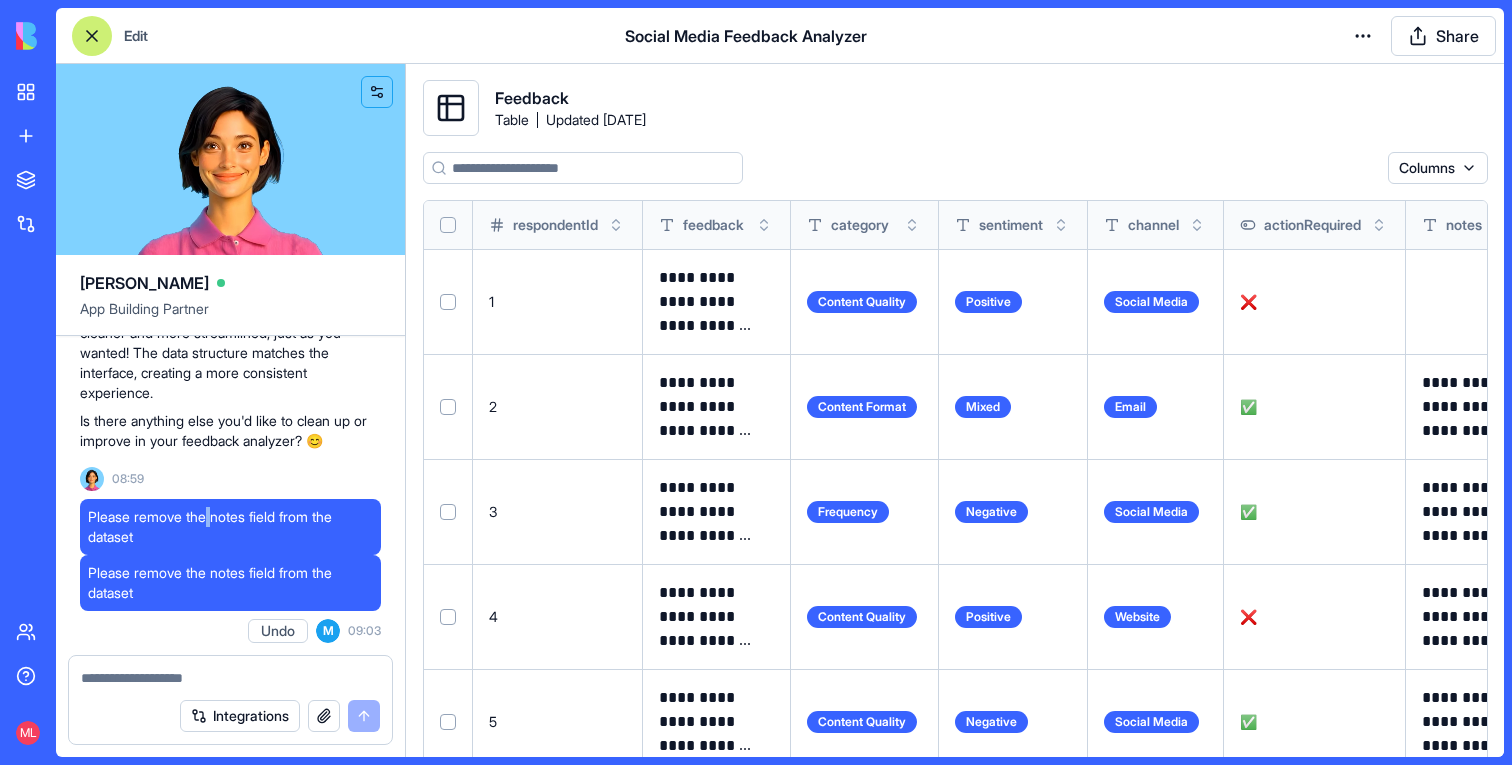 click on "Please remove the notes field from the dataset" at bounding box center [230, 527] 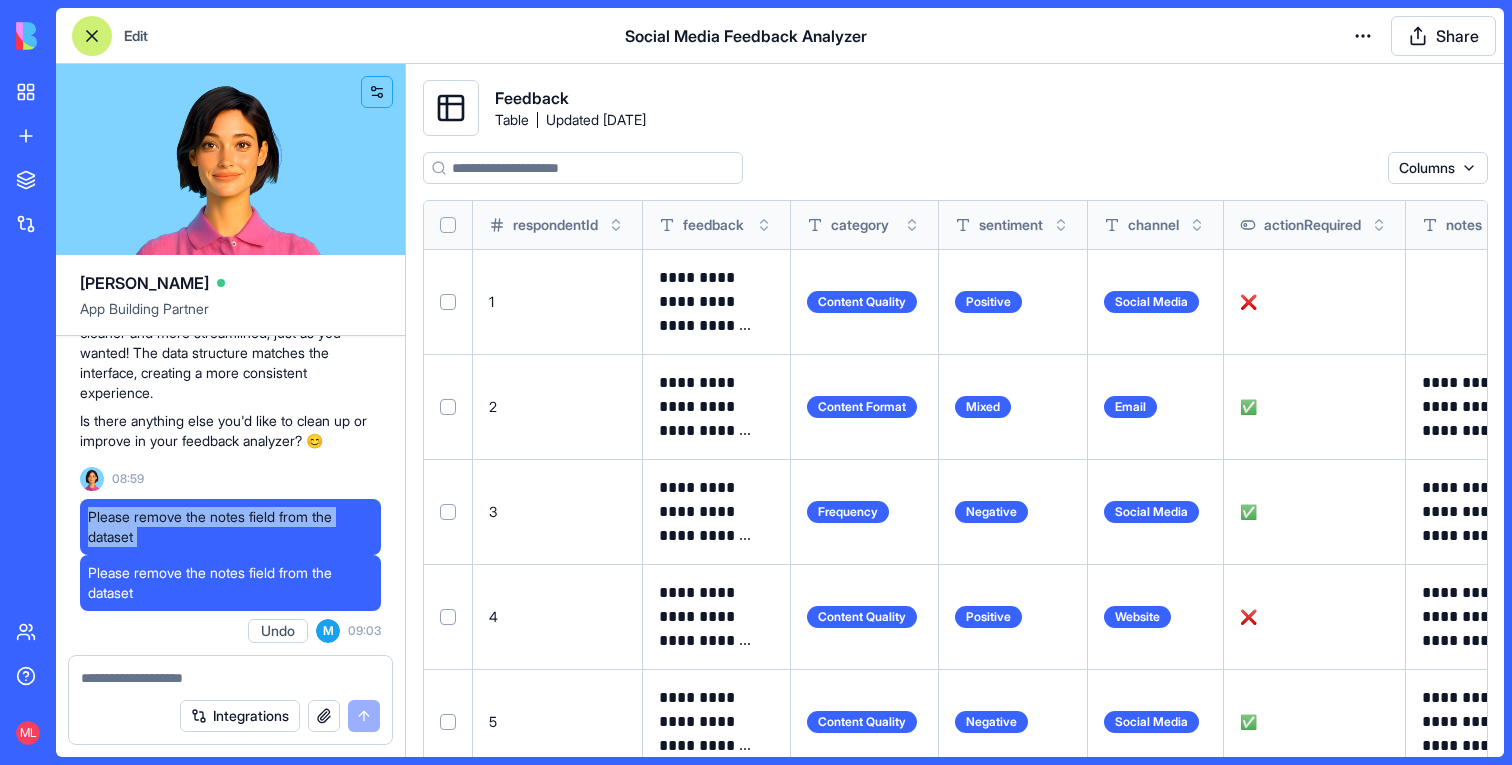 click on "Please remove the notes field from the dataset" at bounding box center [230, 527] 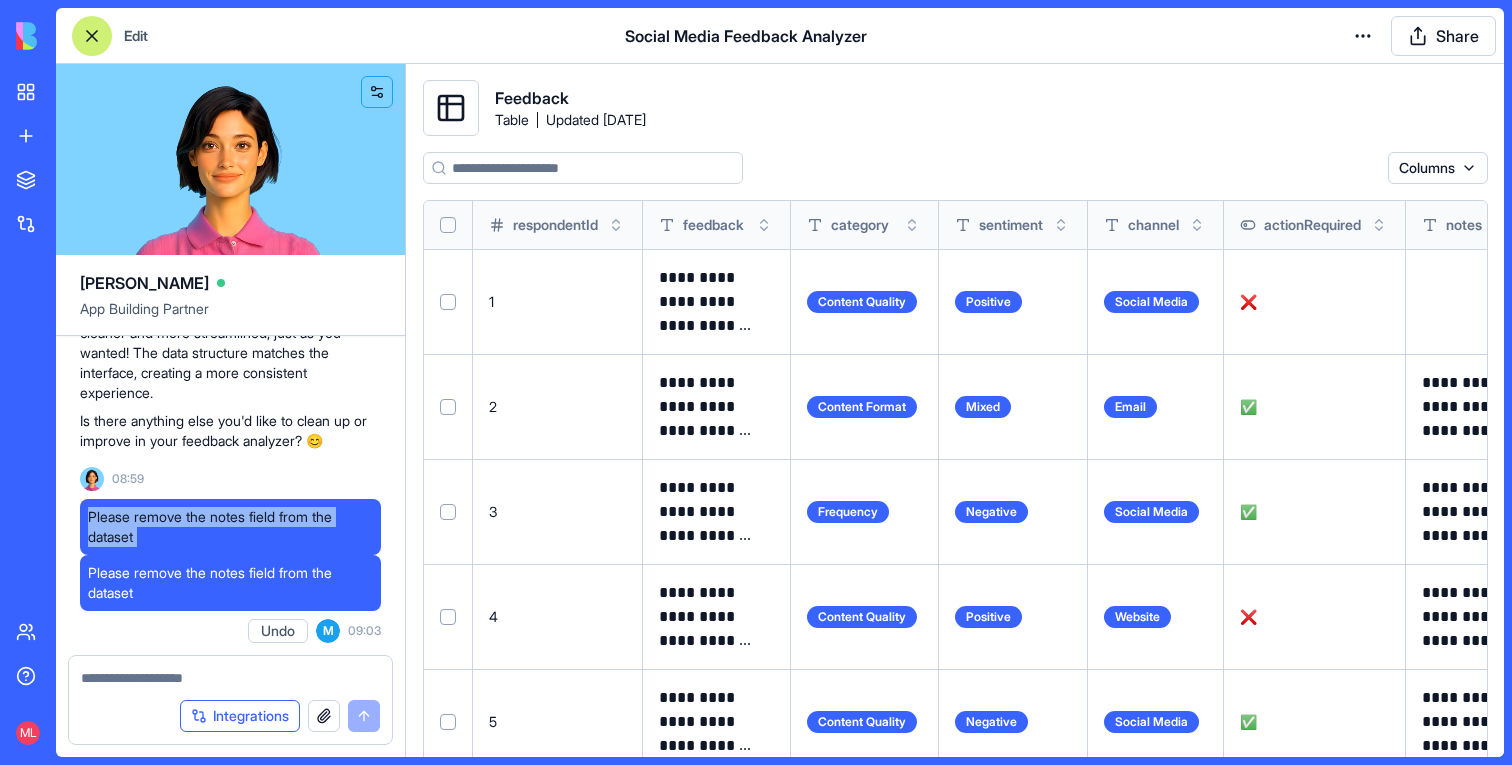 copy on "Please remove the notes field from the dataset" 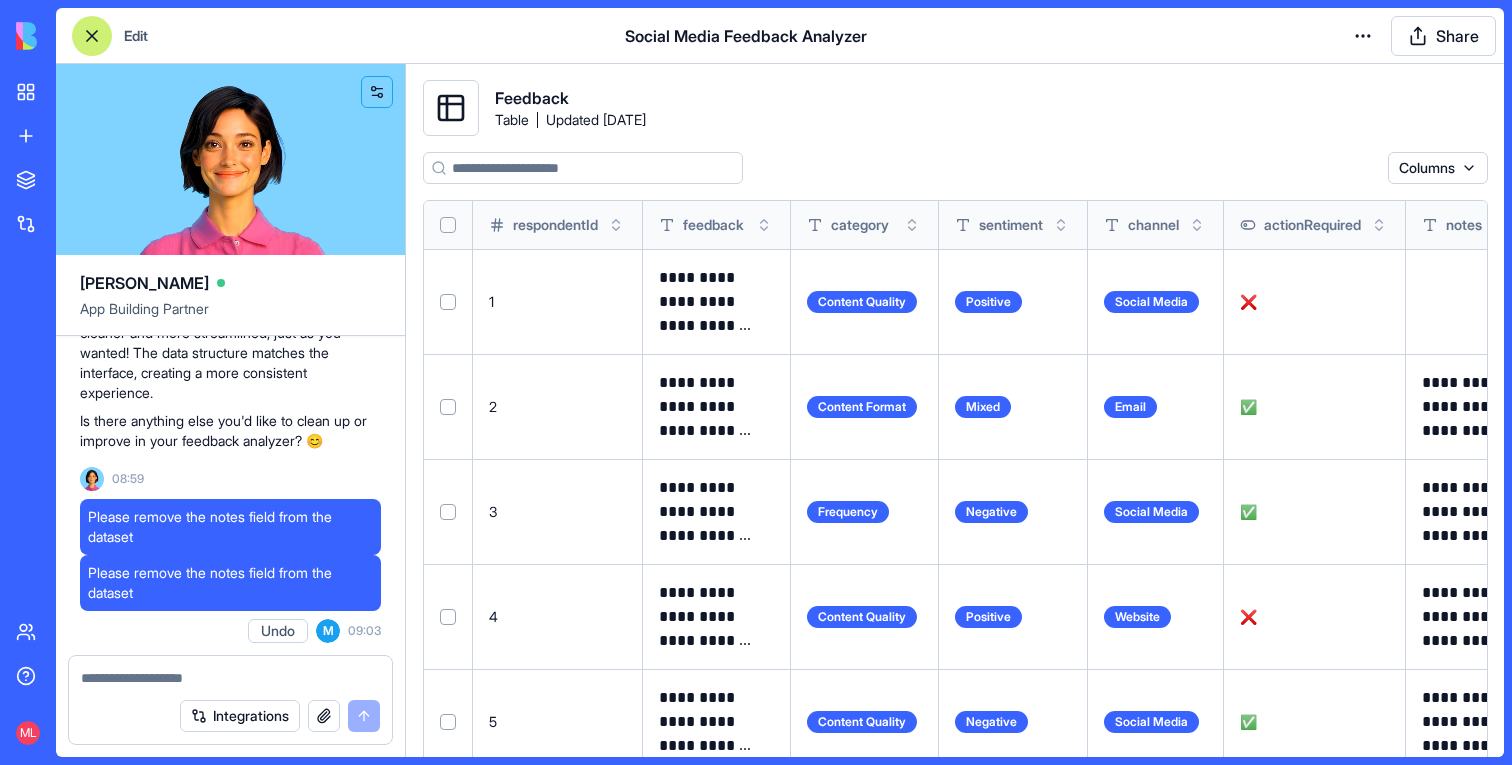 click at bounding box center (230, 678) 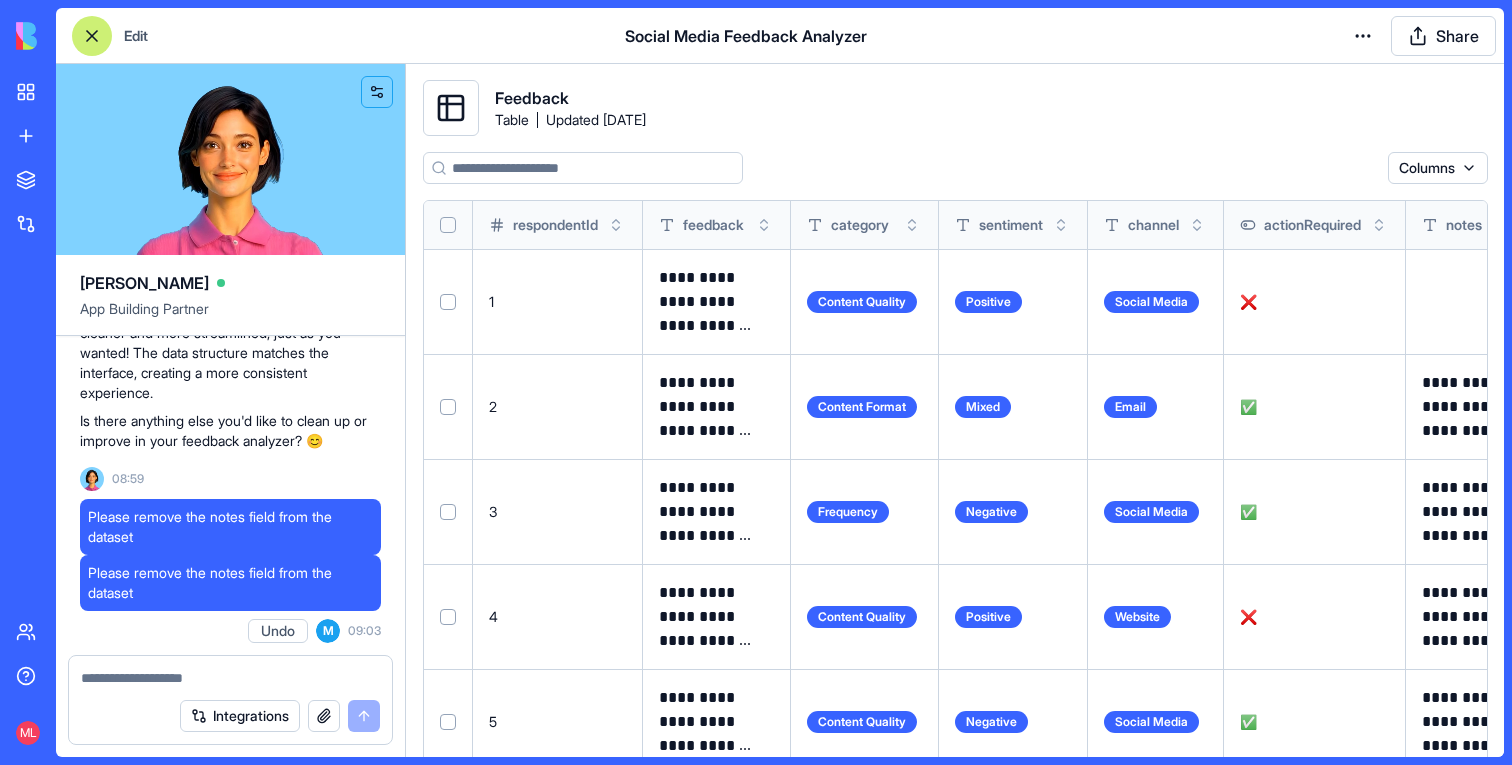 paste on "**********" 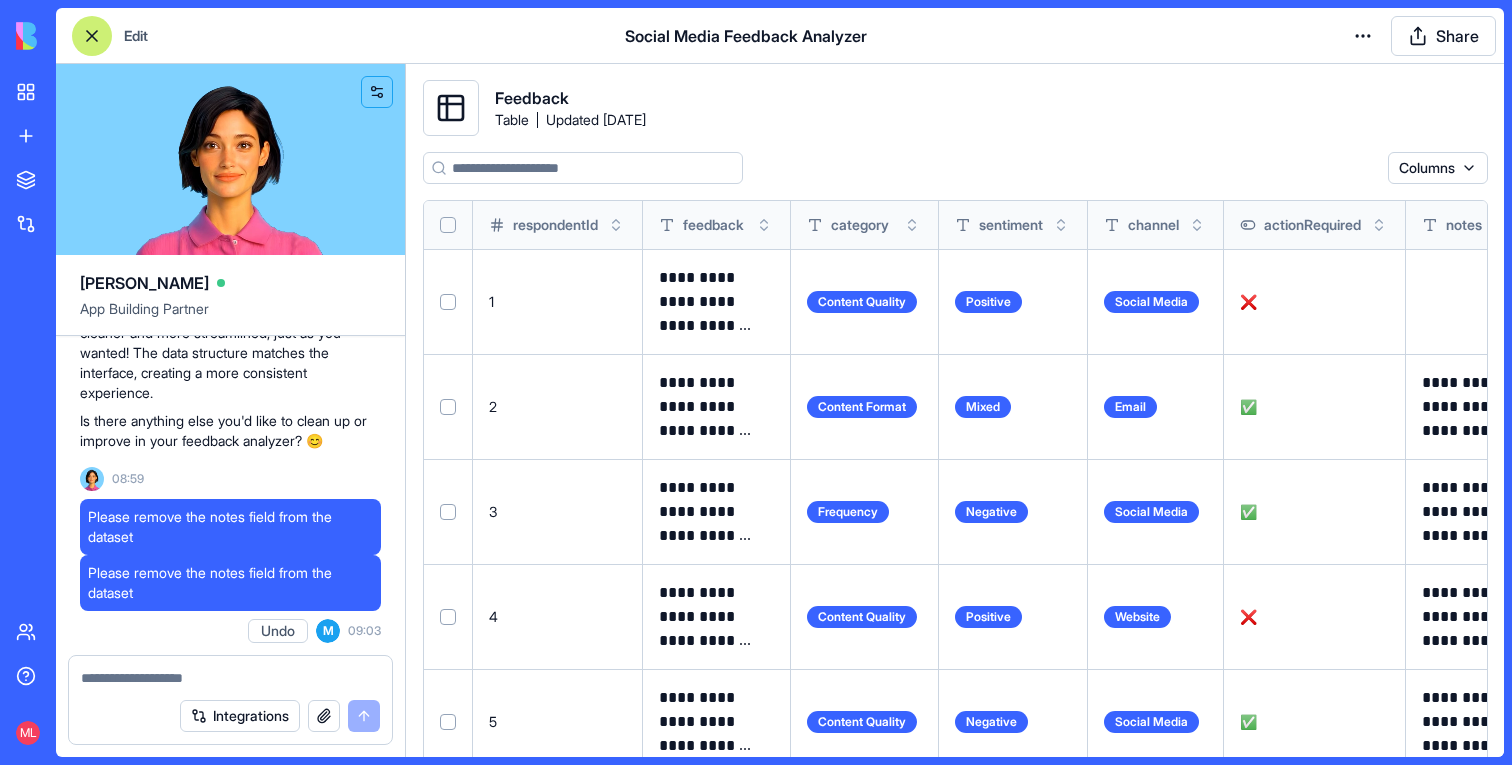 type on "**********" 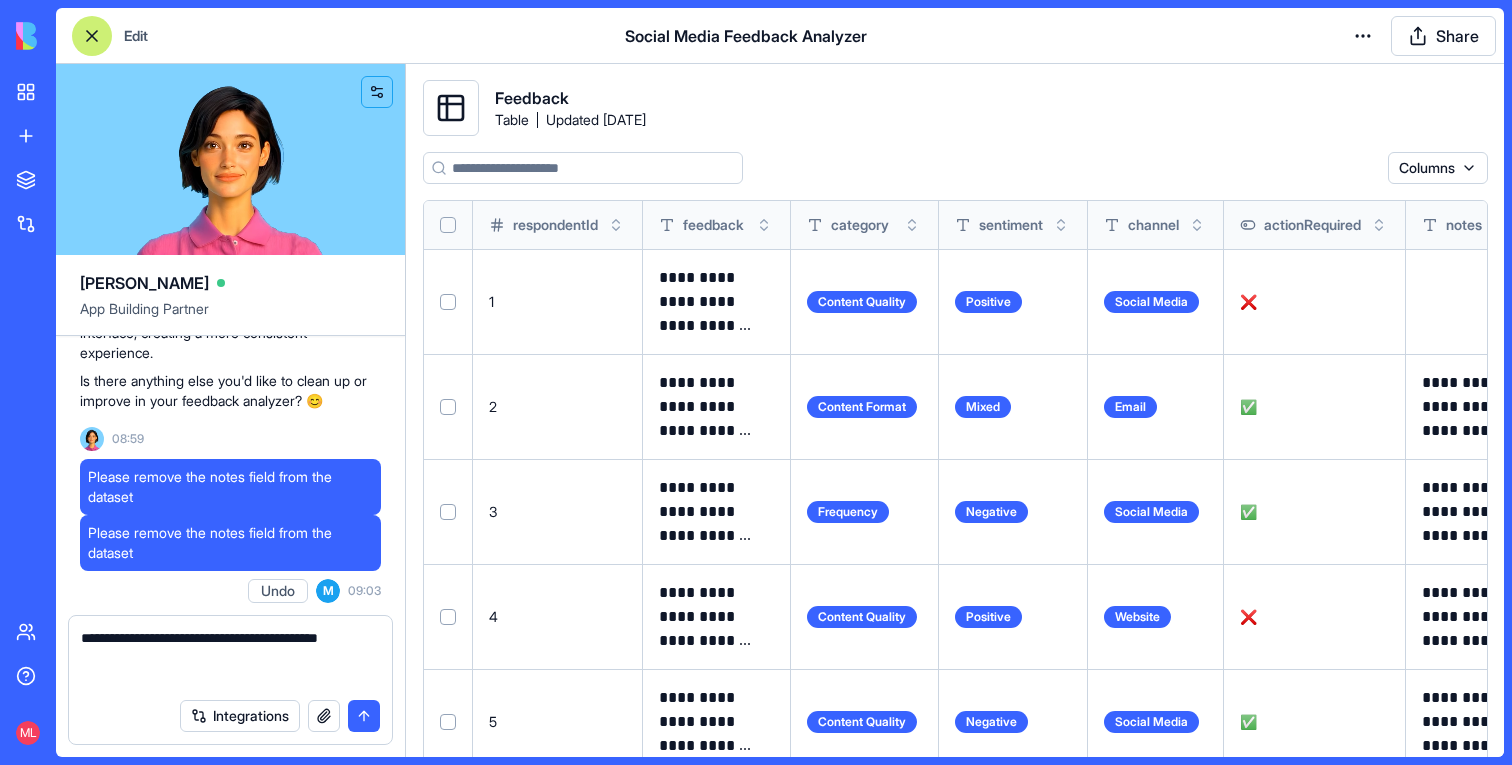 type 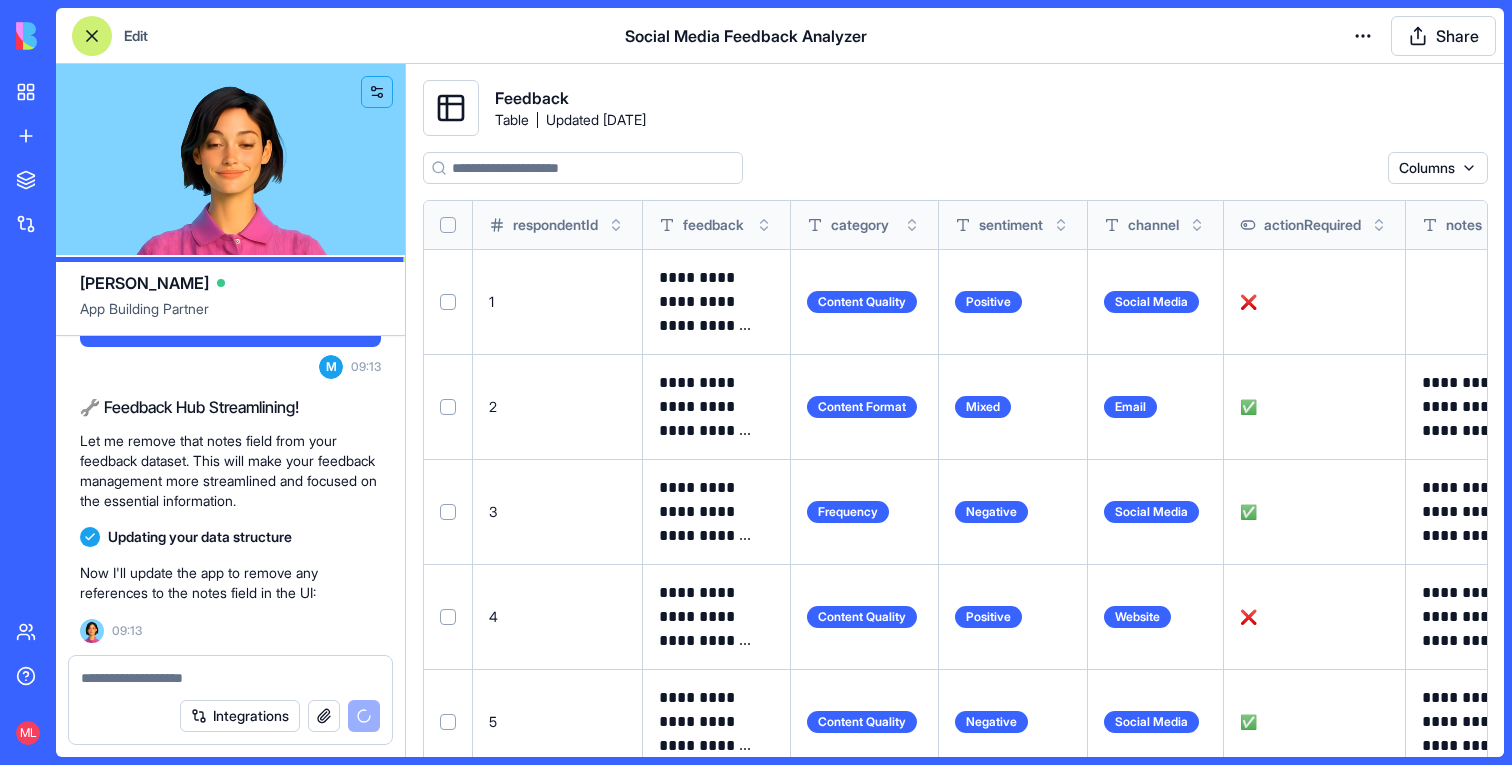 scroll, scrollTop: 6197, scrollLeft: 0, axis: vertical 